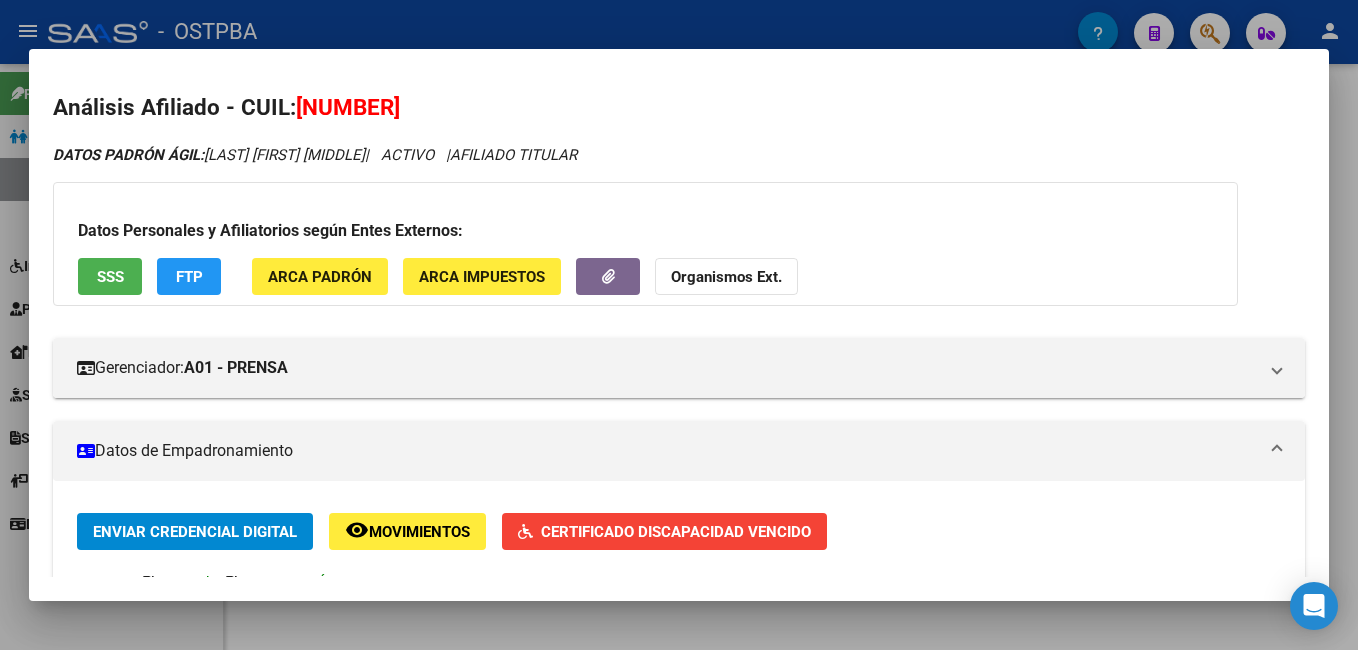 scroll, scrollTop: 0, scrollLeft: 0, axis: both 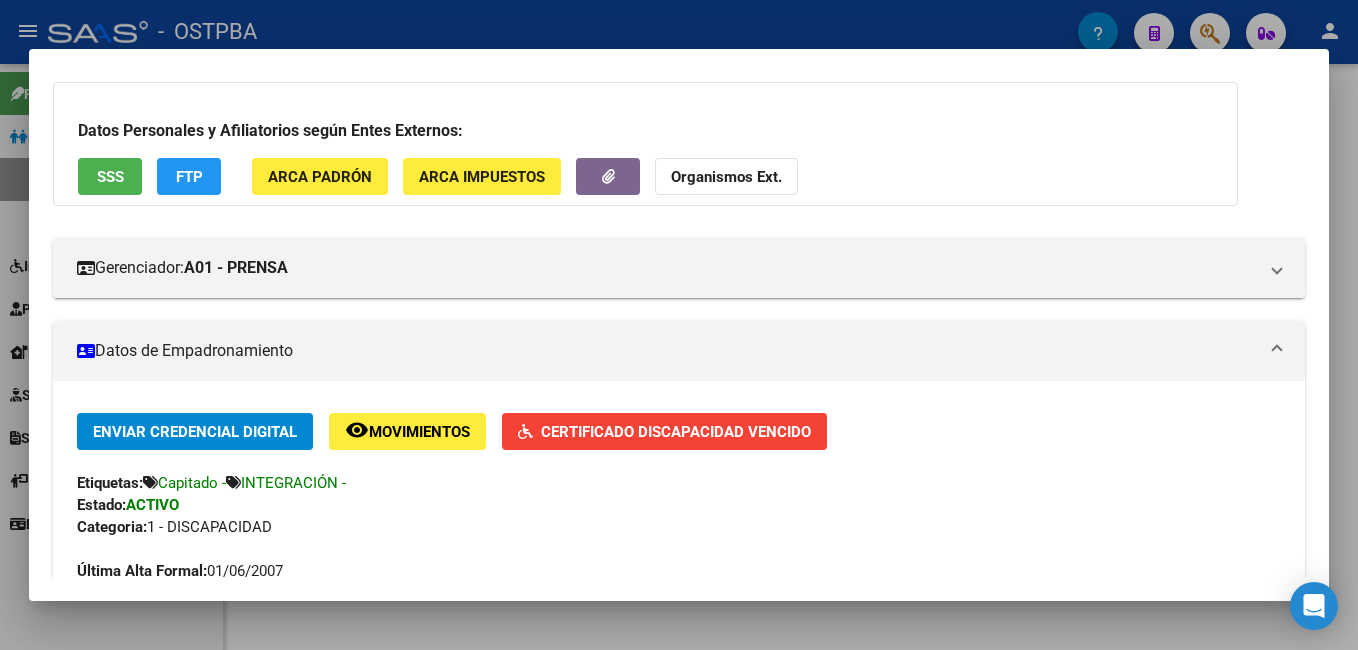click at bounding box center [679, 325] 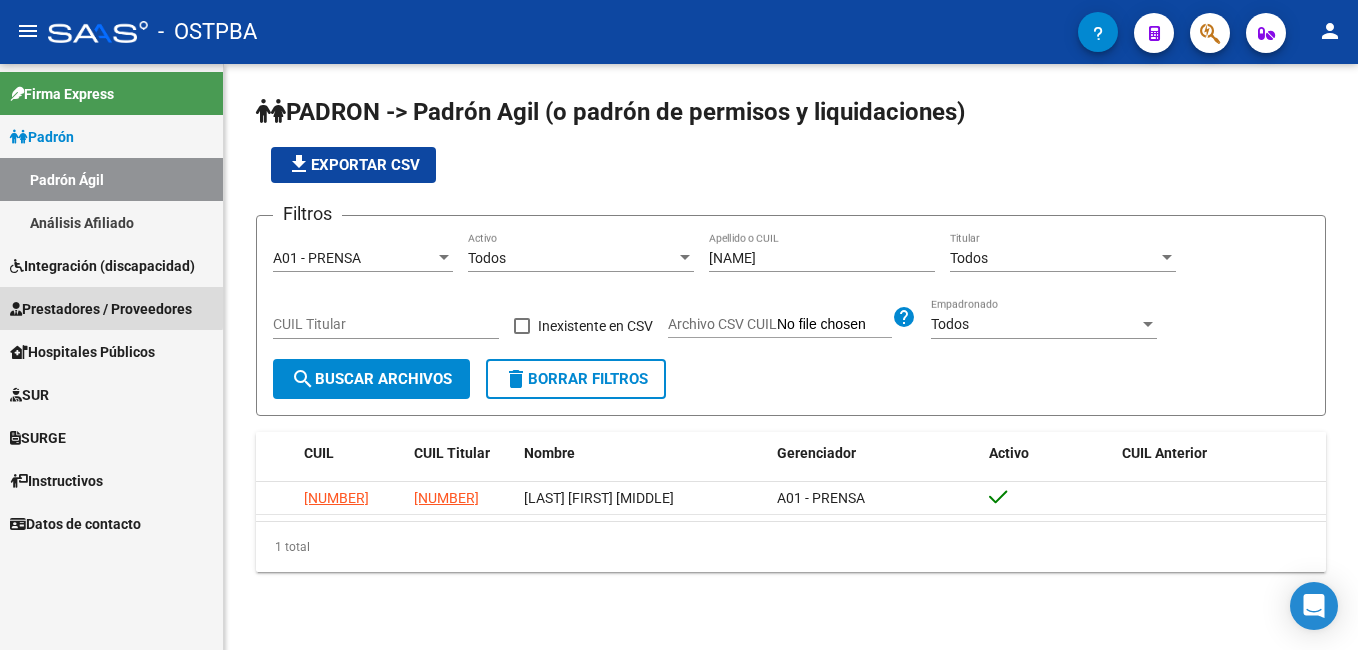 click on "Prestadores / Proveedores" at bounding box center [101, 309] 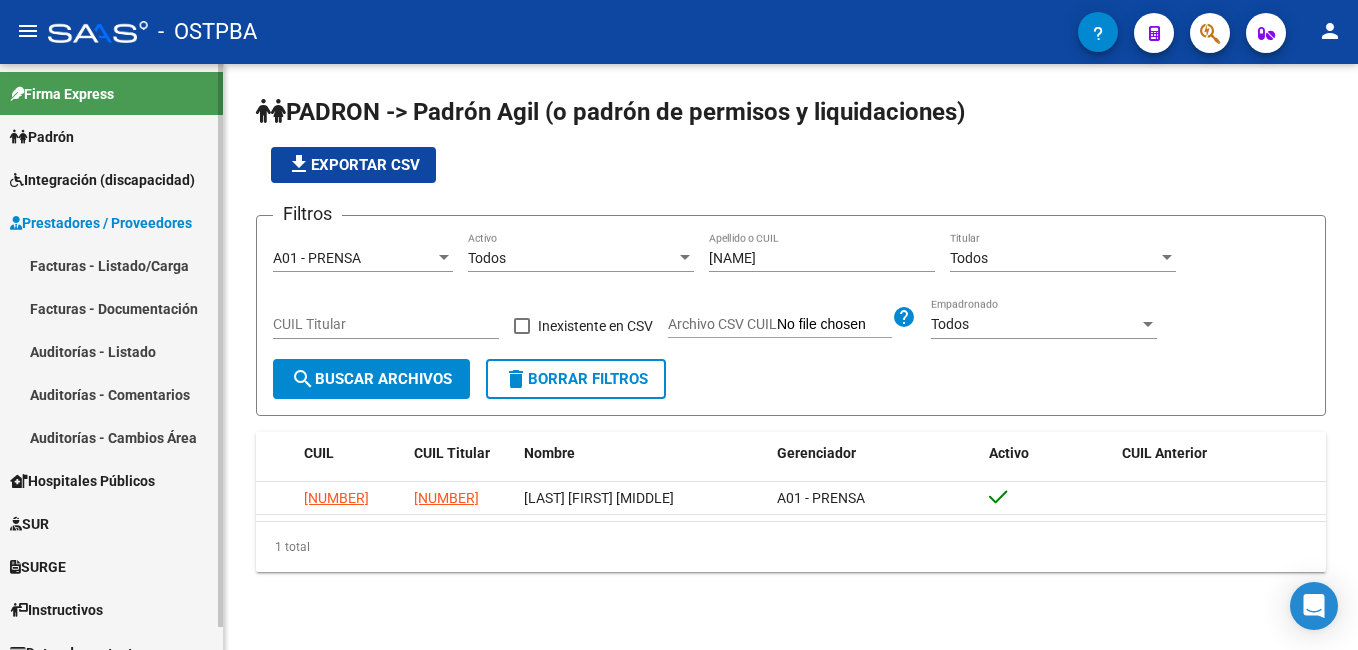 click on "Facturas - Listado/Carga" at bounding box center (111, 265) 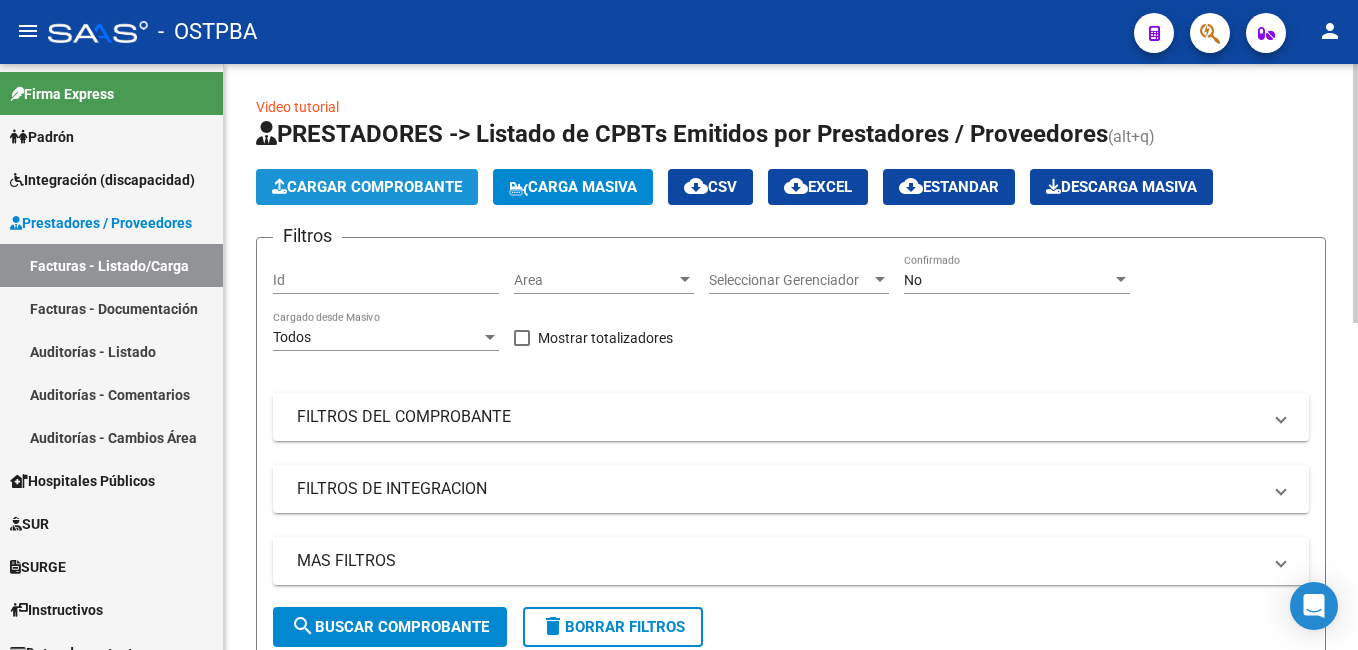 click on "Cargar Comprobante" 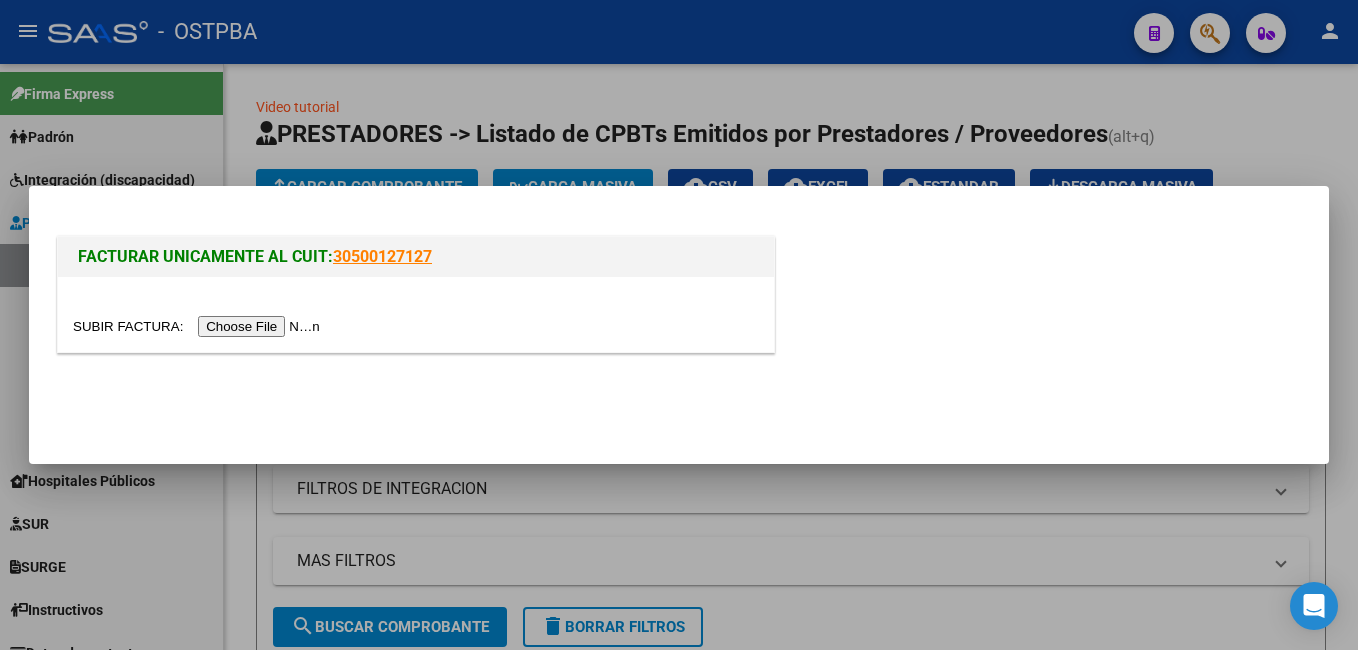 click at bounding box center [199, 326] 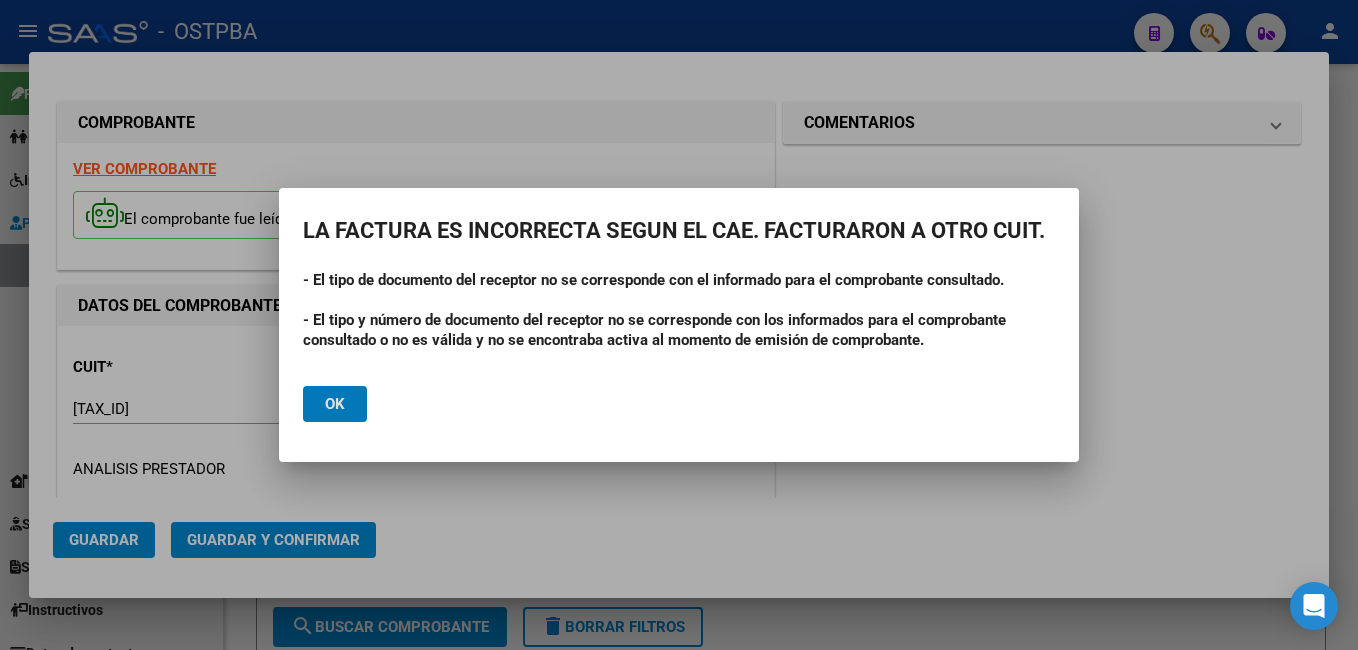 click on "Ok" 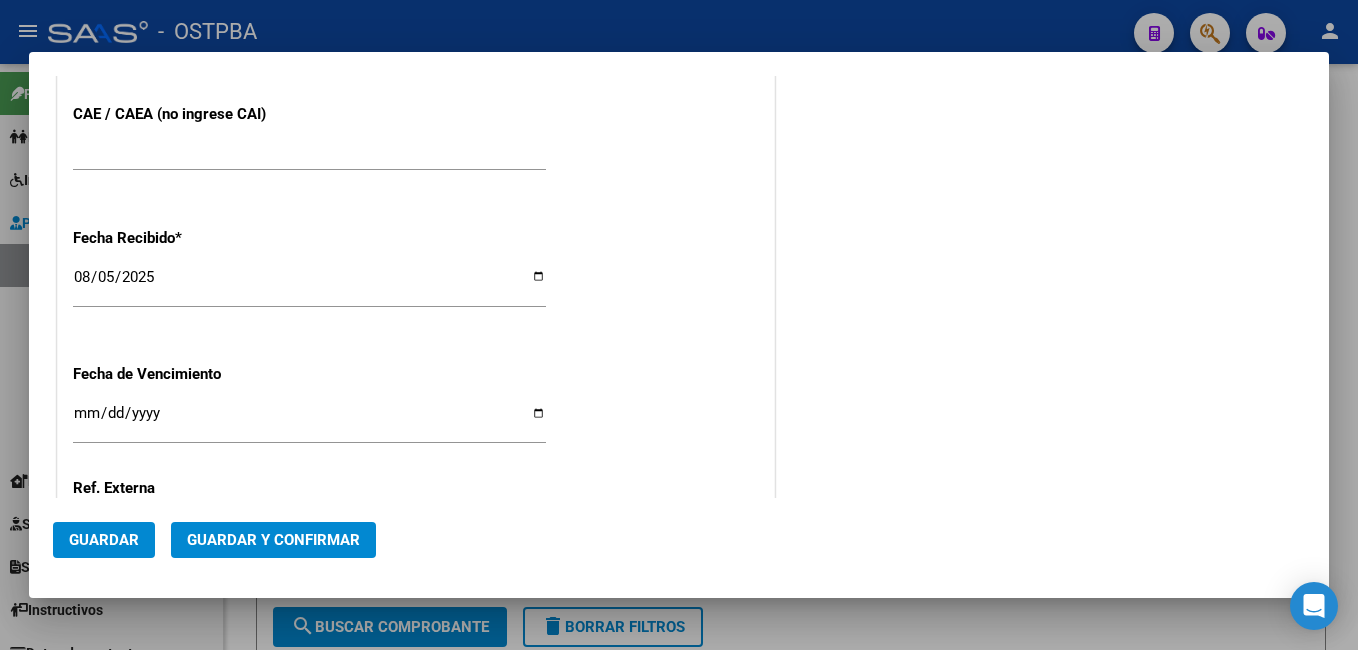 scroll, scrollTop: 1200, scrollLeft: 0, axis: vertical 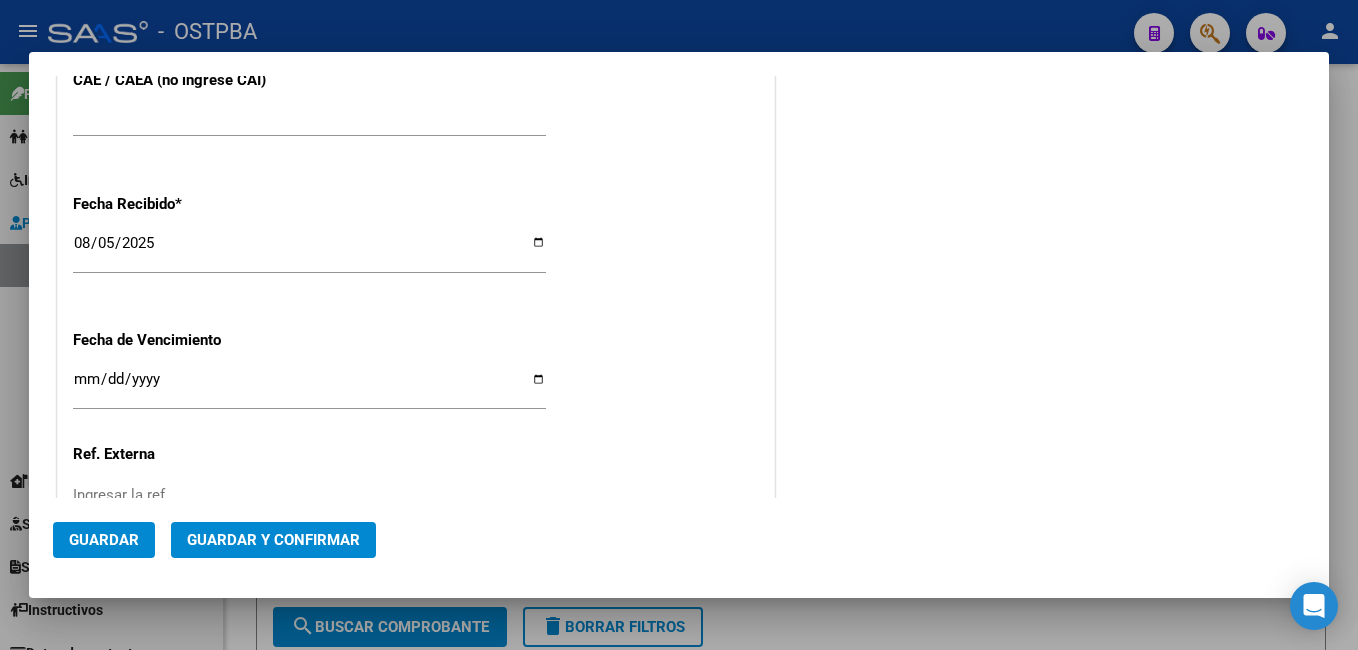 click on "Ingresar la fecha" at bounding box center [309, 387] 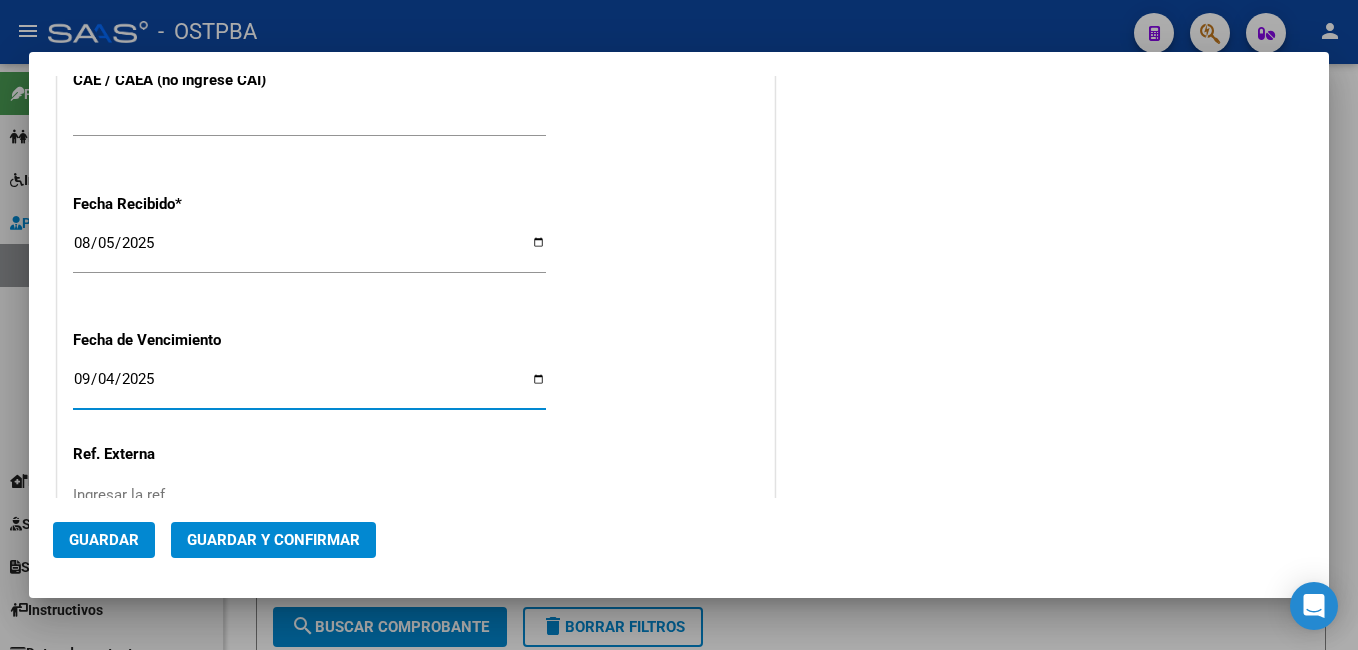 type on "2025-09-04" 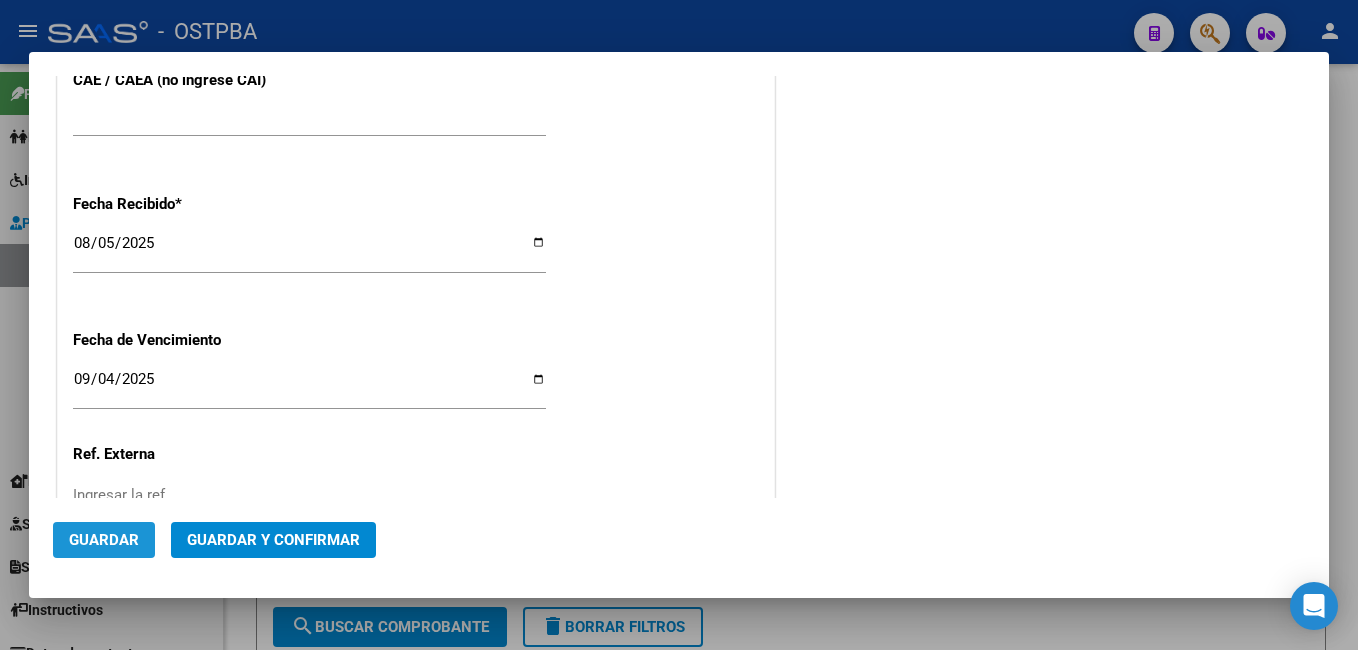 click on "Guardar" 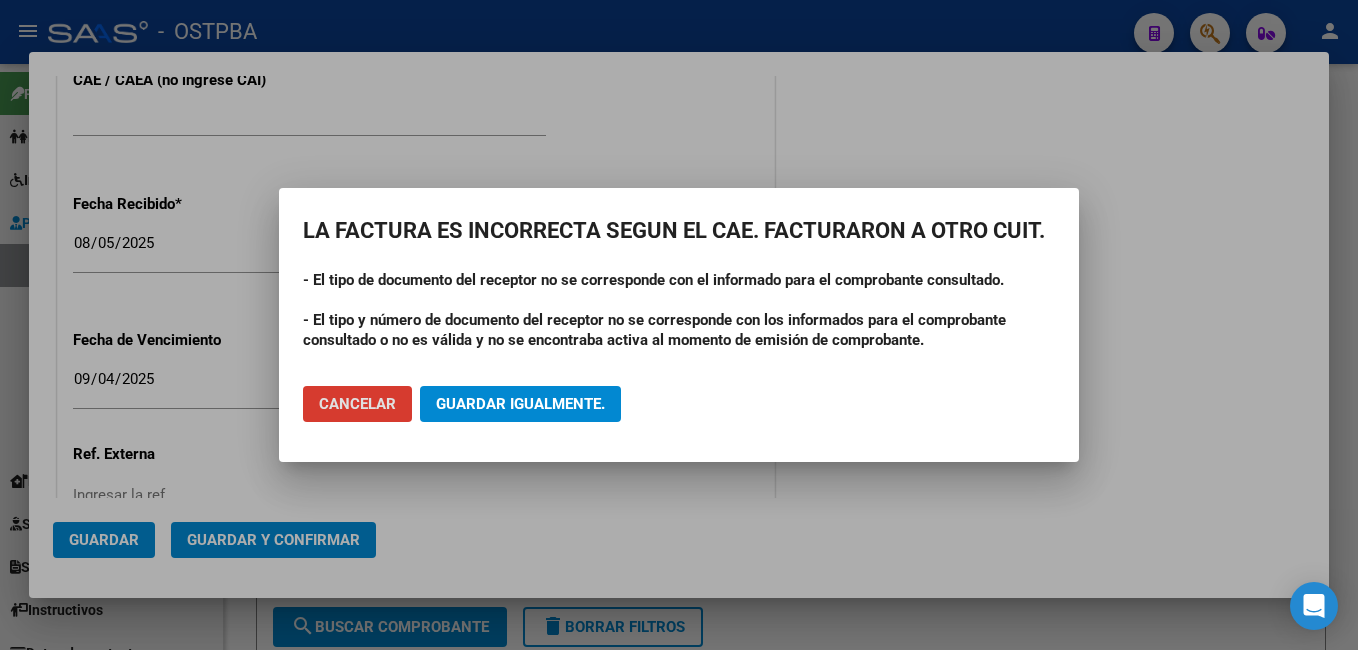 click on "Guardar igualmente." 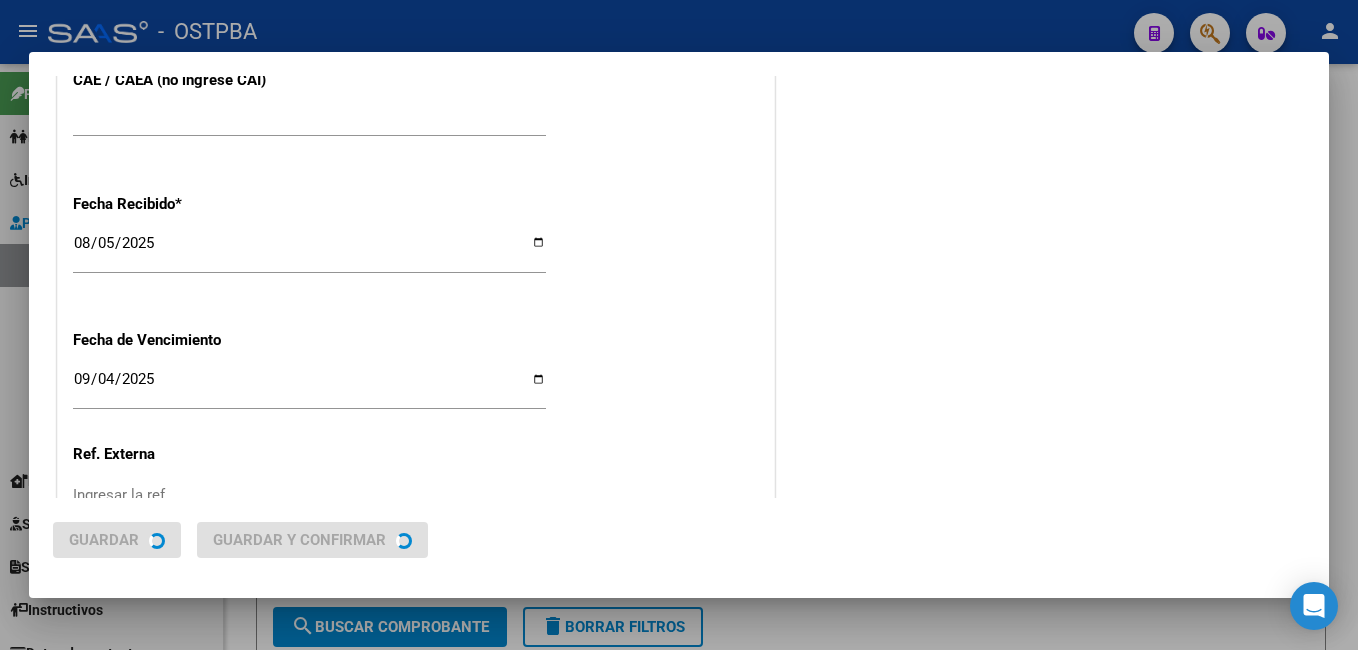 scroll, scrollTop: 0, scrollLeft: 0, axis: both 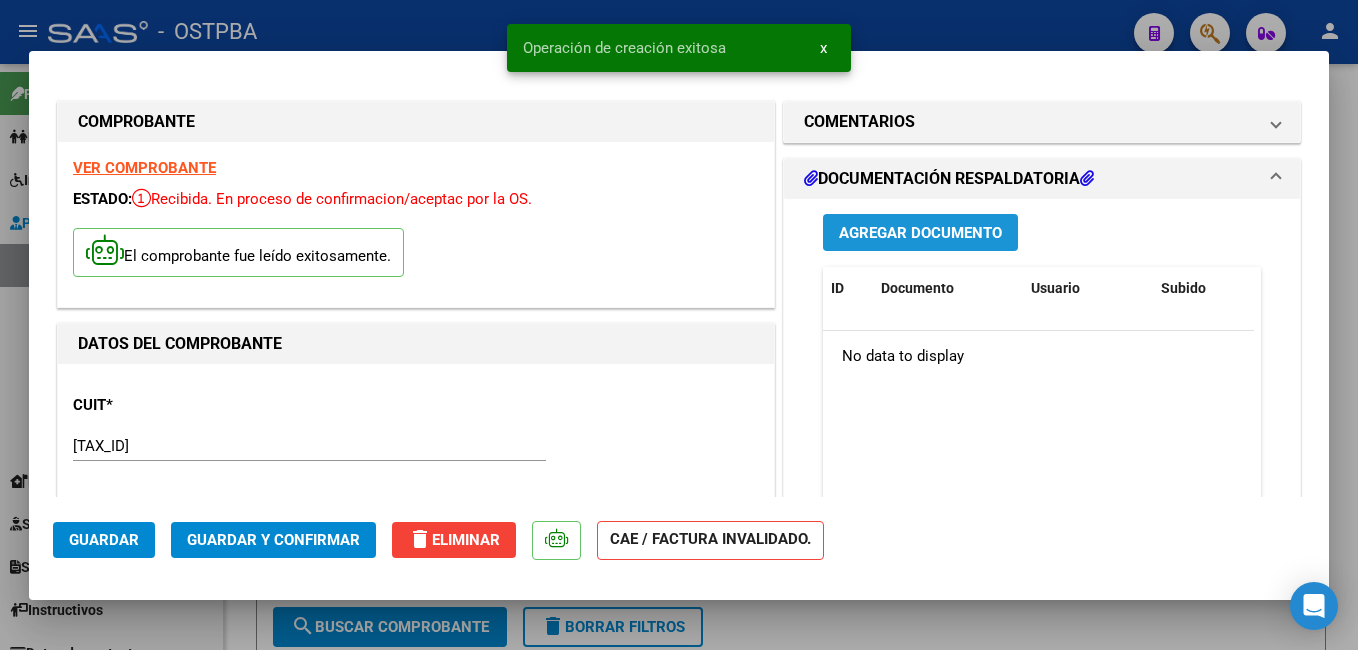click on "Agregar Documento" at bounding box center [920, 233] 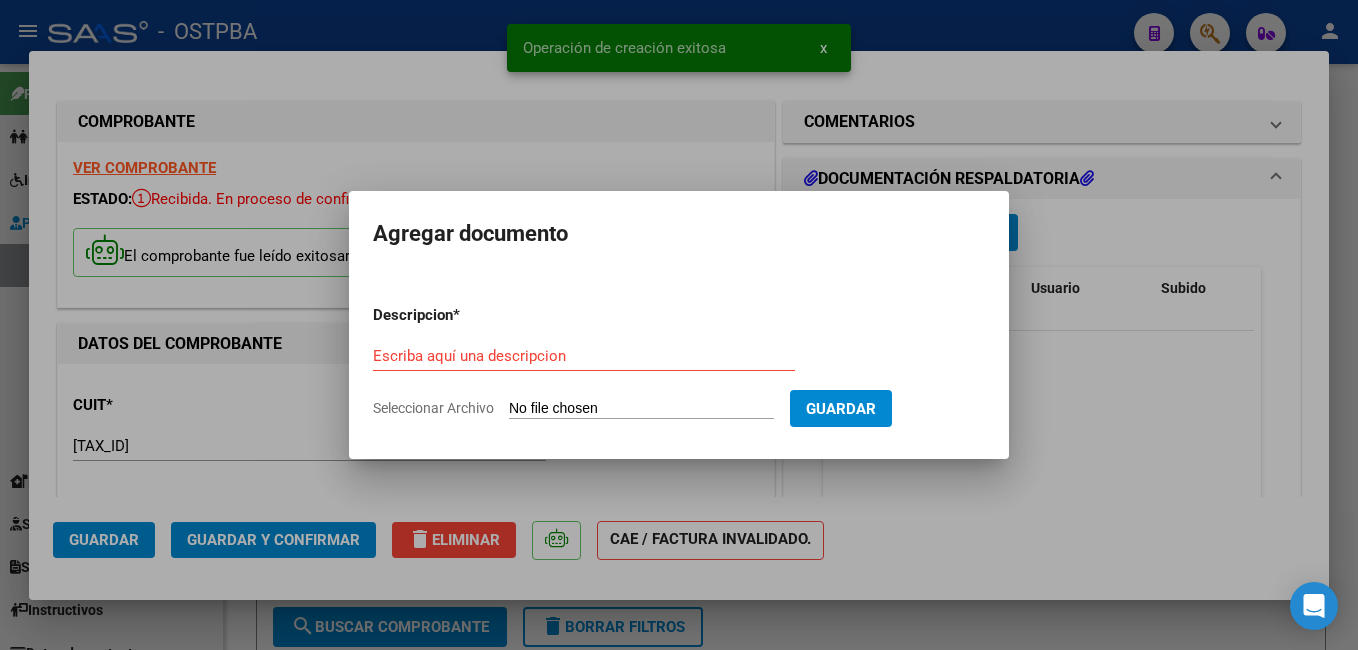click on "Seleccionar Archivo" 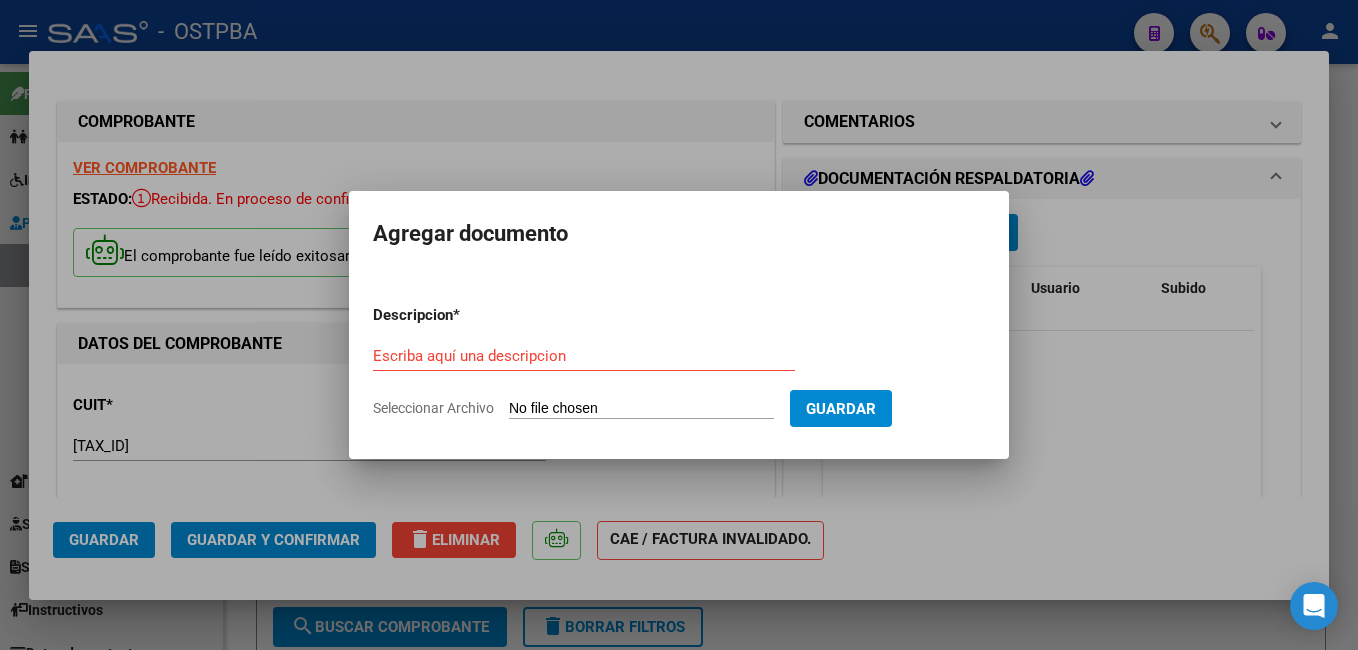 type on "C:\fakepath\[NAME].pdf" 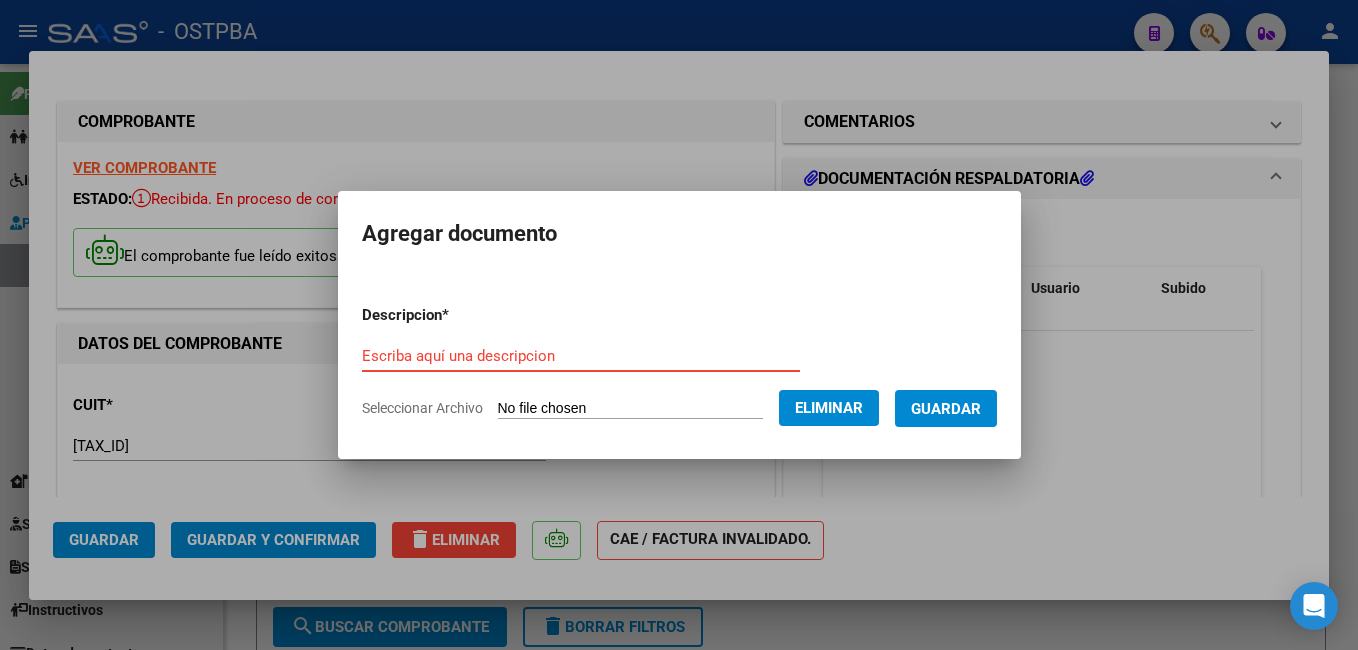 click on "Escriba aquí una descripcion" at bounding box center [581, 356] 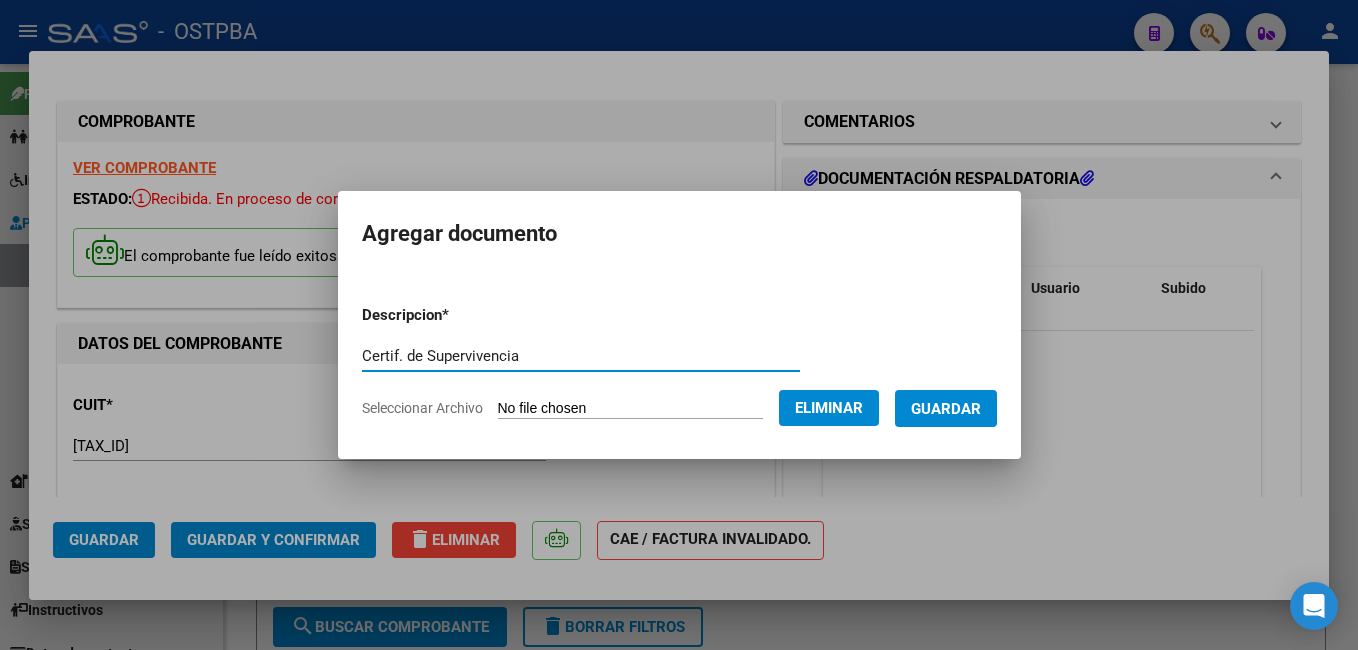 type on "Certif. de Supervivencia" 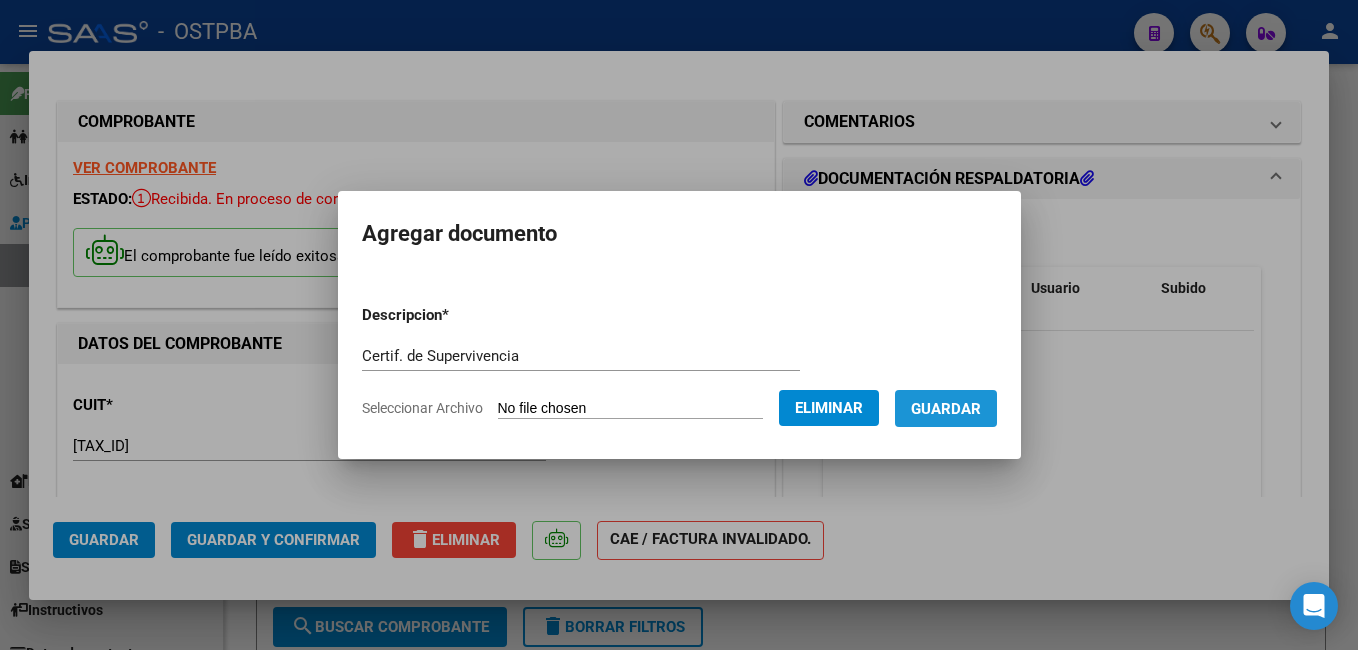 click on "Guardar" at bounding box center (946, 408) 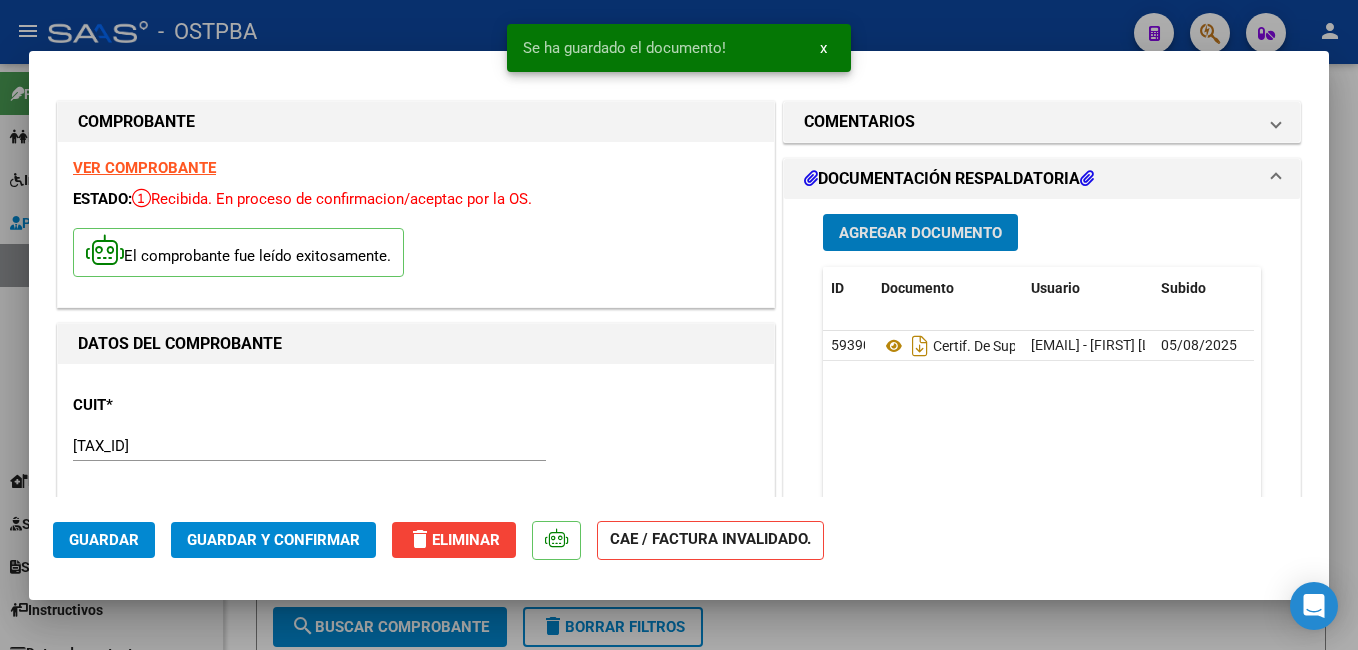 click on "Agregar Documento" at bounding box center (920, 232) 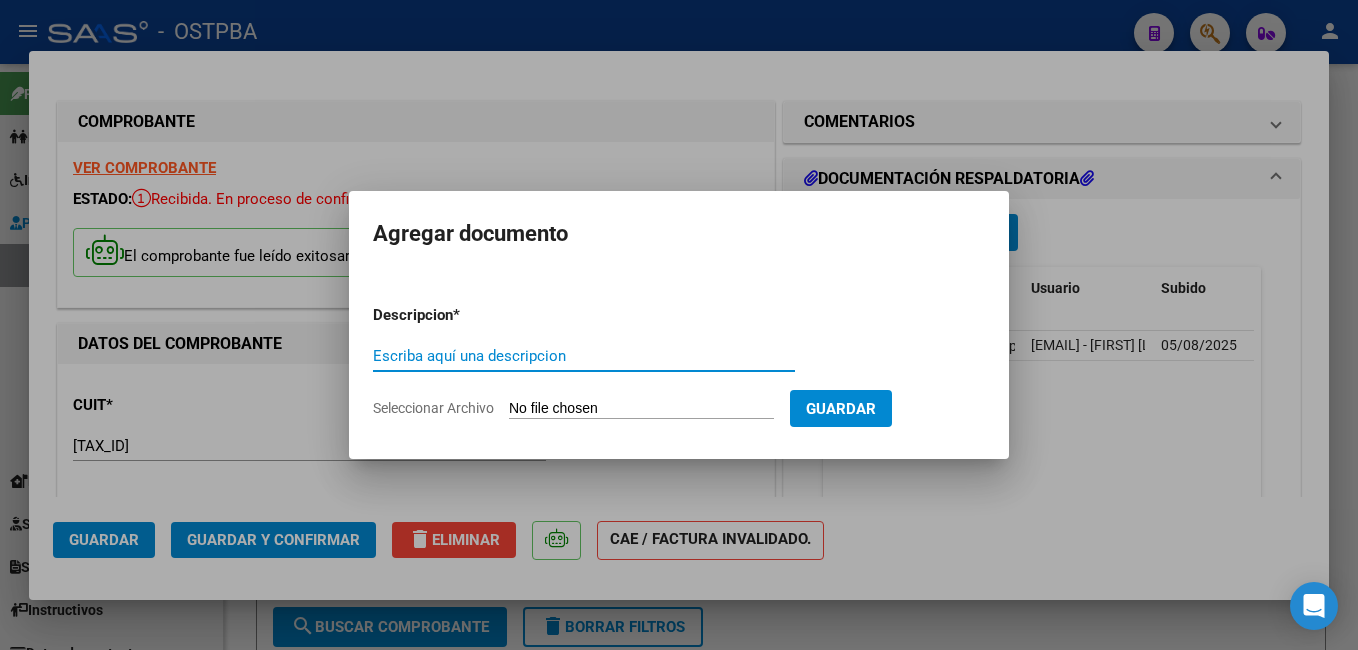 click on "Seleccionar Archivo" 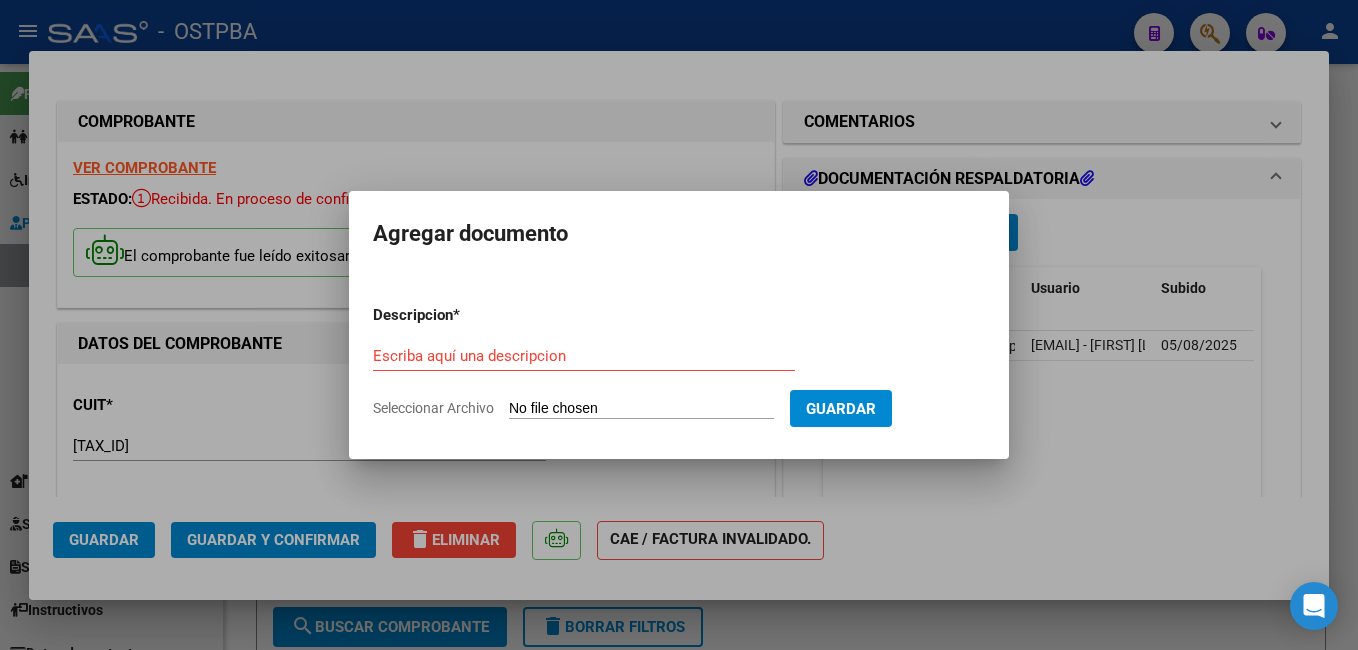 type on "C:\fakepath\[NAME] (nuevo)_20250707_0001.pdf" 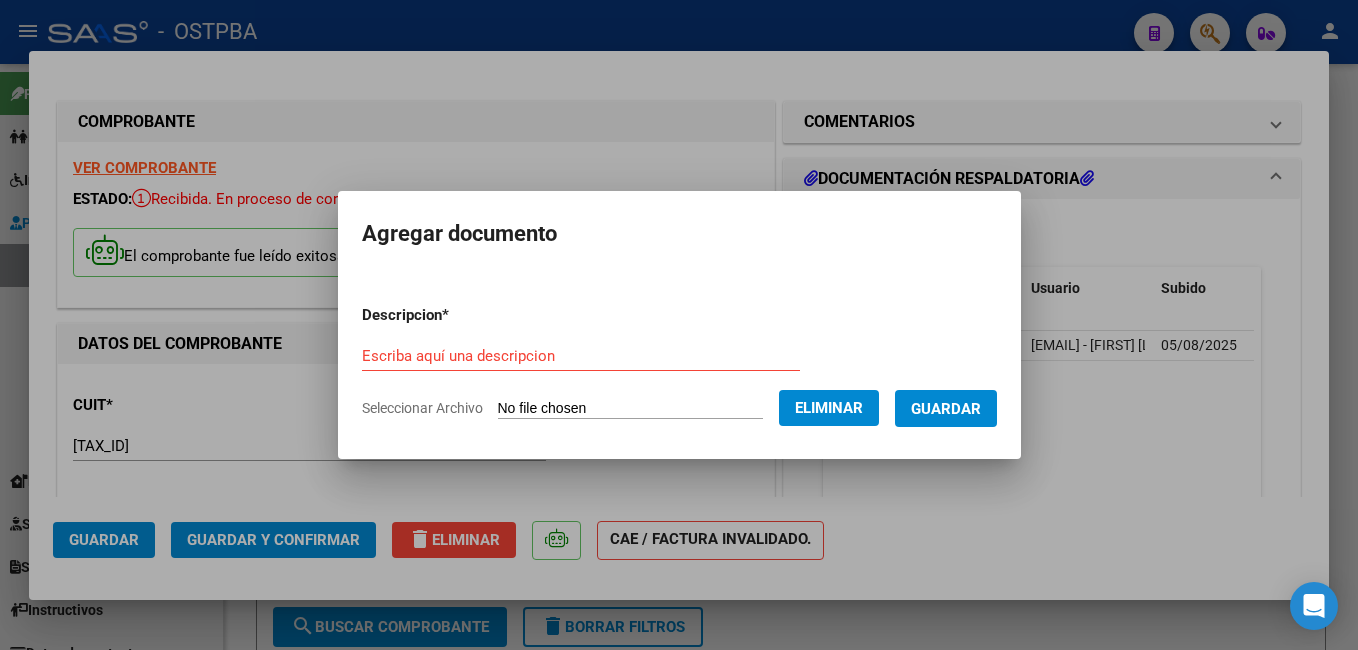 click on "Escriba aquí una descripcion" at bounding box center (581, 356) 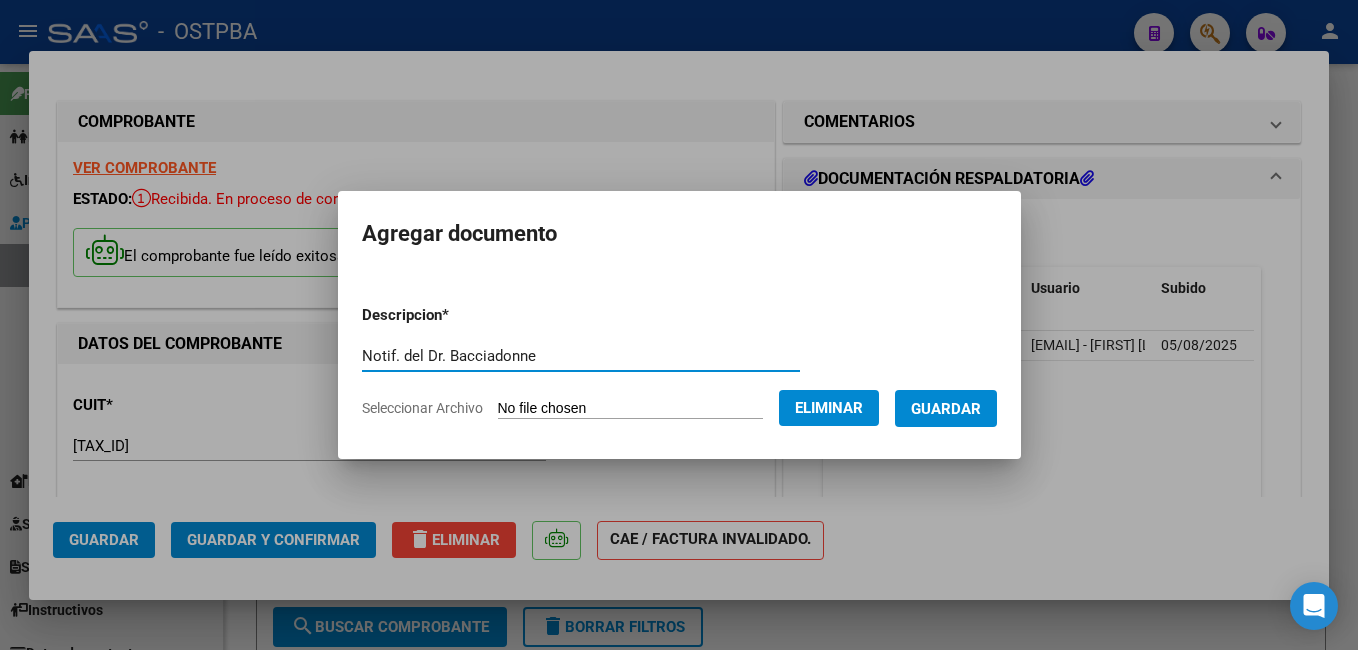 type on "Notif. del Dr. Bacciadonne" 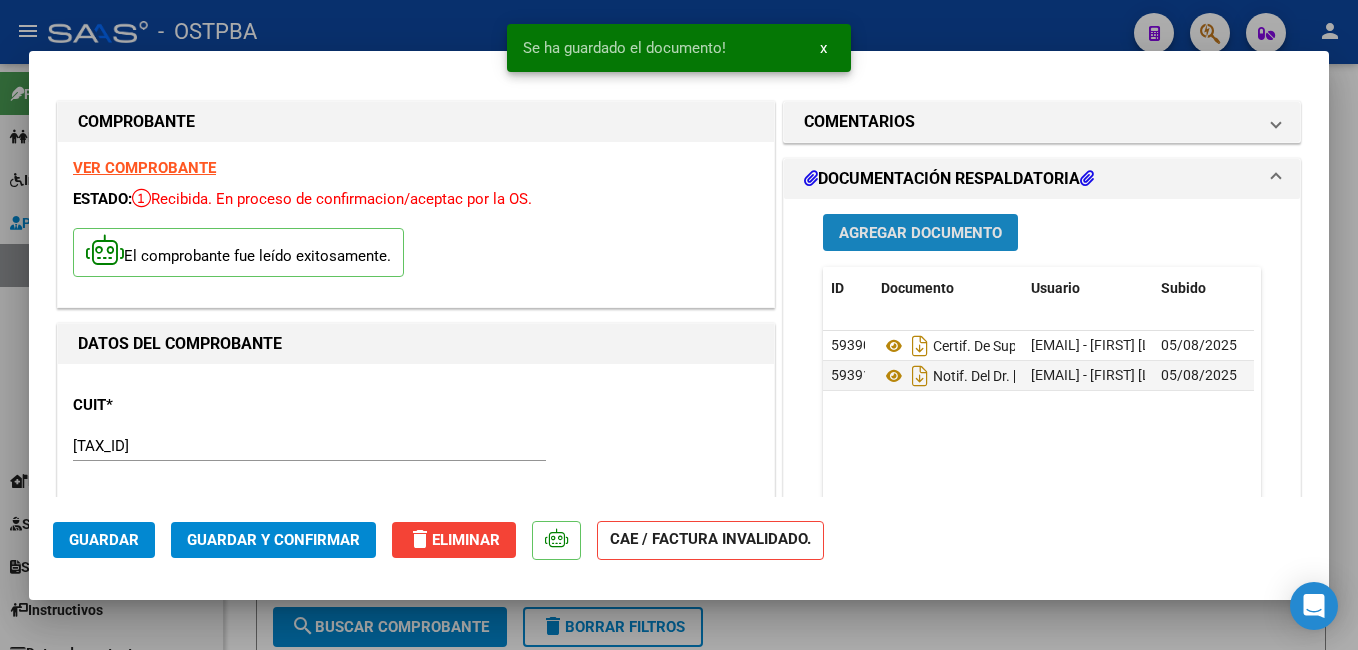 click on "Agregar Documento" at bounding box center (920, 233) 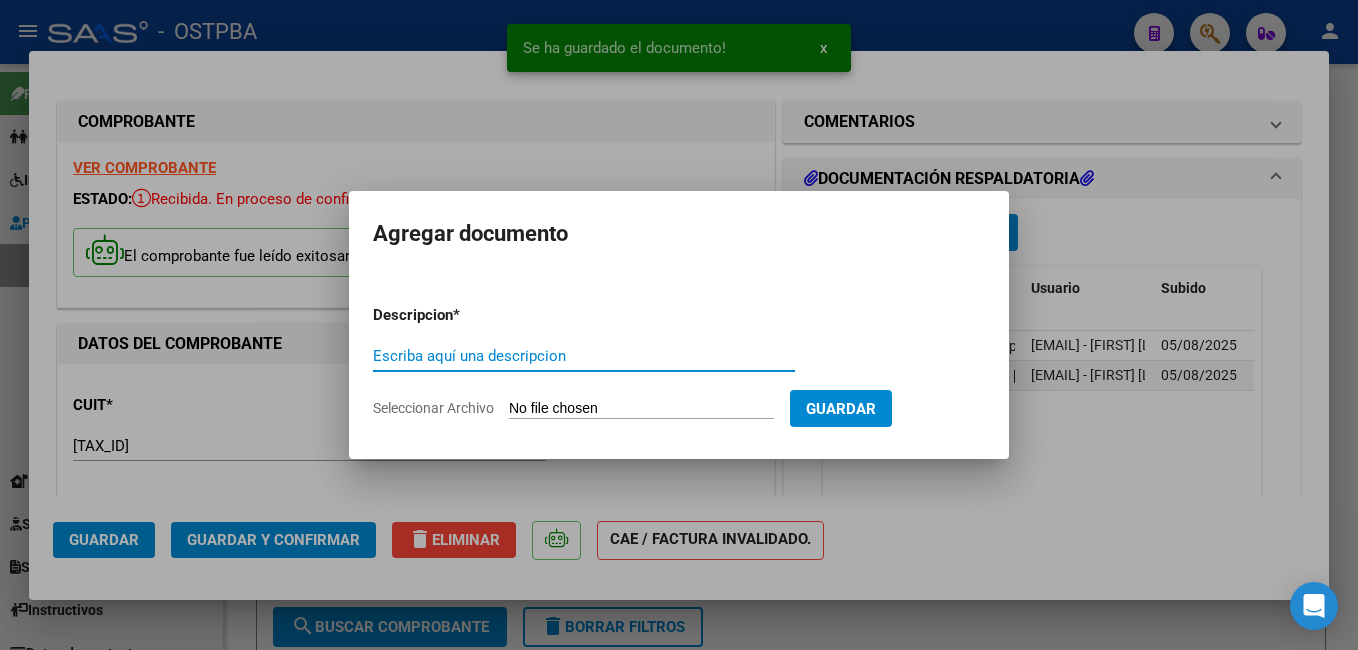click on "Seleccionar Archivo" 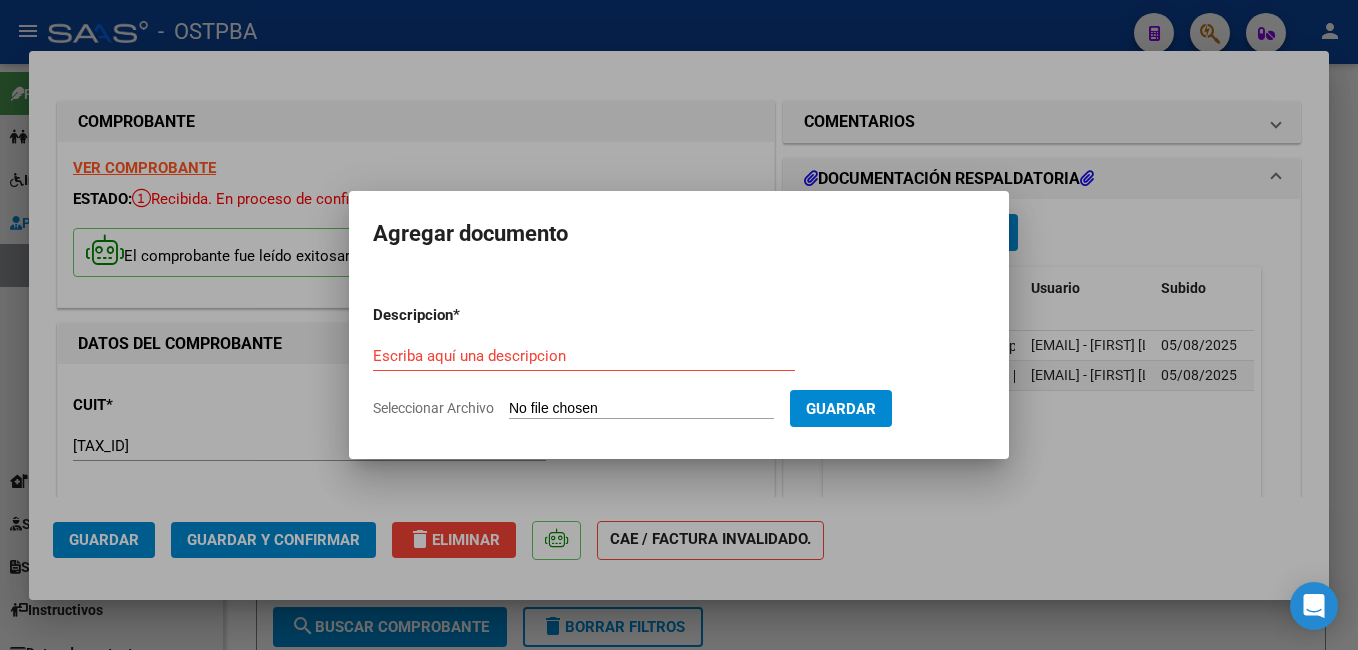 type on "C:\fakepath\[NAME]_[DATE]_[NUMBER].pdf" 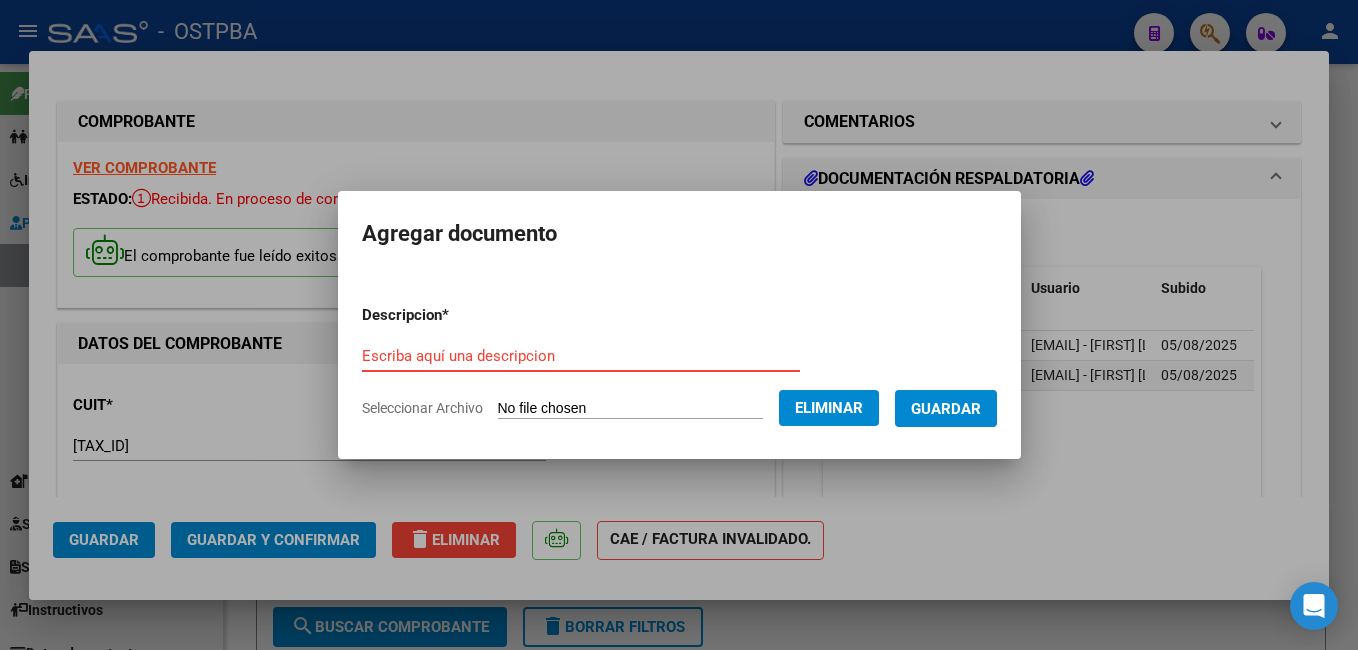 click on "Escriba aquí una descripcion" at bounding box center [581, 356] 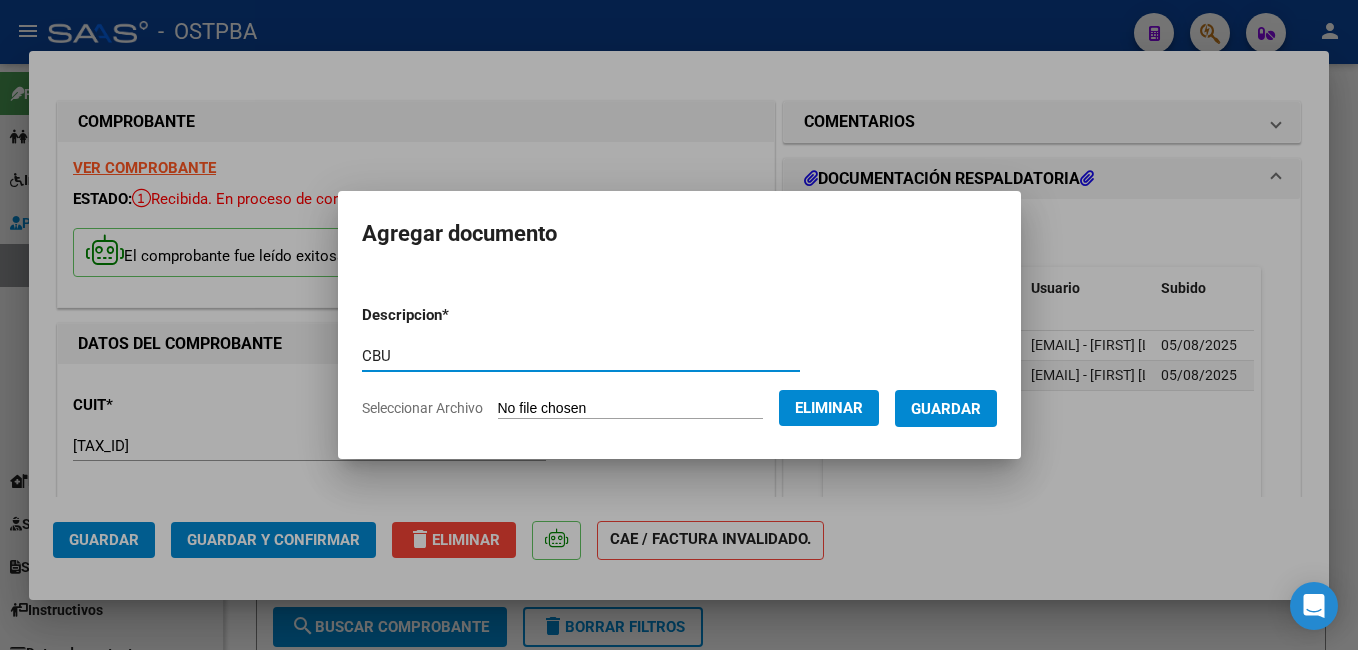 type on "CBU" 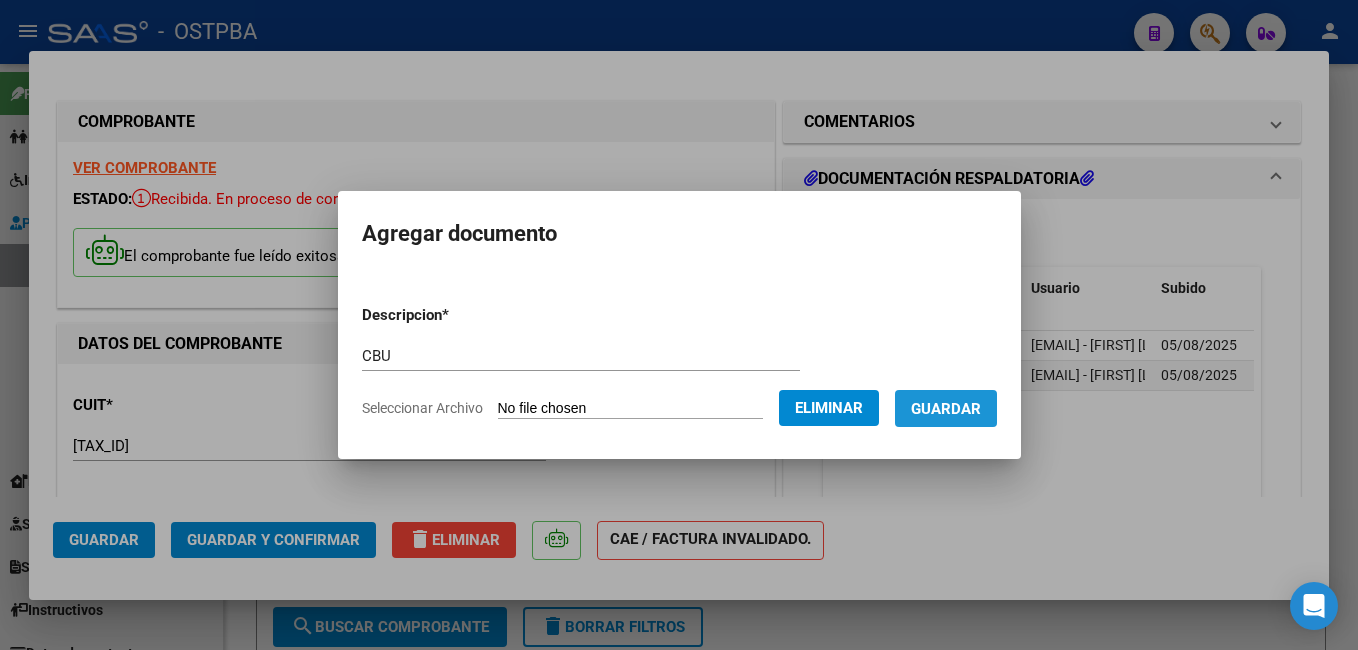 click on "Guardar" at bounding box center [946, 409] 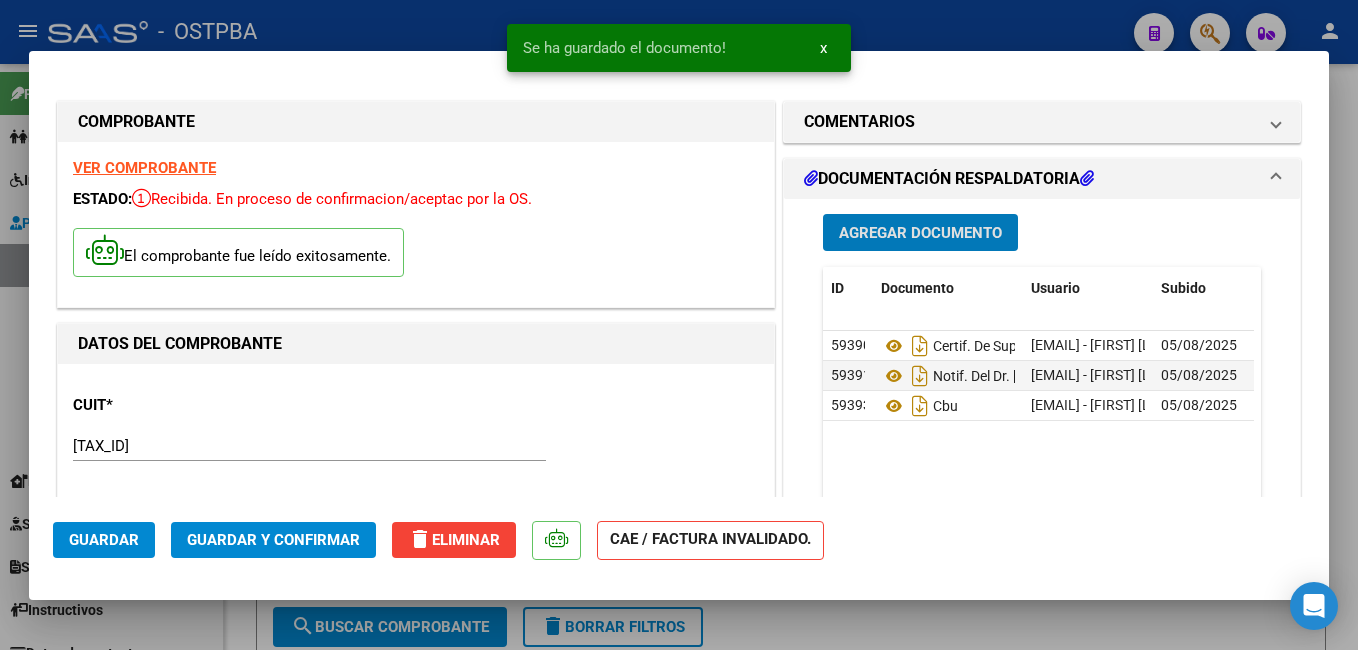 click on "Guardar y Confirmar" 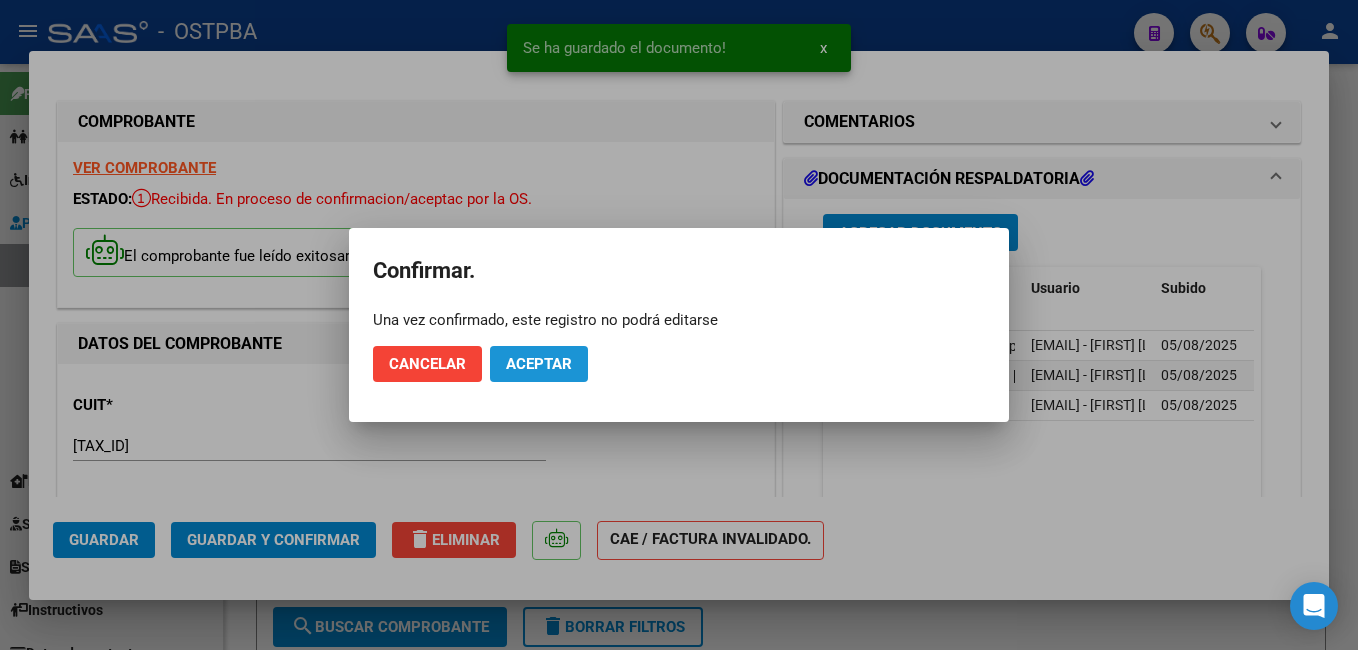 click on "Aceptar" 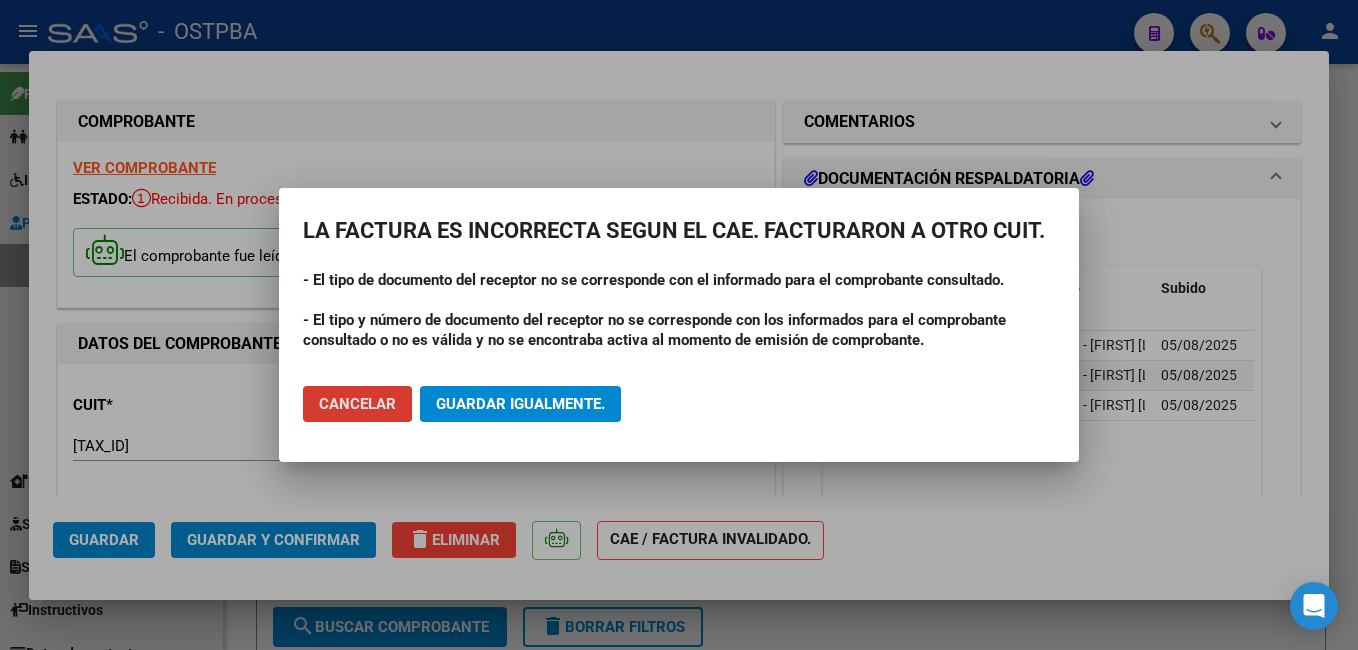 click on "Guardar igualmente." 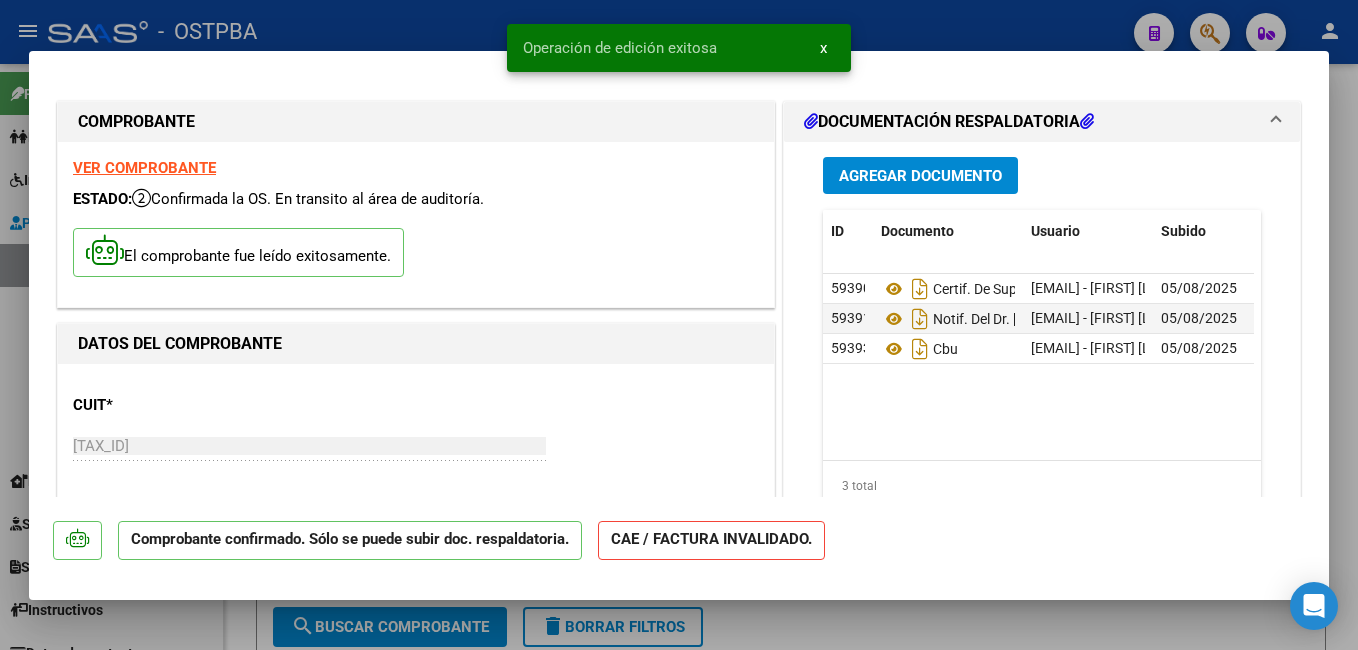 click at bounding box center (679, 325) 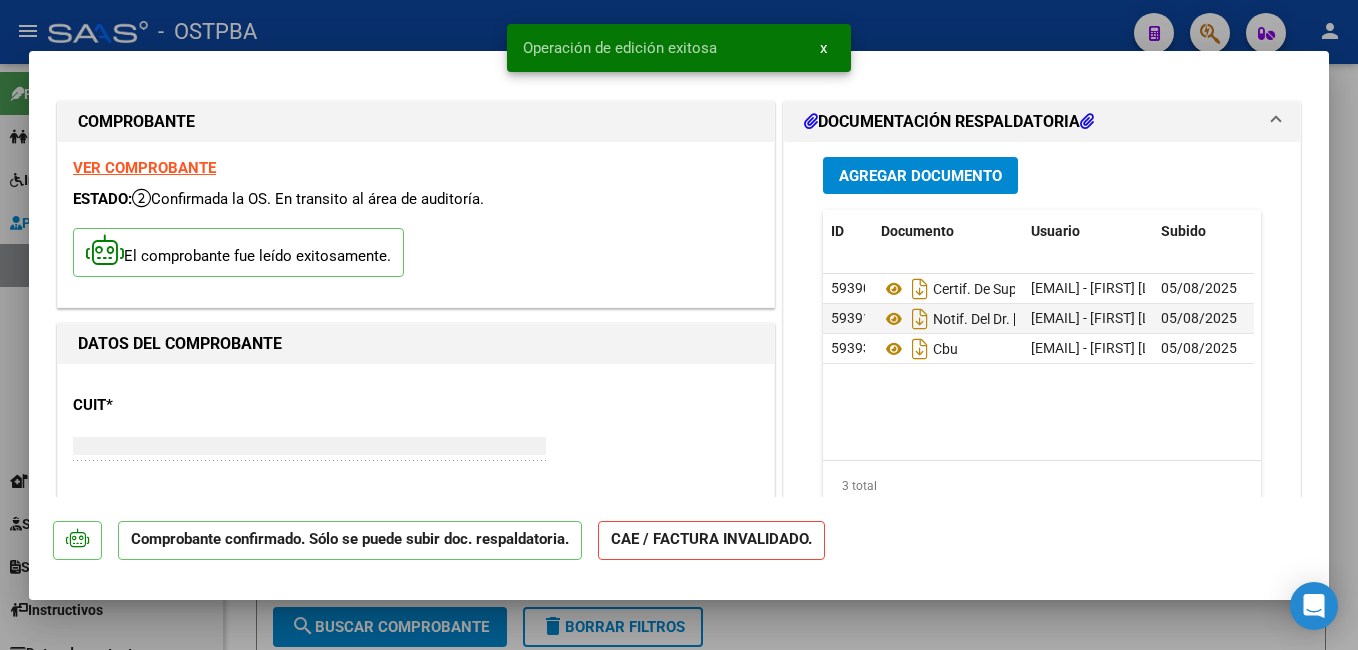 type on "$ 0,00" 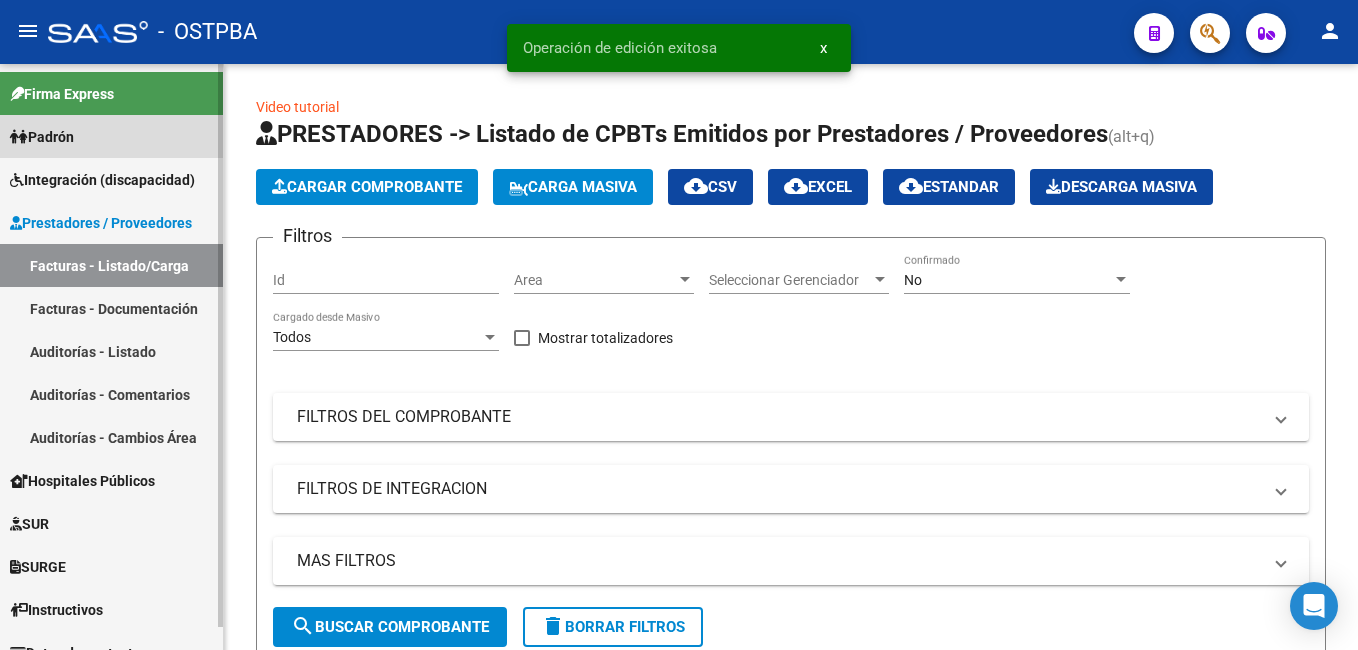 click on "Padrón" at bounding box center [42, 137] 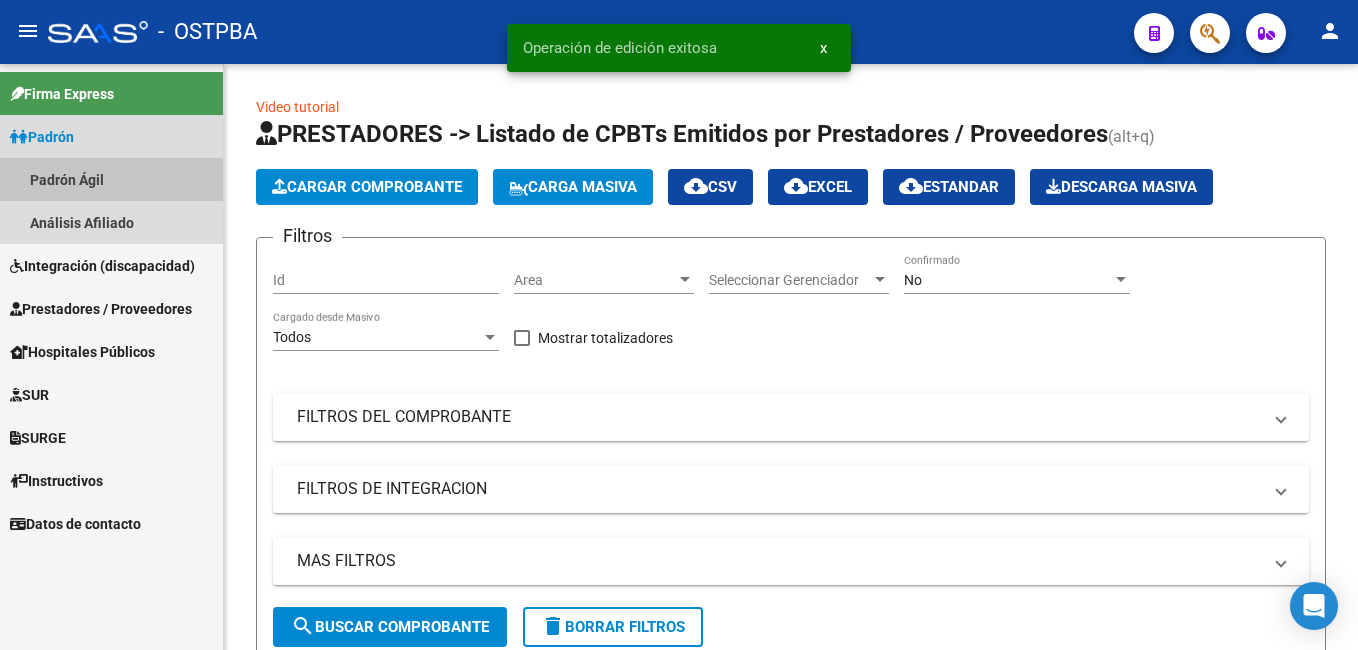 click on "Padrón Ágil" at bounding box center (111, 179) 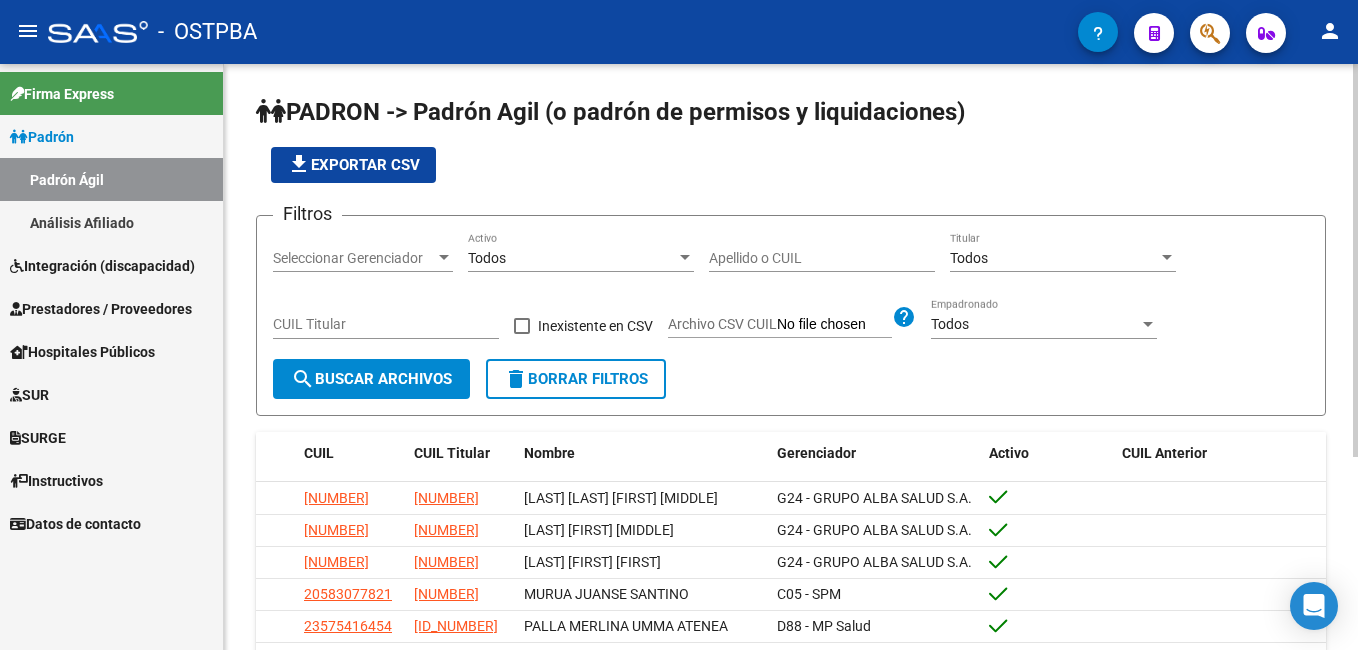 click on "Apellido o CUIL" at bounding box center (822, 258) 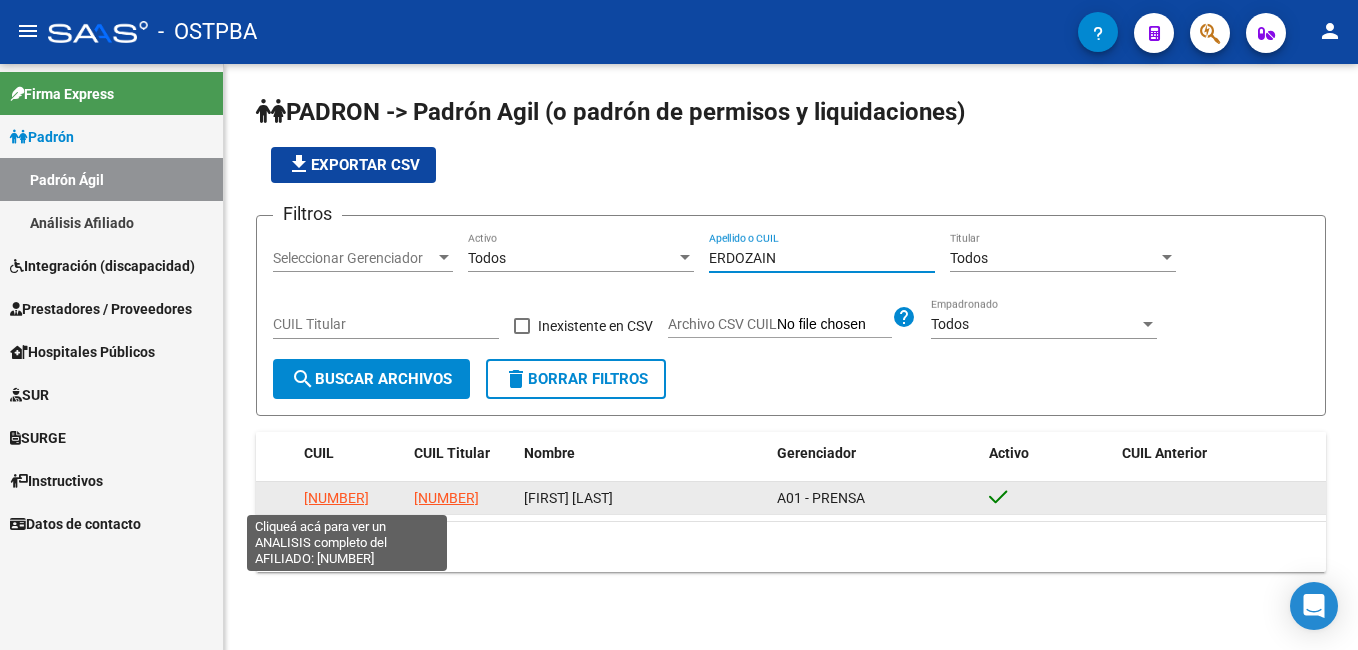 type on "ERDOZAIN" 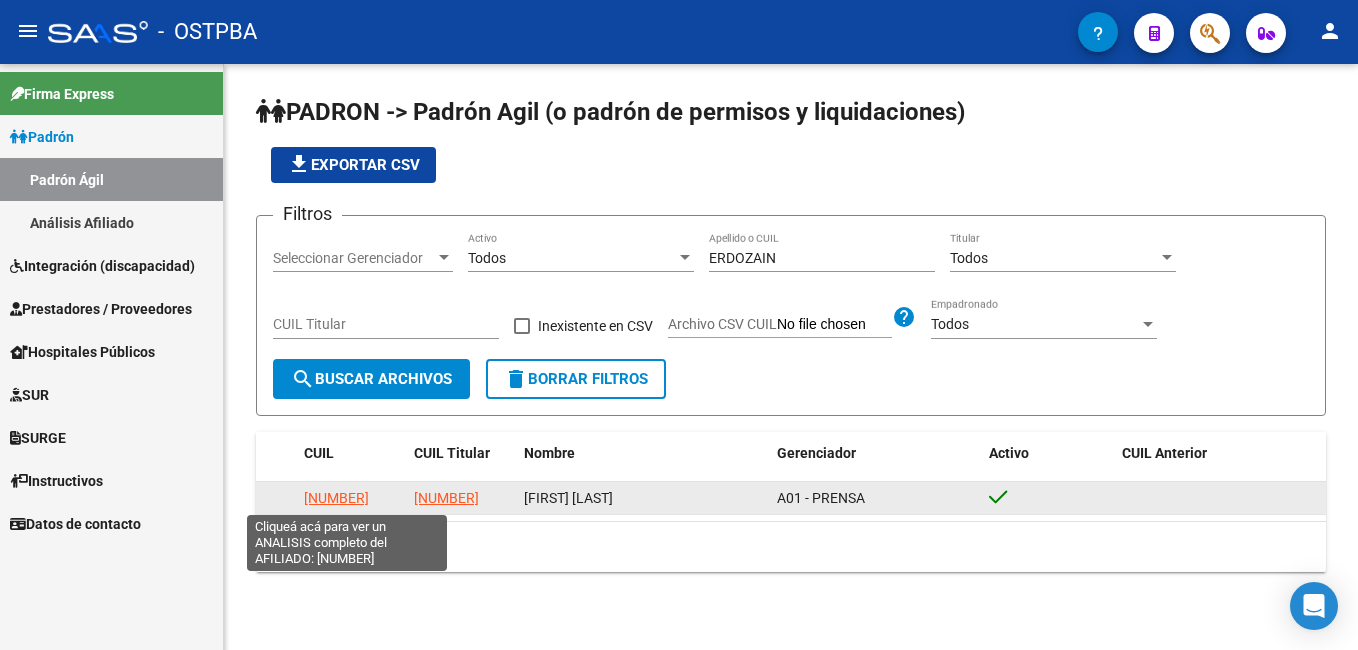 drag, startPoint x: 306, startPoint y: 504, endPoint x: 387, endPoint y: 504, distance: 81 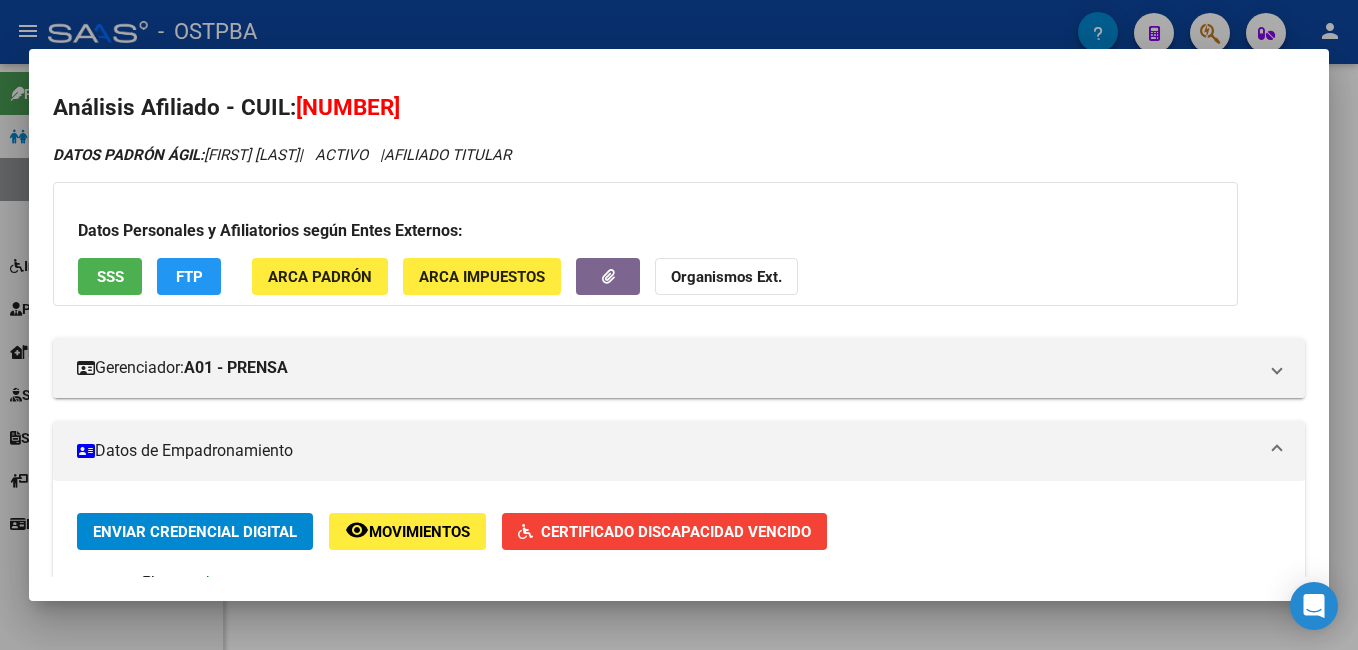 drag, startPoint x: 299, startPoint y: 104, endPoint x: 441, endPoint y: 97, distance: 142.17242 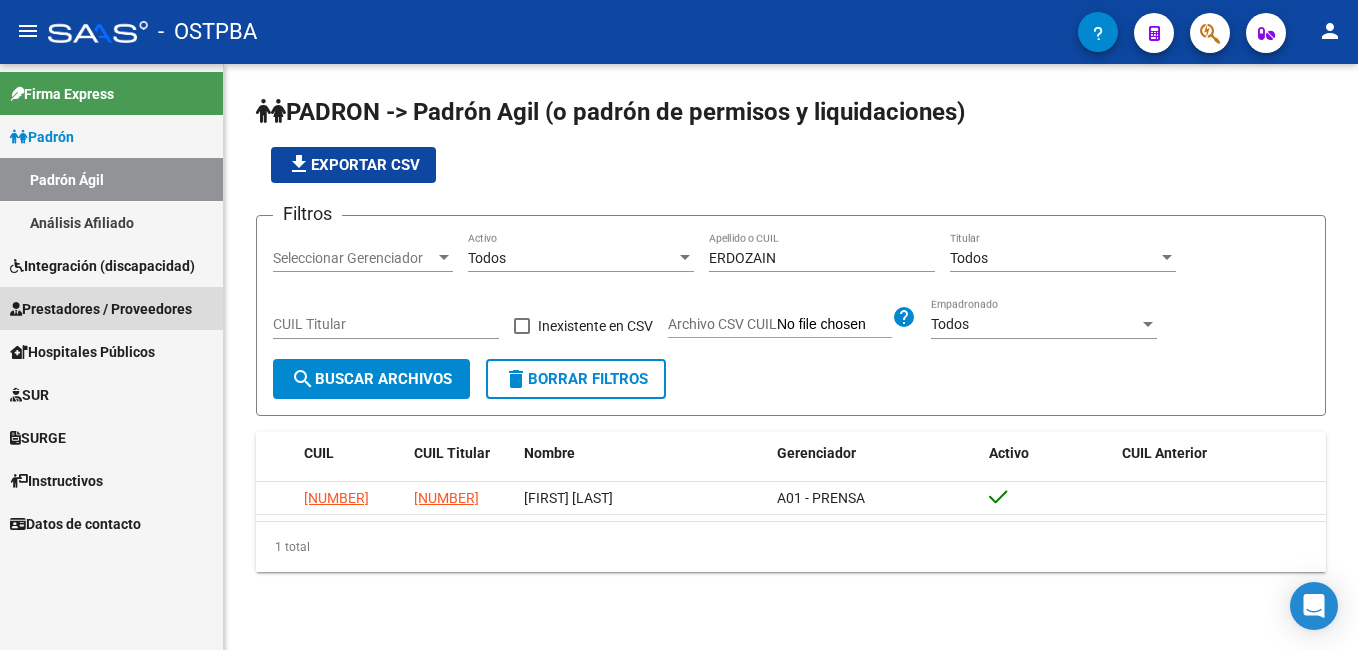 click on "Prestadores / Proveedores" at bounding box center [101, 309] 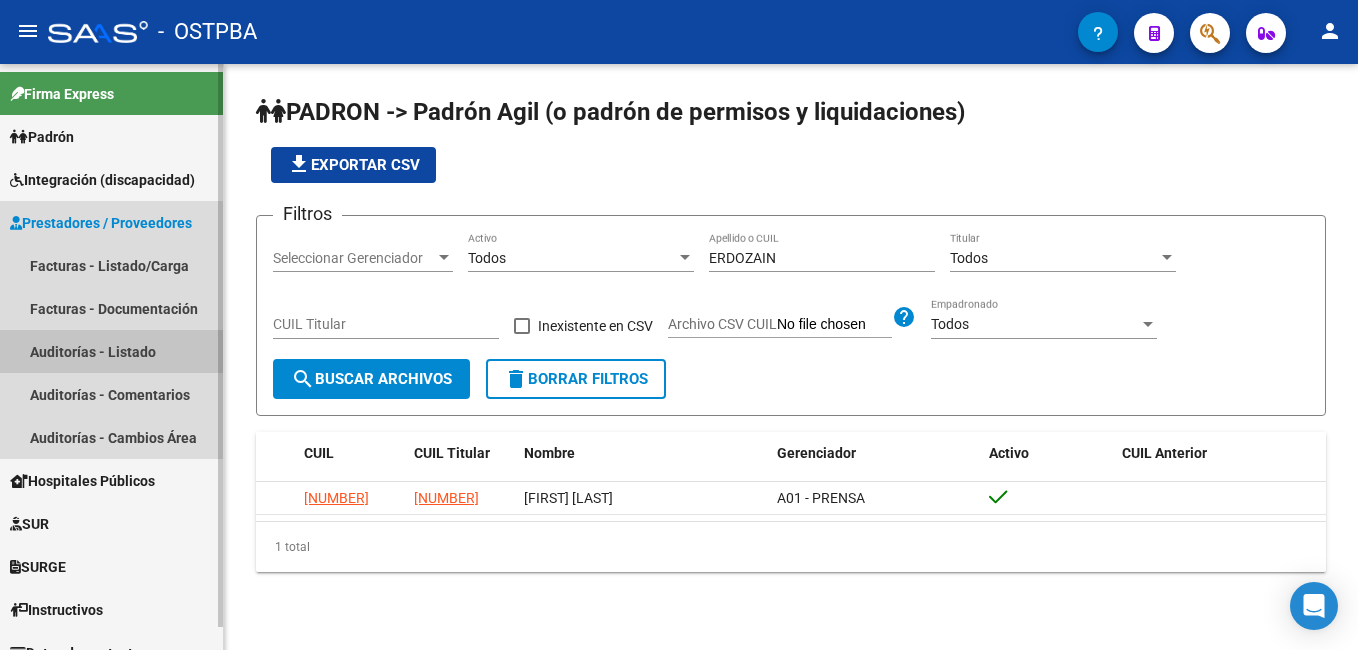 click on "Auditorías - Listado" at bounding box center [111, 351] 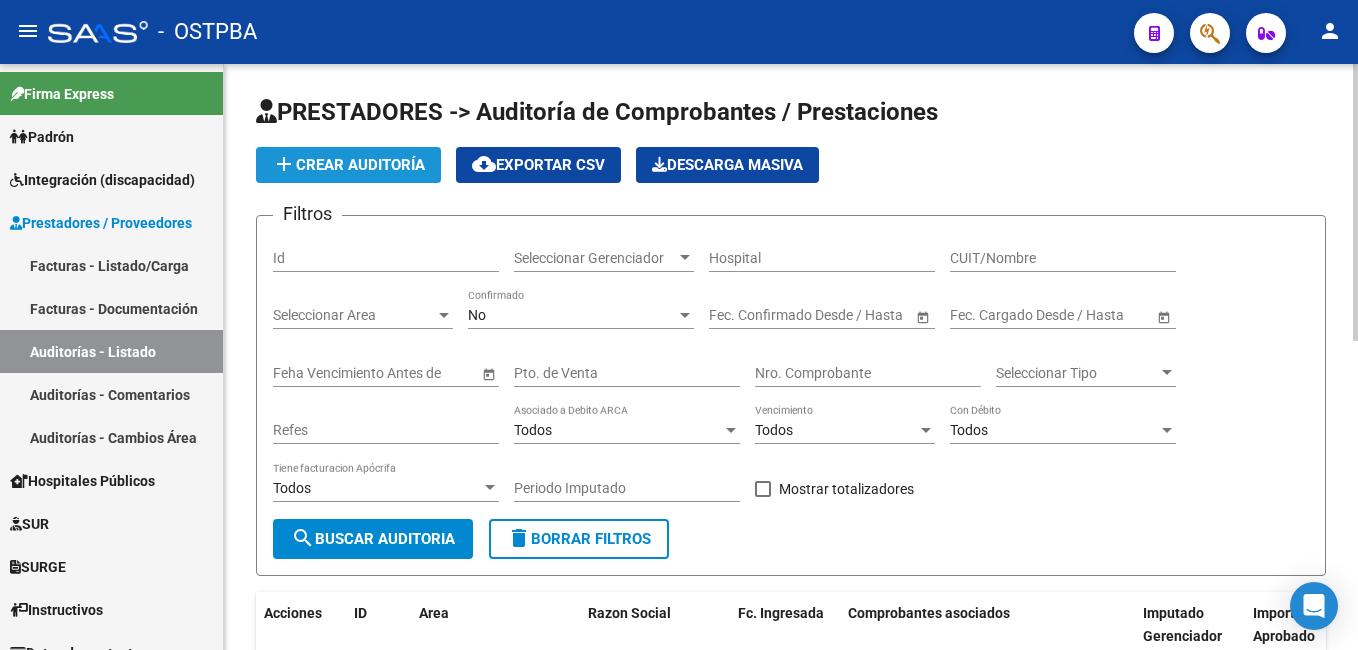 click on "add  Crear Auditoría" 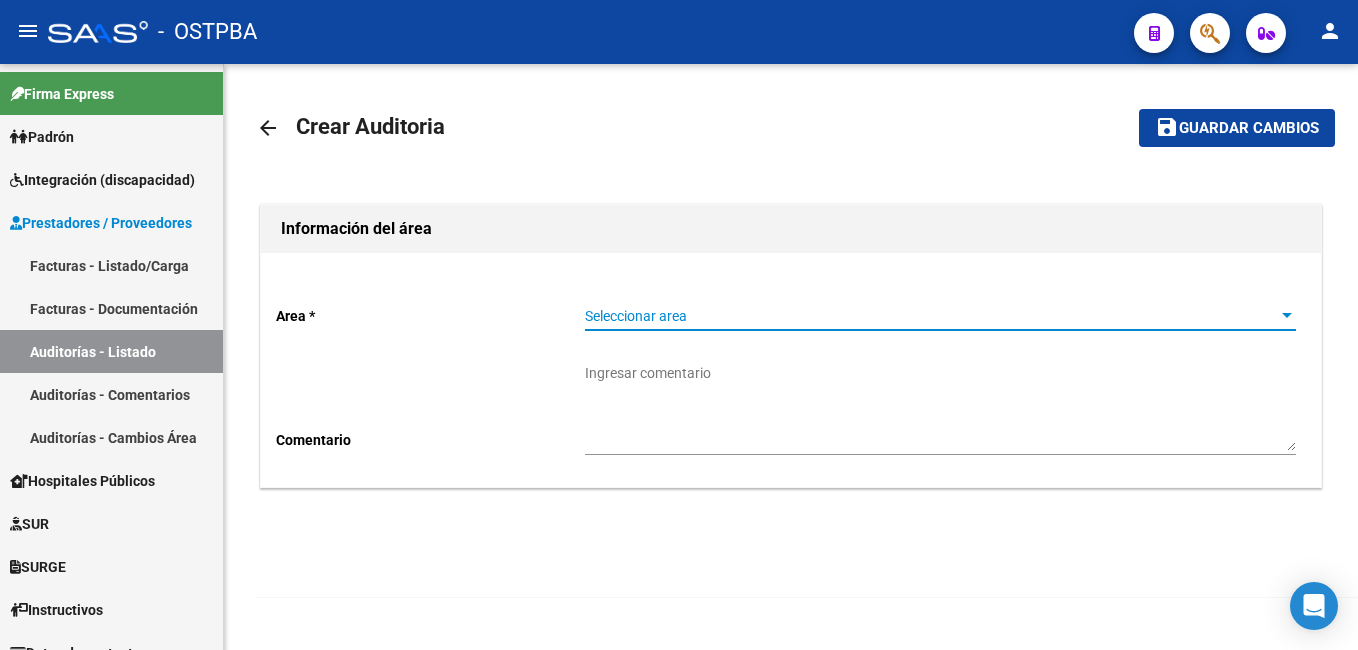 click at bounding box center (1287, 315) 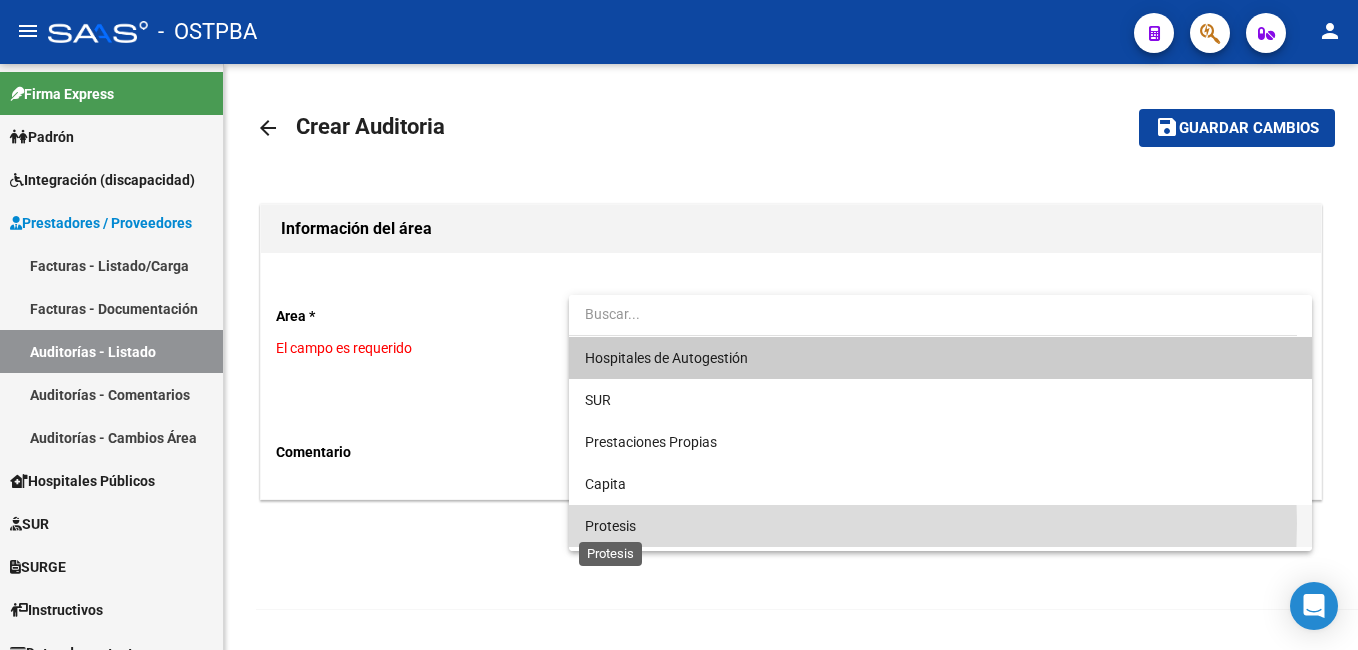 click on "Protesis" at bounding box center [610, 526] 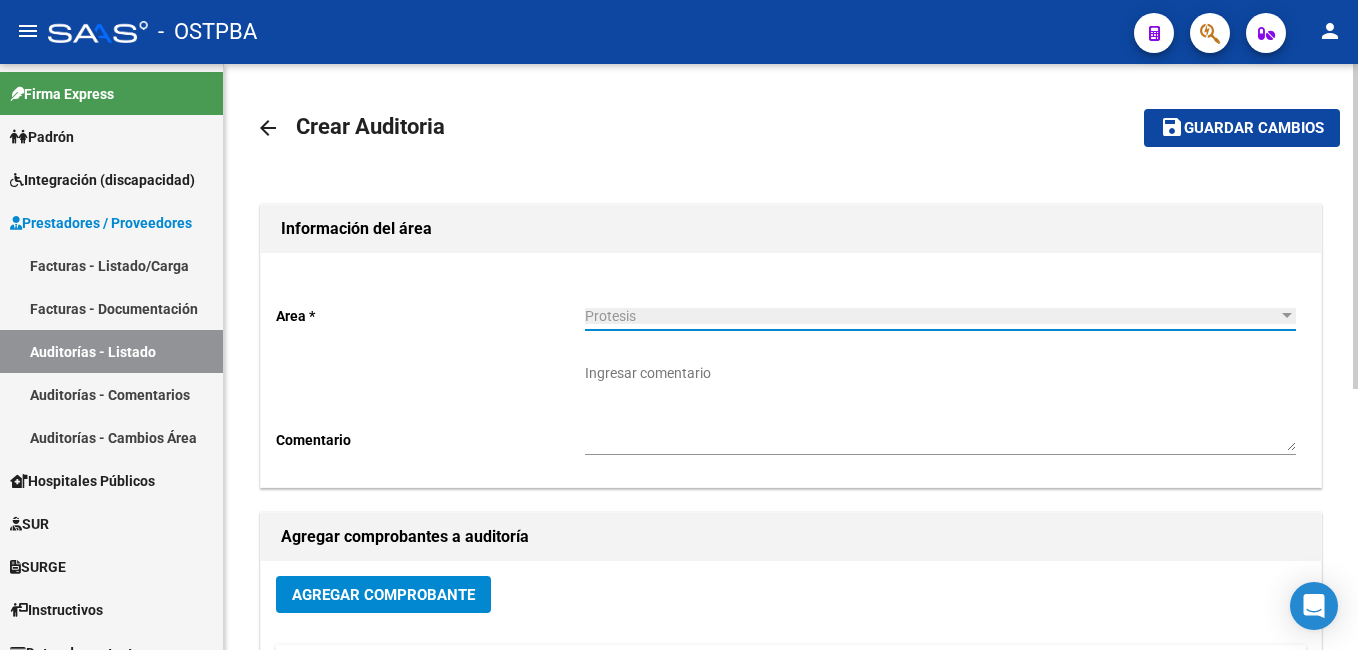 scroll, scrollTop: 200, scrollLeft: 0, axis: vertical 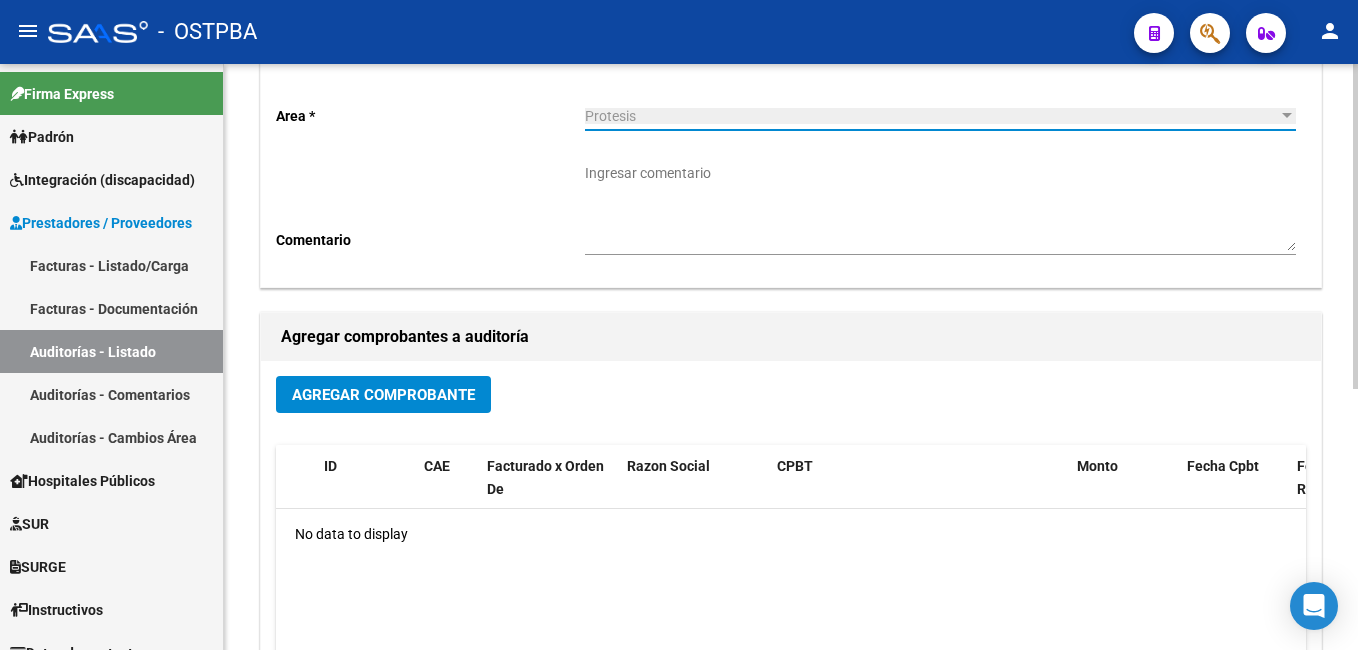 click on "Agregar Comprobante" 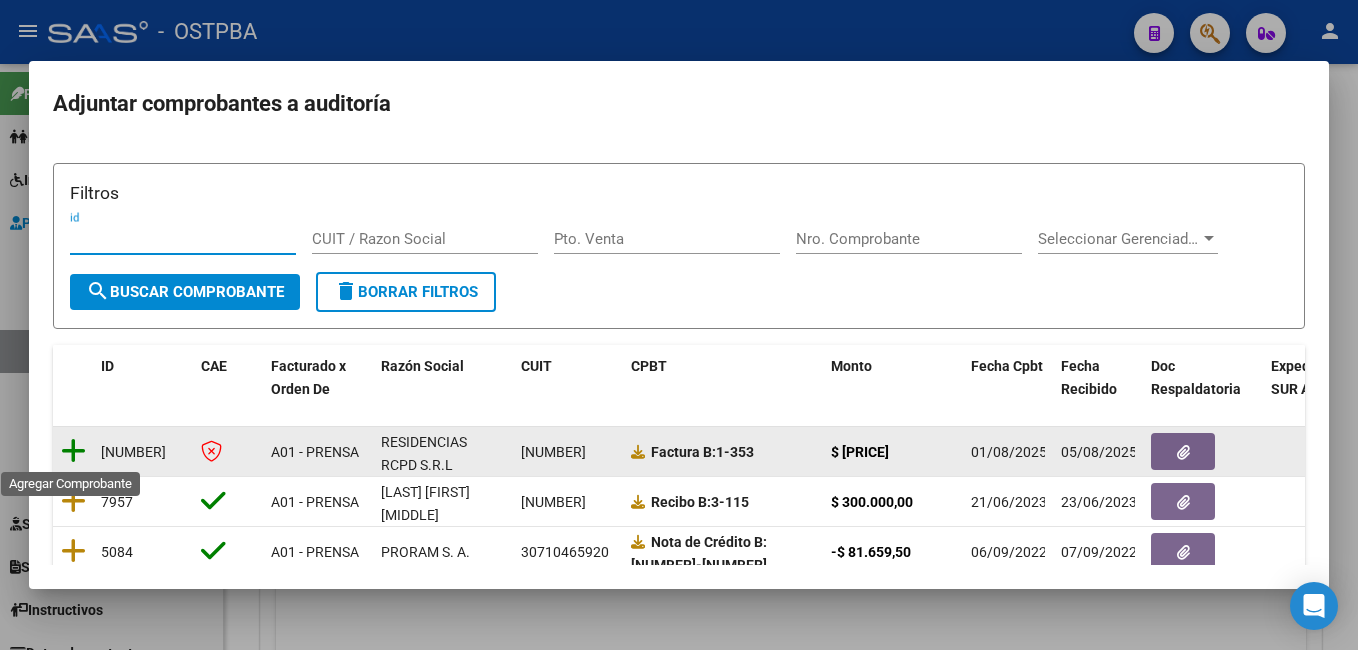 click 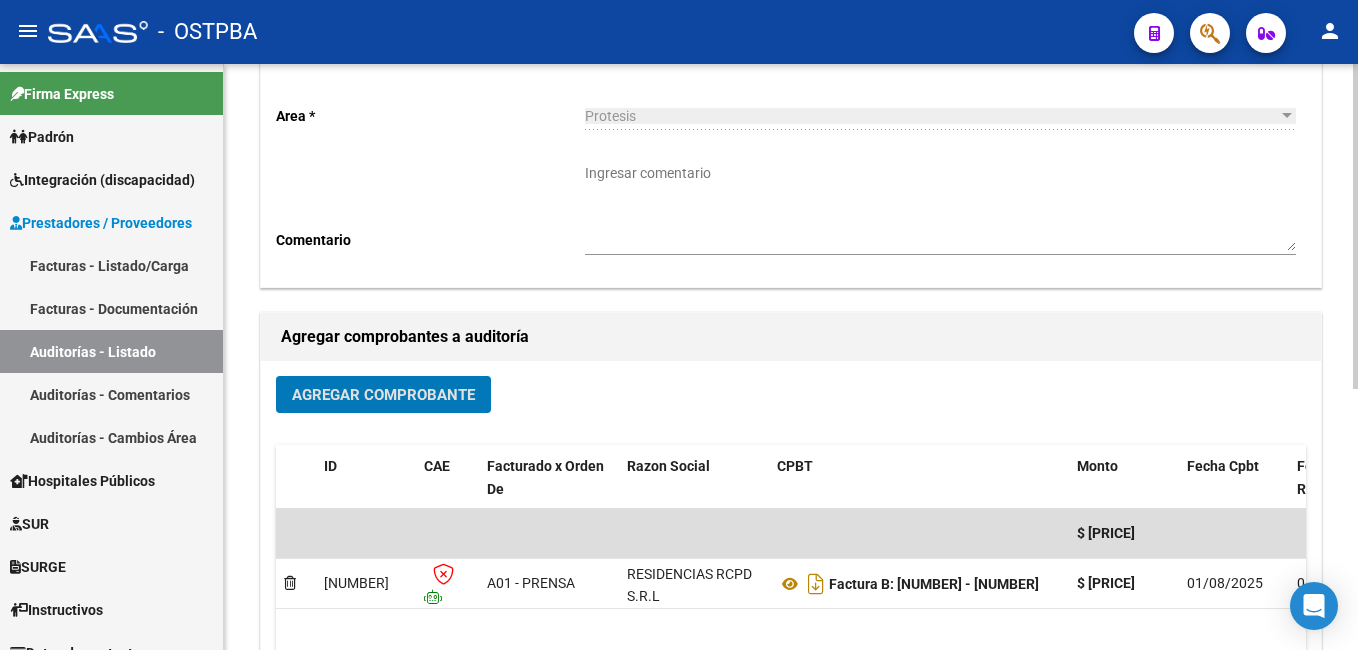 scroll, scrollTop: 0, scrollLeft: 0, axis: both 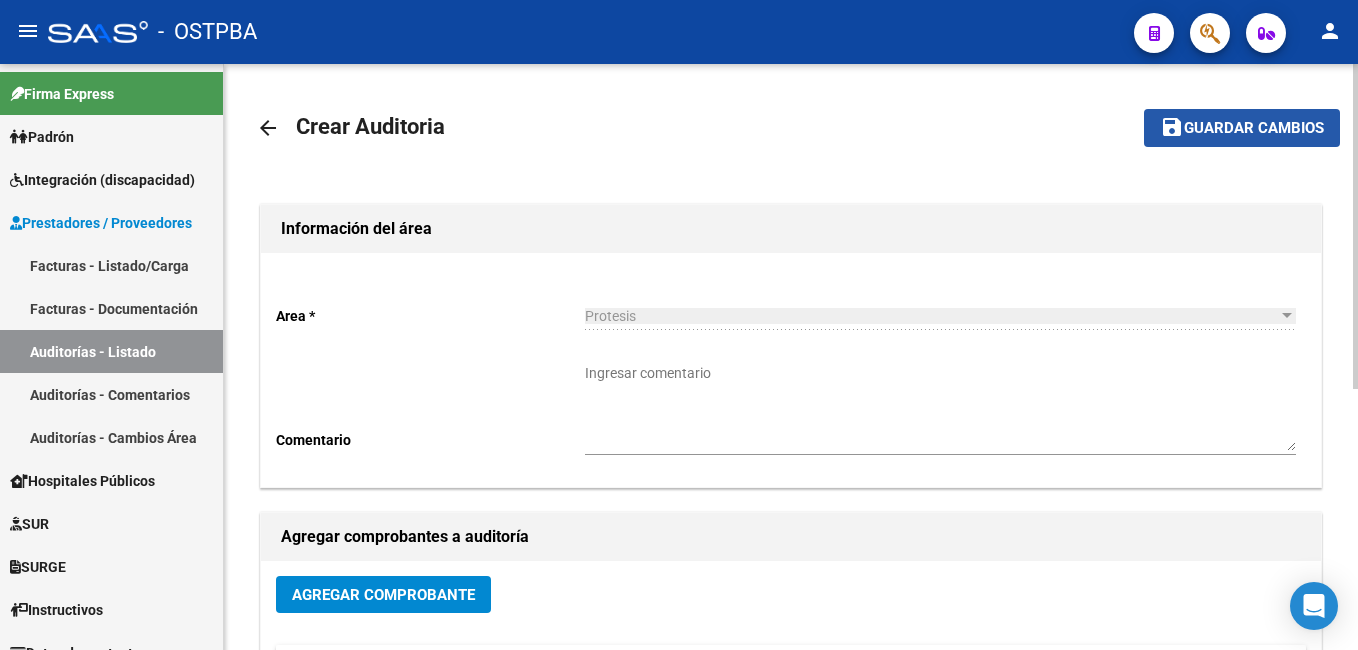 click on "Guardar cambios" 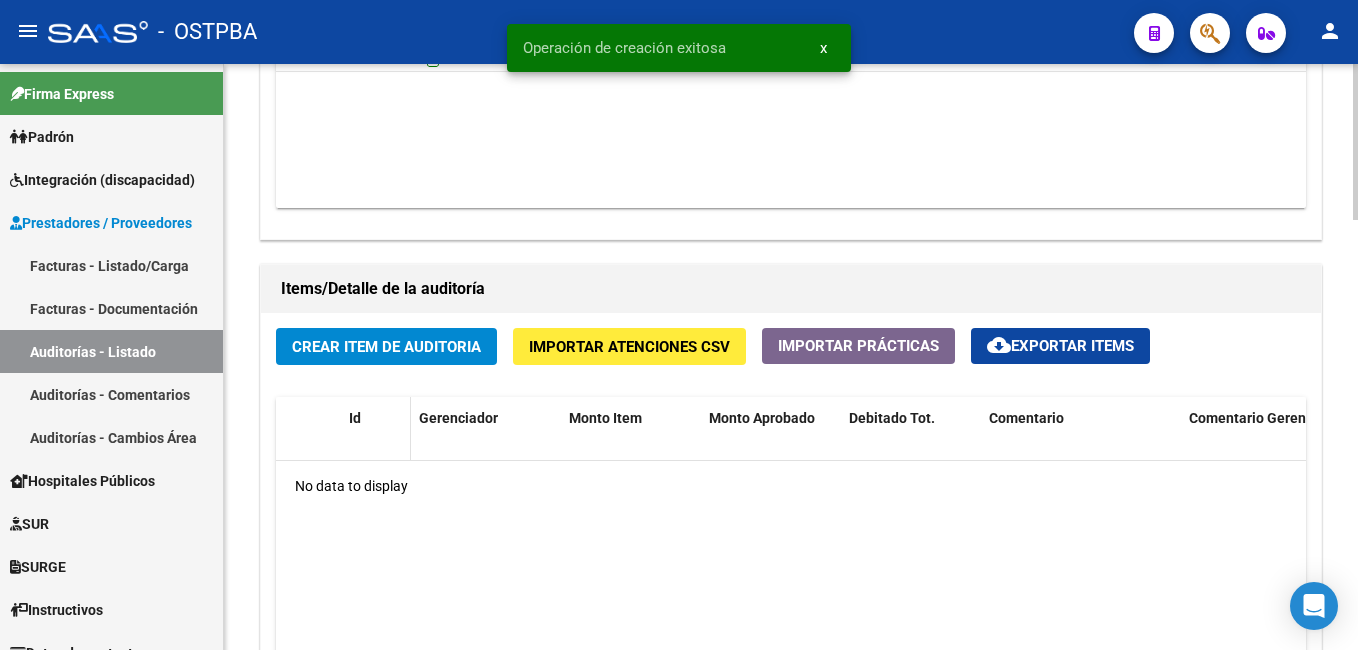 scroll, scrollTop: 1300, scrollLeft: 0, axis: vertical 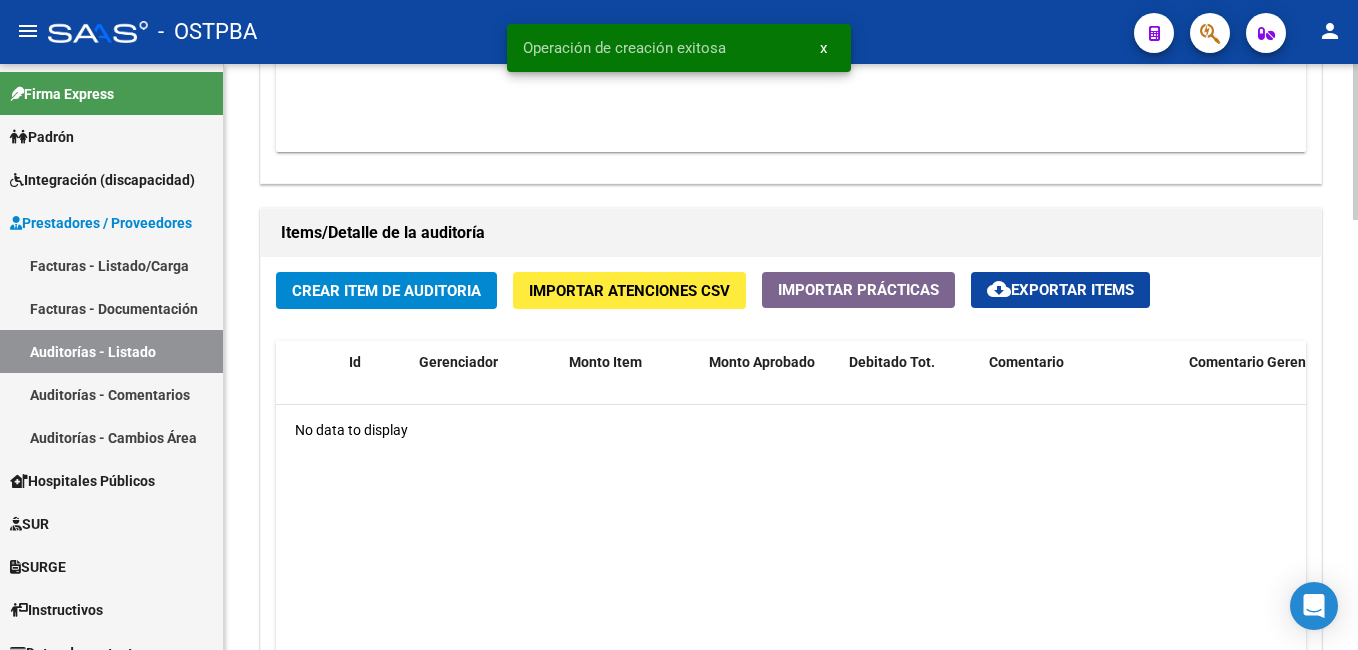 click on "Crear Item de Auditoria" 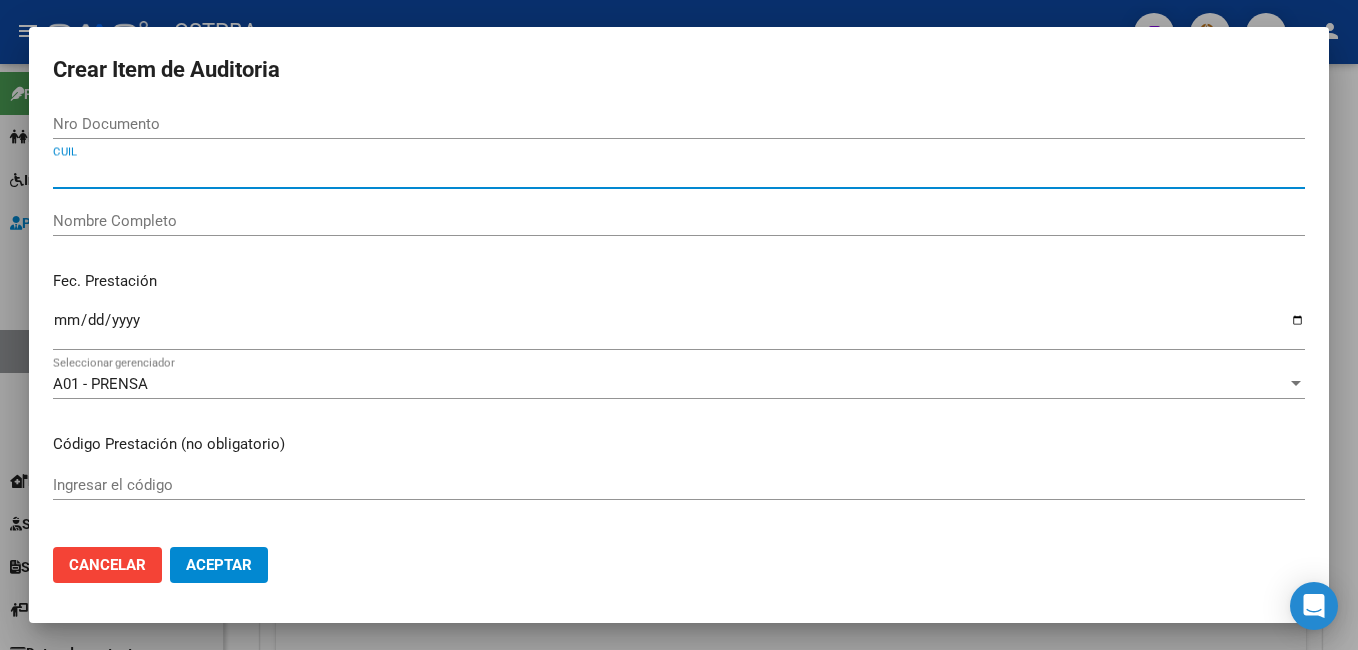 paste on "[NUMBER]" 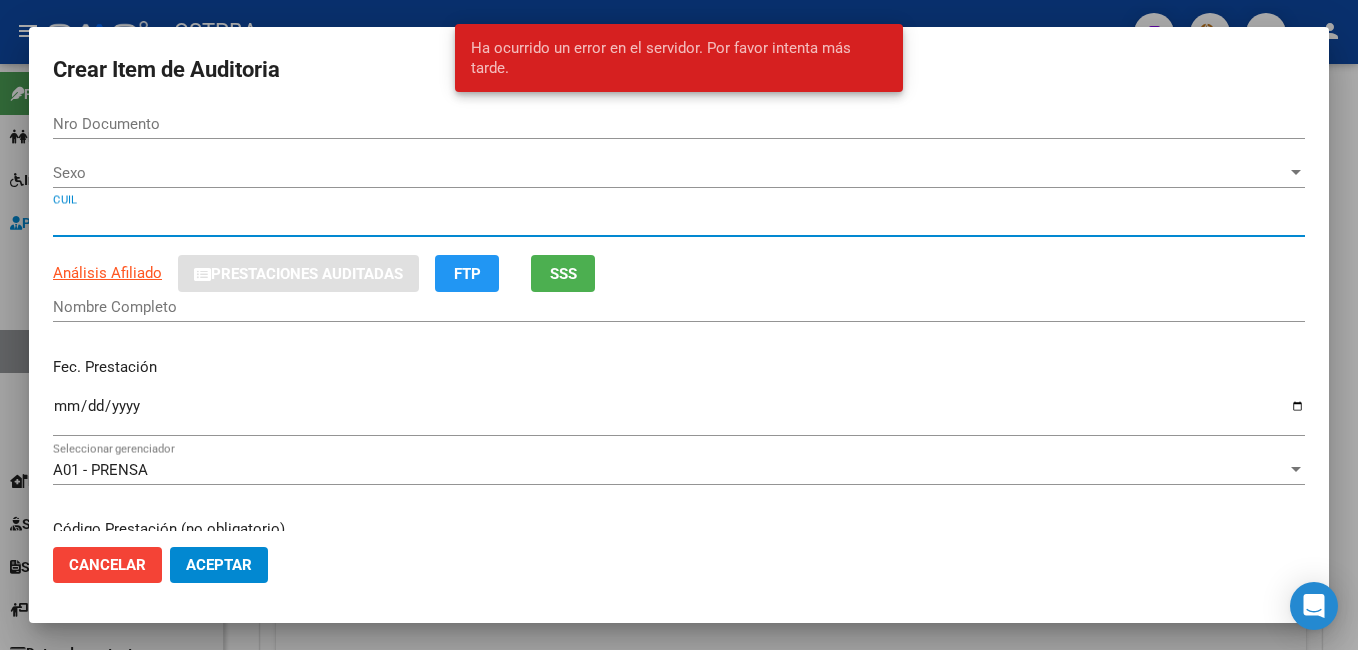 type on "[NUMBER]" 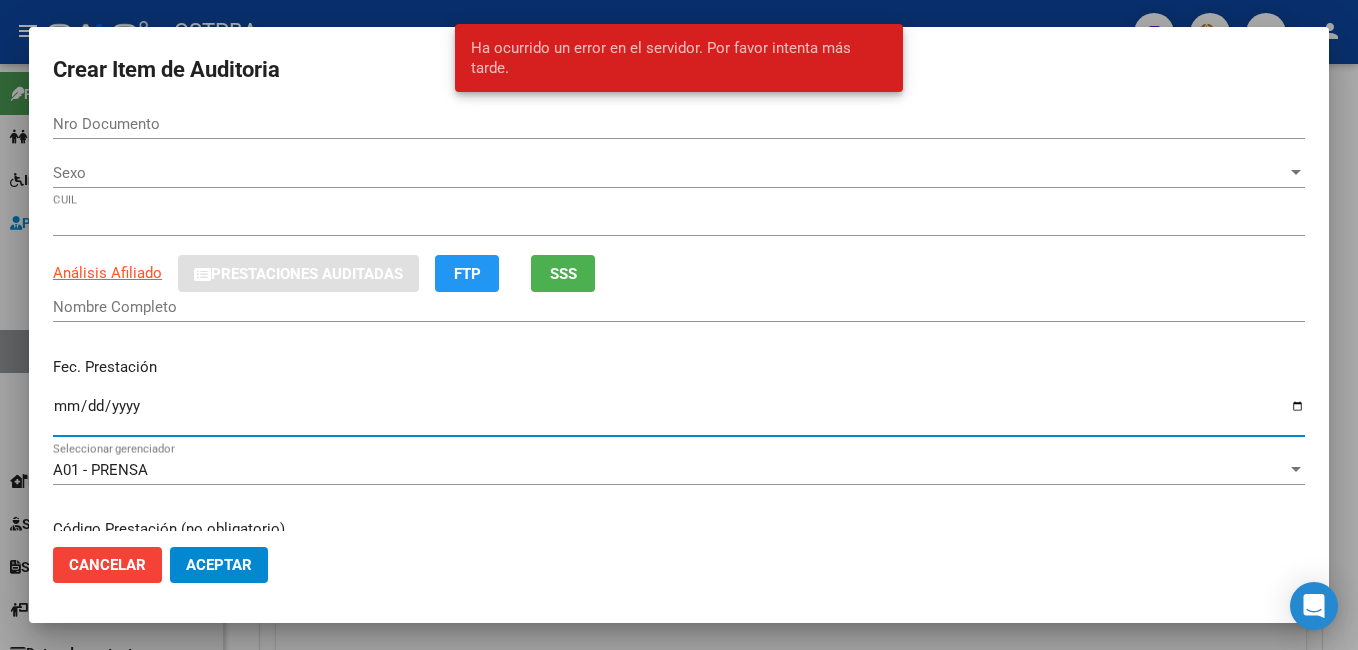 click on "Ingresar la fecha" at bounding box center (679, 414) 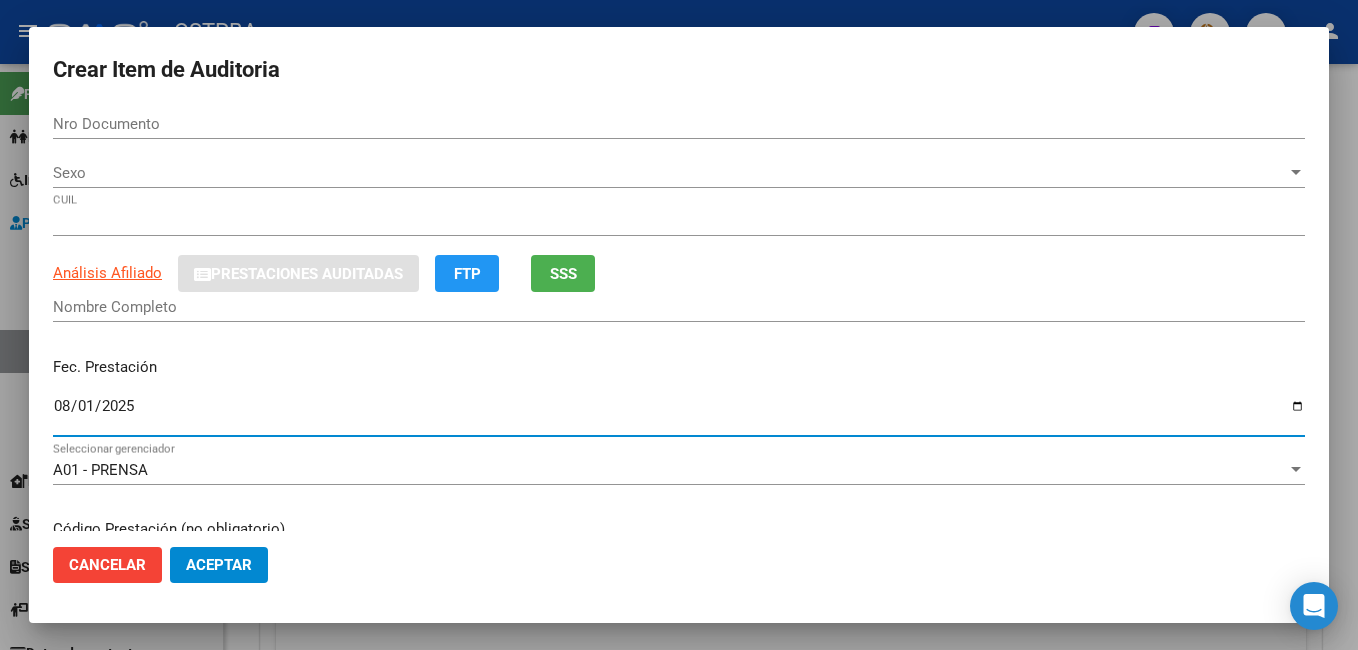 type on "2025-08-01" 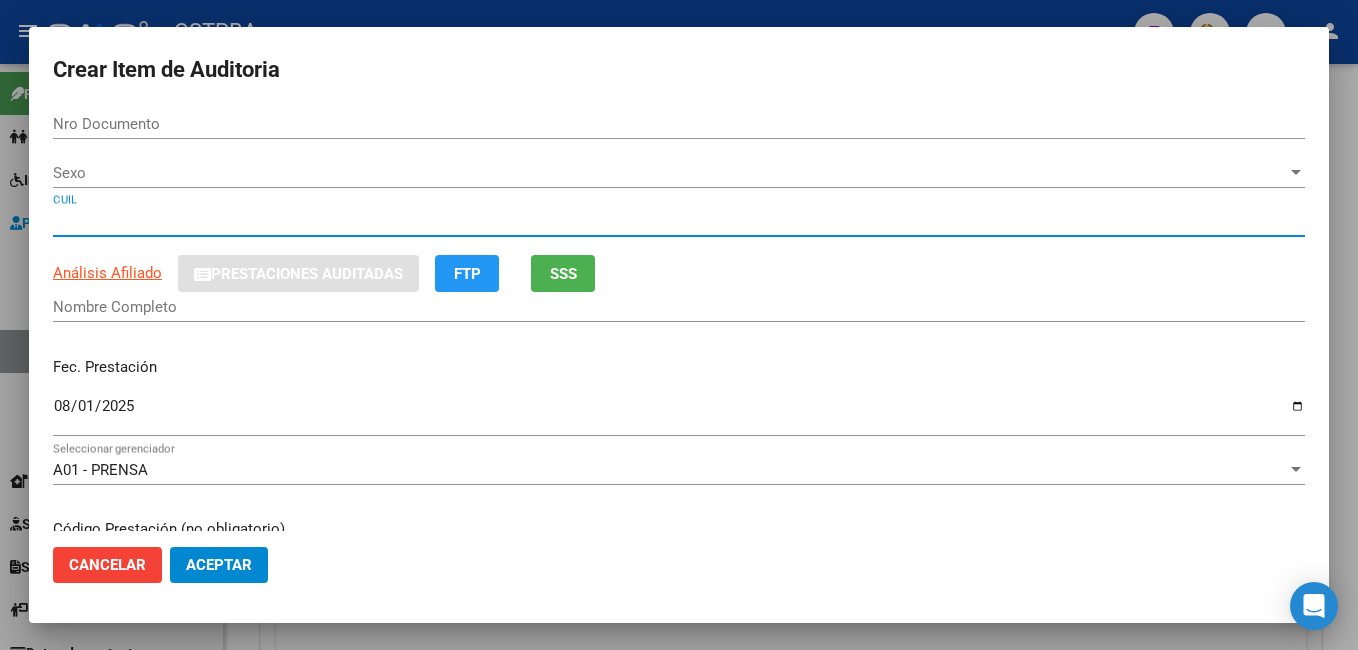 click on "[NUMBER]" at bounding box center (679, 221) 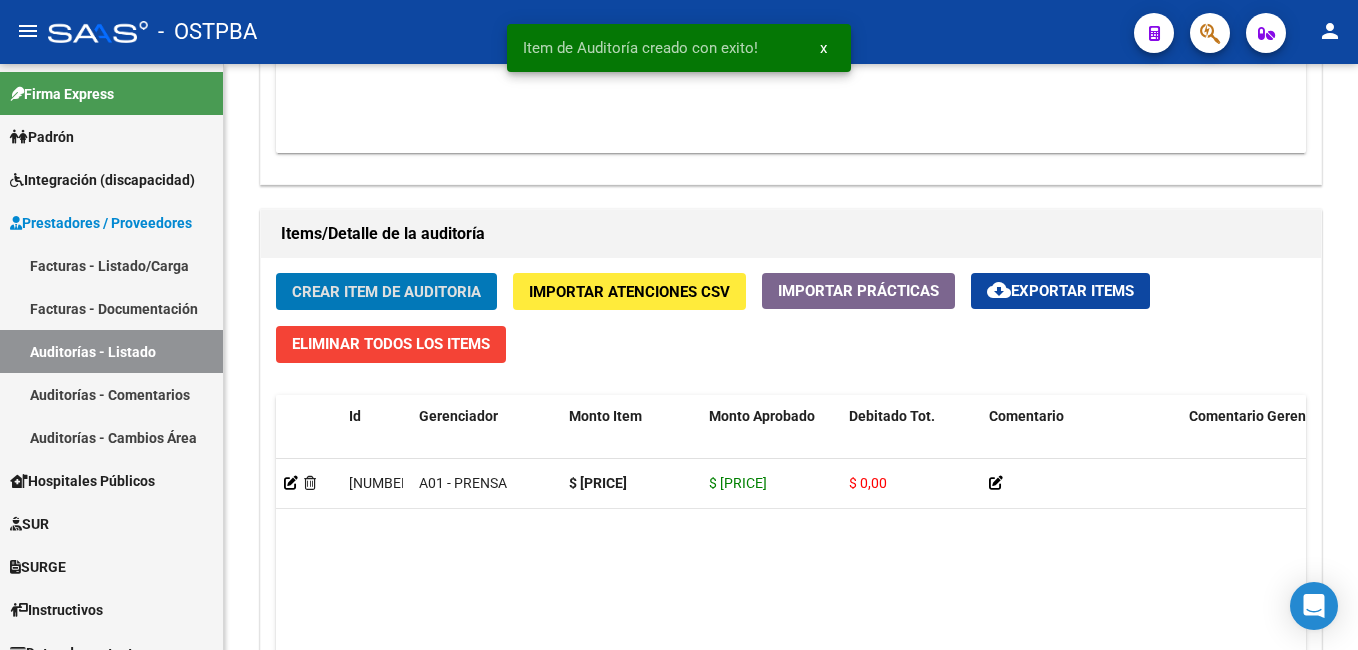 scroll, scrollTop: 1301, scrollLeft: 0, axis: vertical 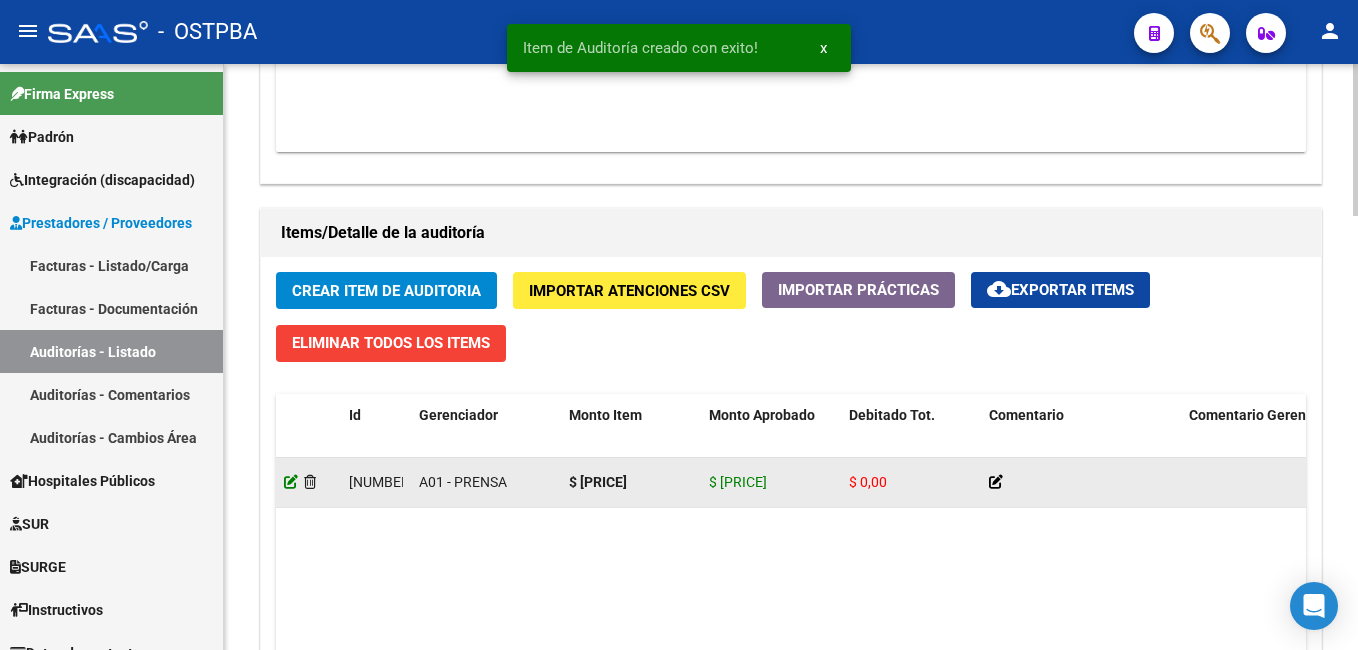 click 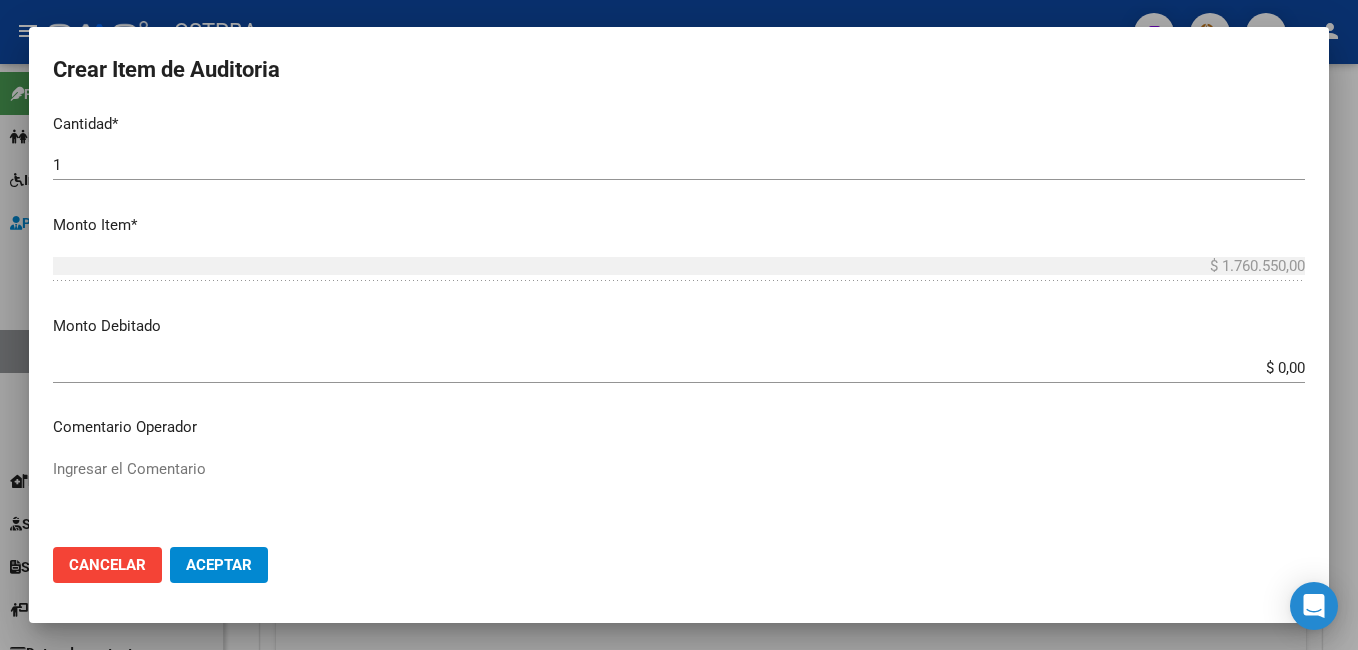 scroll, scrollTop: 600, scrollLeft: 0, axis: vertical 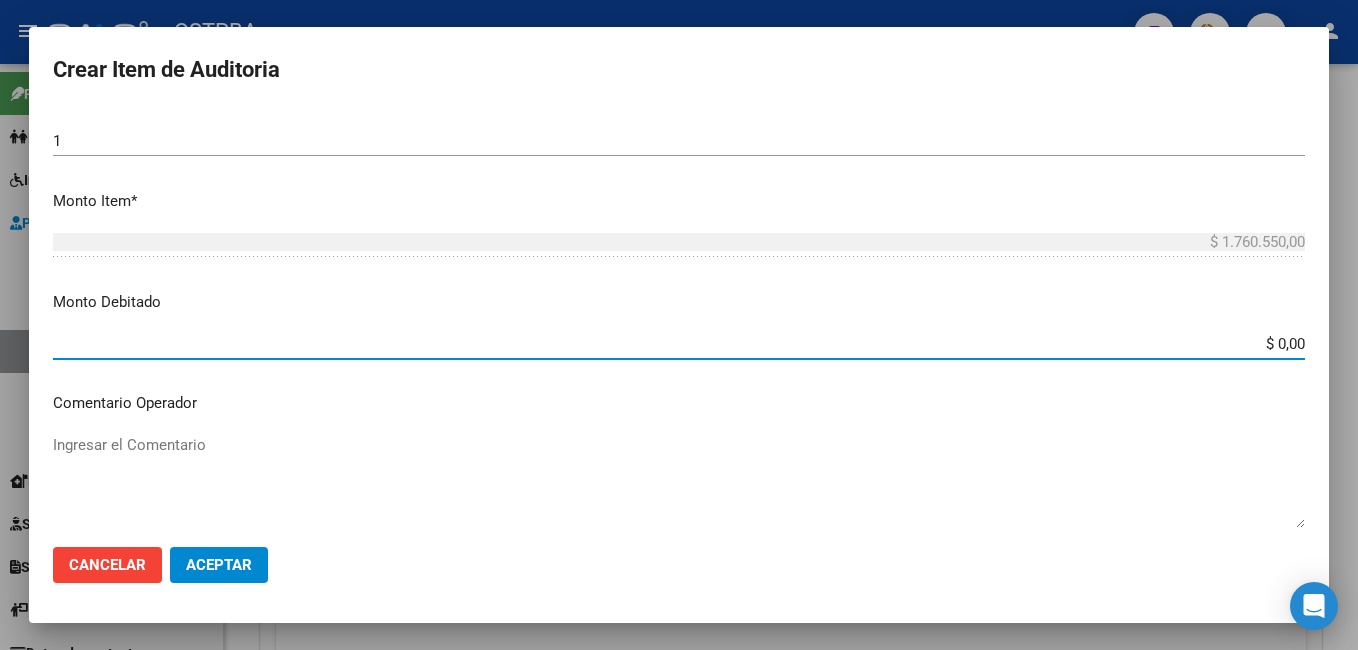 drag, startPoint x: 1288, startPoint y: 342, endPoint x: 1202, endPoint y: 343, distance: 86.00581 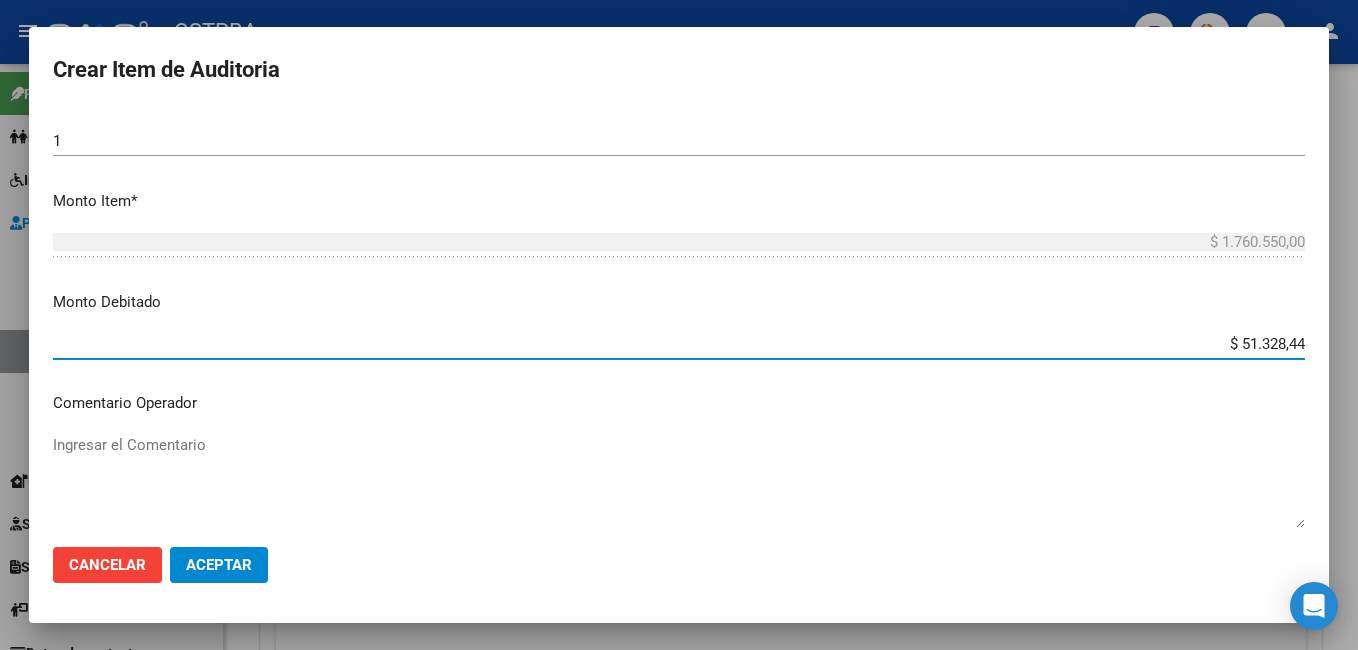 type on "$ 513.284,45" 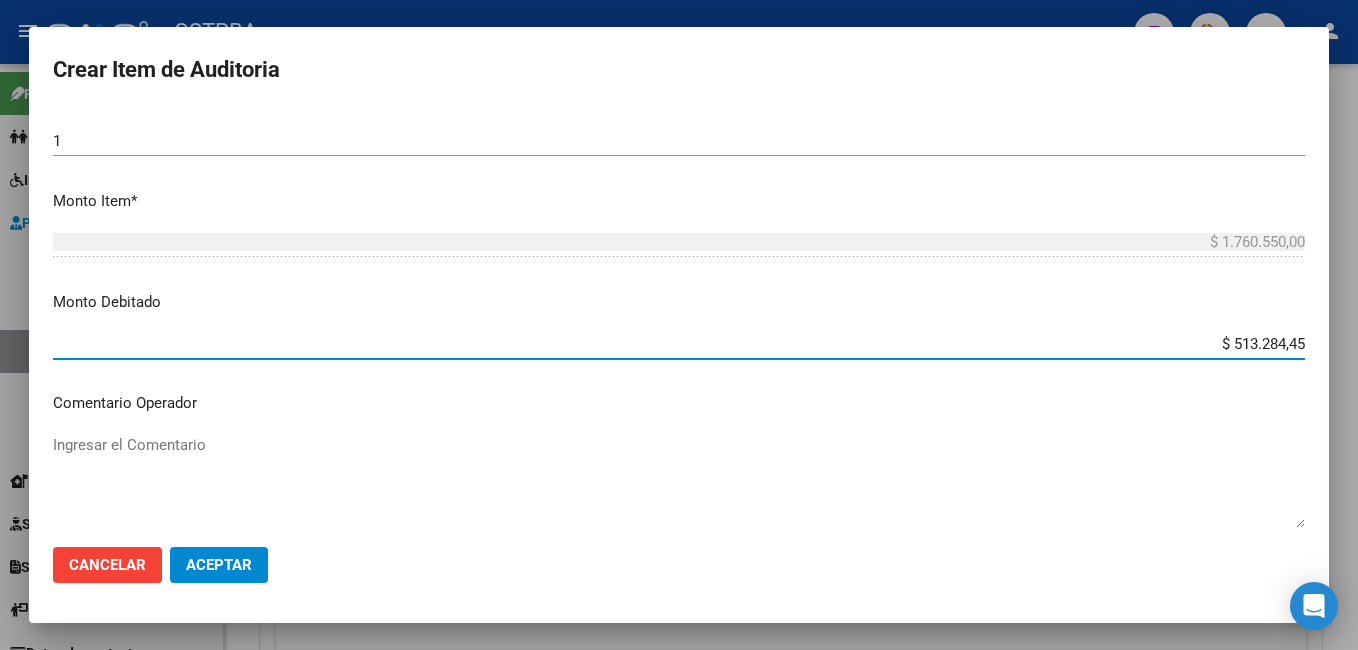 click on "Ingresar el Comentario" at bounding box center [679, 481] 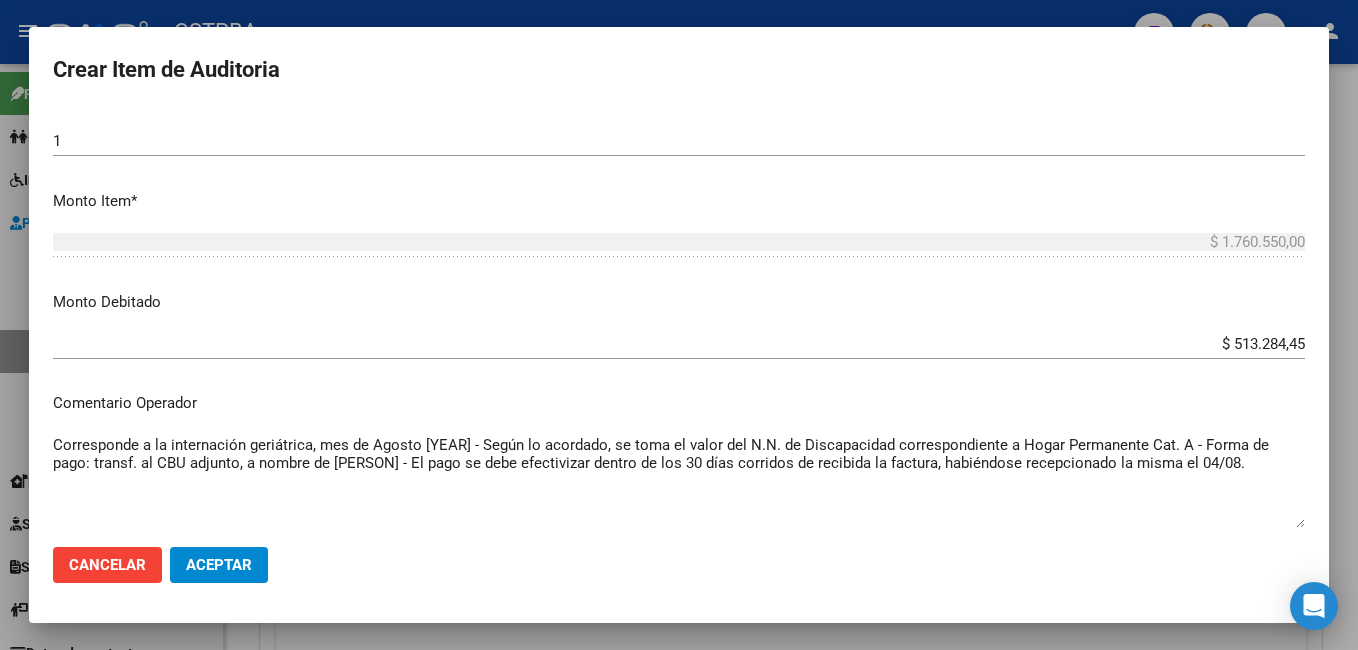 type on "Corresponde a la internación geriátrica, mes de Agosto [YEAR] - Según lo acordado, se toma el valor del N.N. de Discapacidad correspondiente a Hogar Permanente Cat. A - Forma de pago: transf. al CBU adjunto, a nombre de [PERSON] - El pago se debe efectivizar dentro de los 30 días corridos de recibida la factura, habiéndose recepcionado la misma el 04/08." 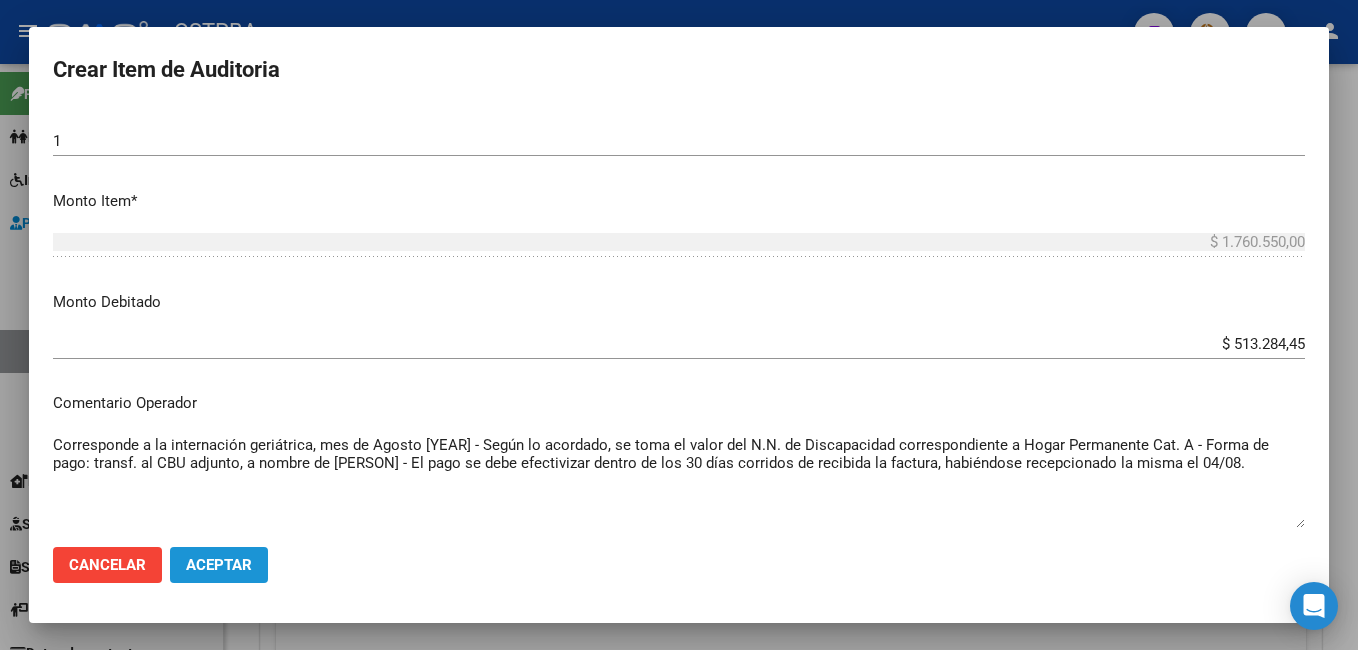 click on "Aceptar" 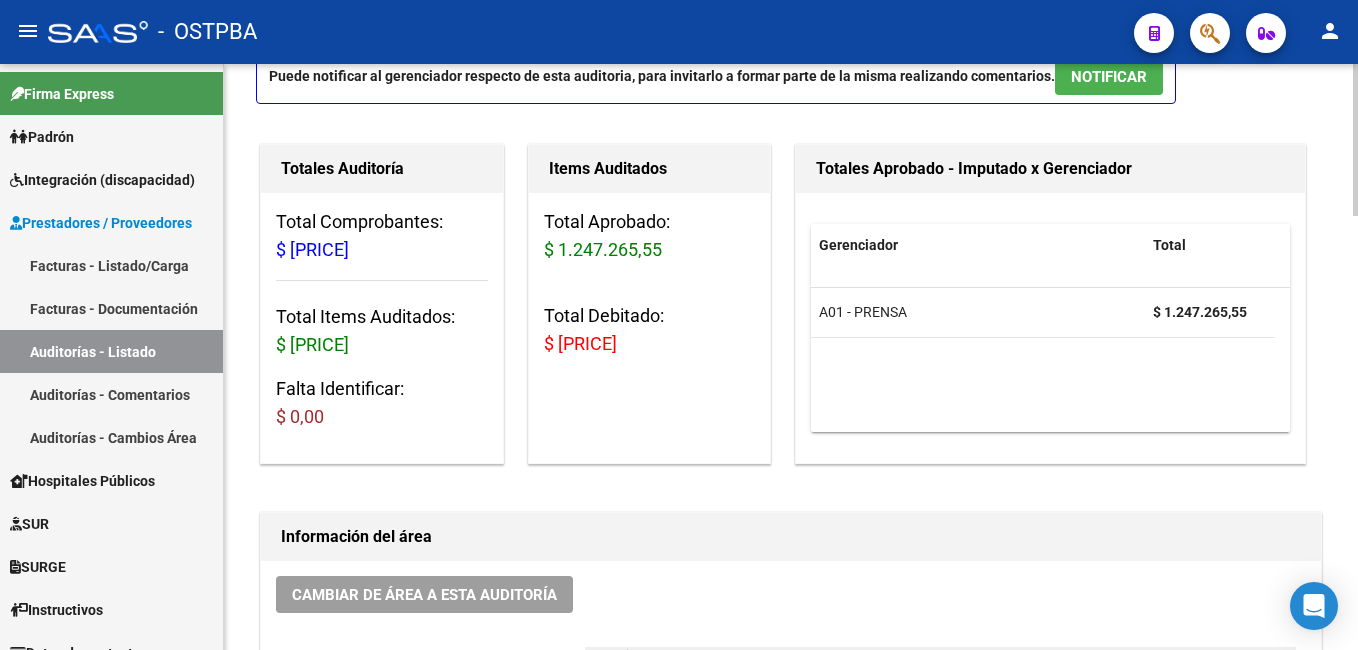 scroll, scrollTop: 0, scrollLeft: 0, axis: both 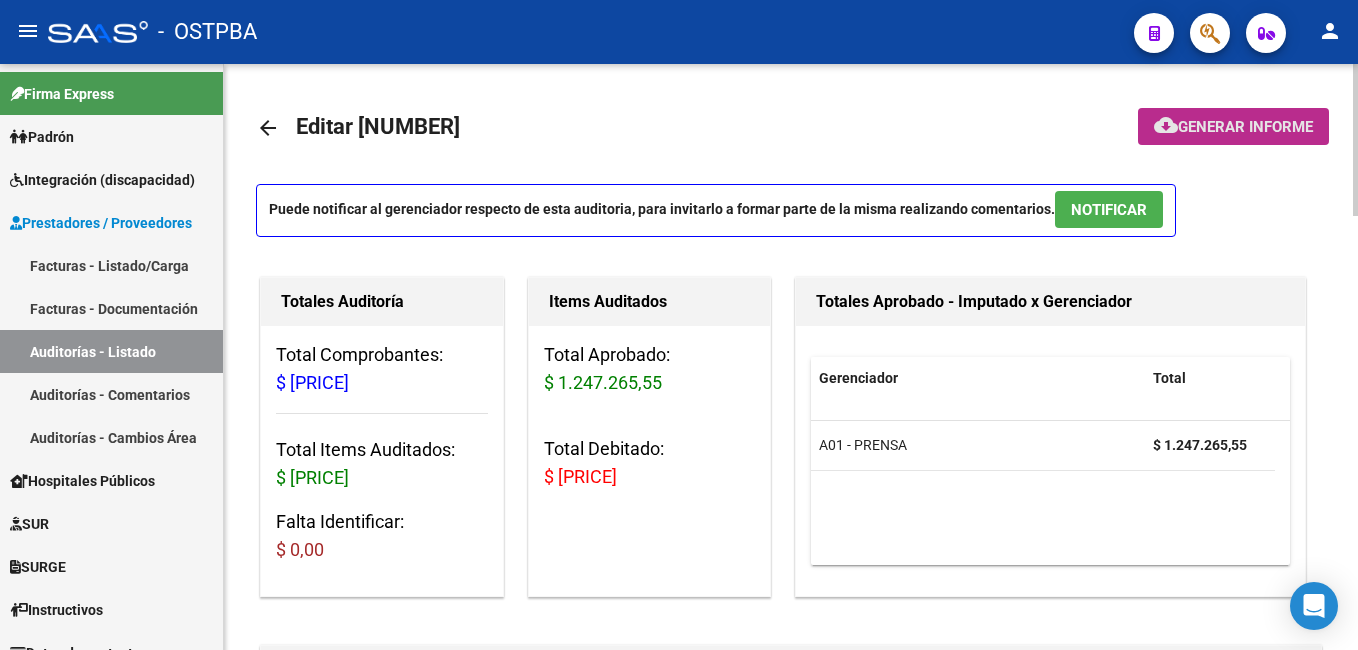 click on "Generar informe" 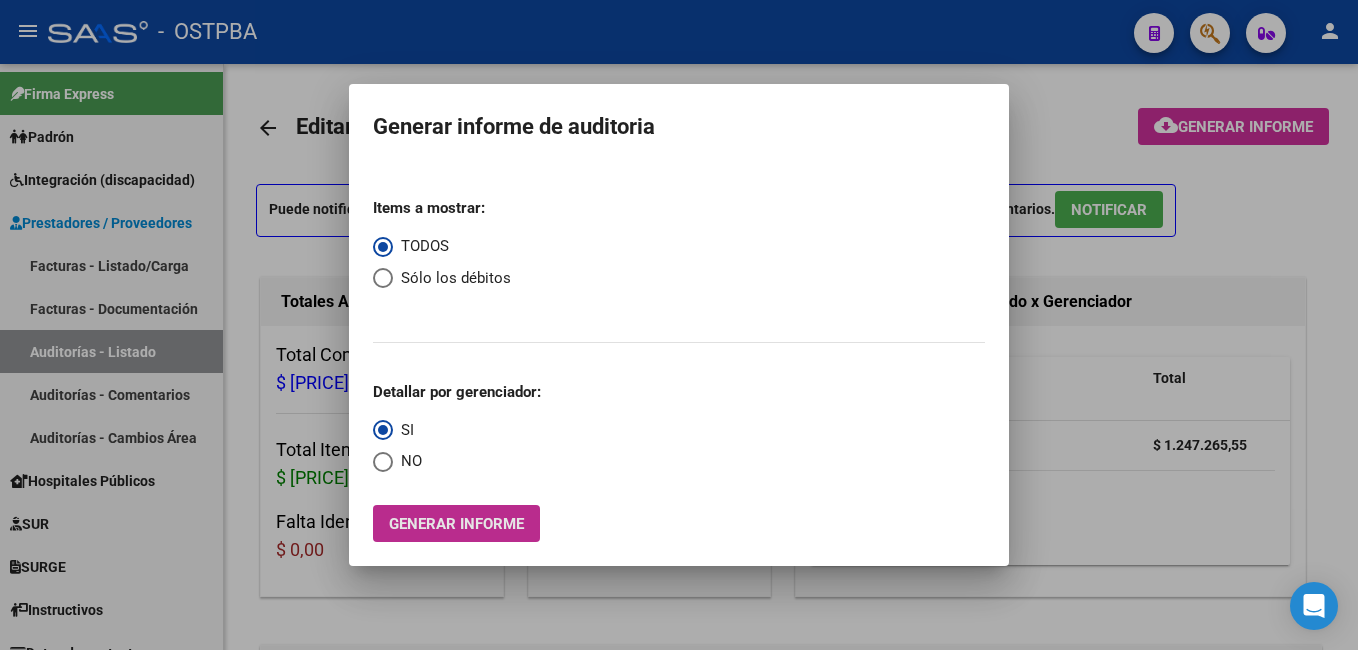 click on "Generar informe" at bounding box center (456, 524) 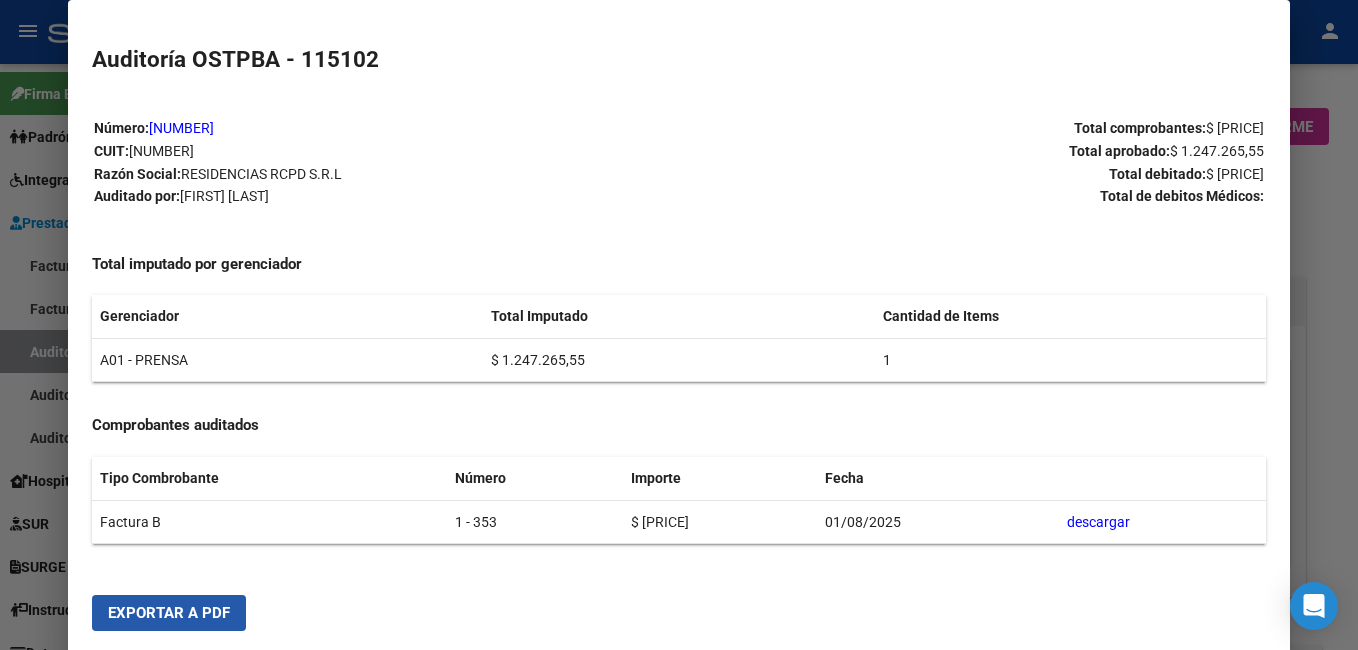 click on "Exportar a PDF" at bounding box center [169, 613] 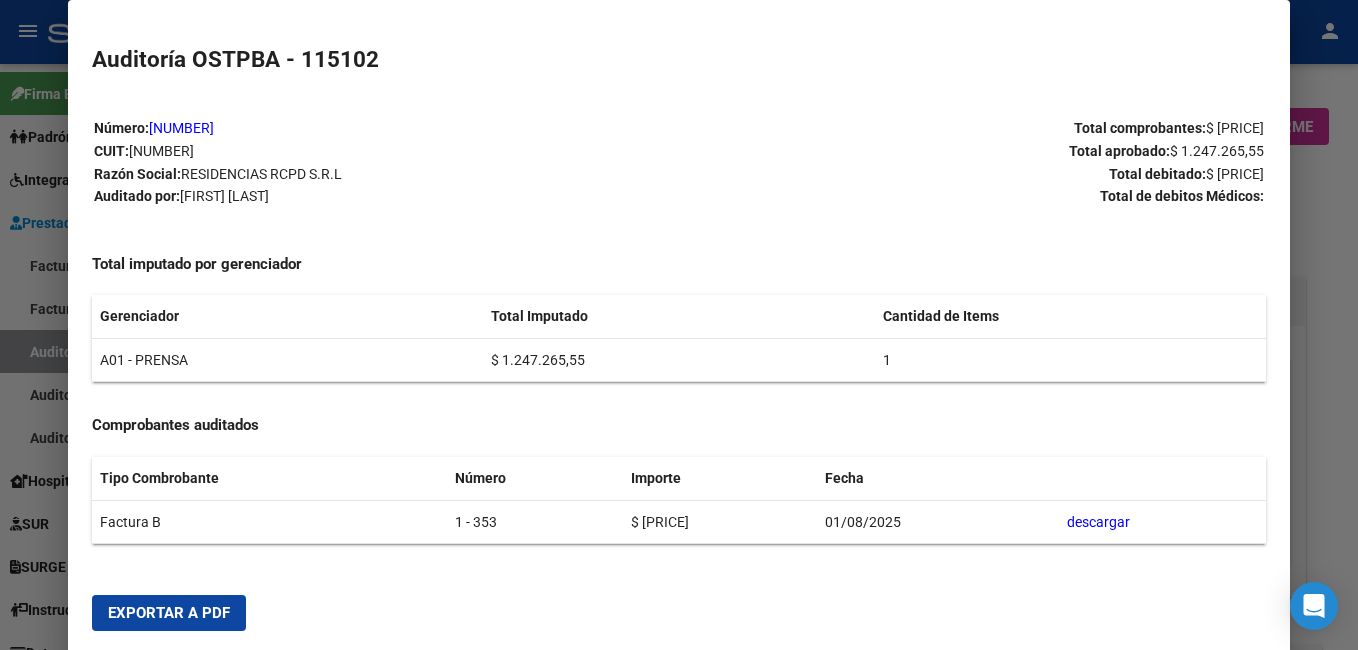 click at bounding box center [679, 325] 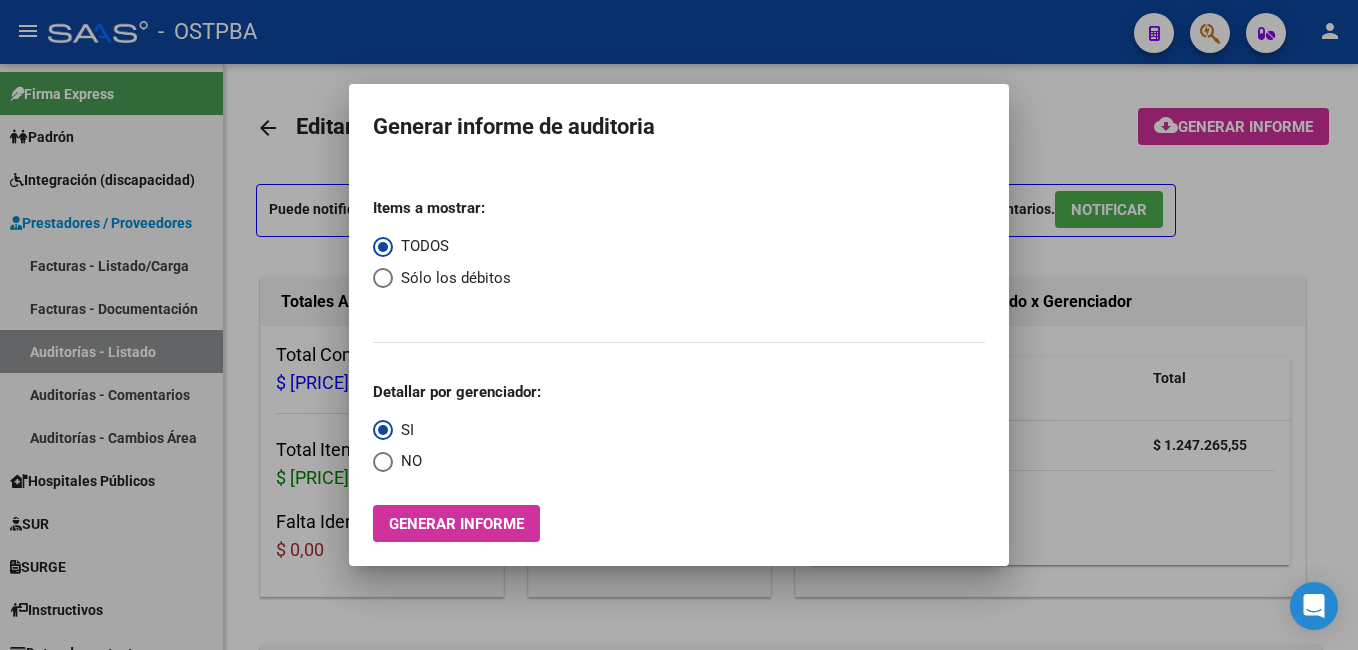 click at bounding box center [679, 325] 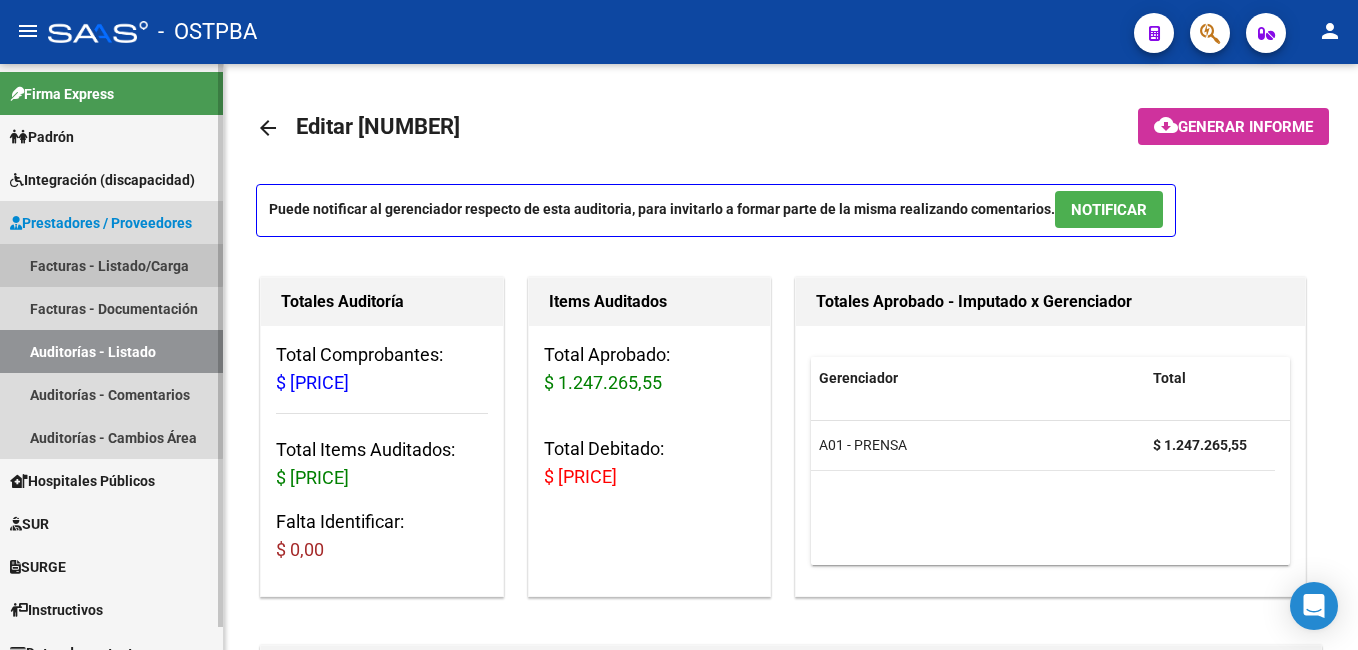 click on "Facturas - Listado/Carga" at bounding box center [111, 265] 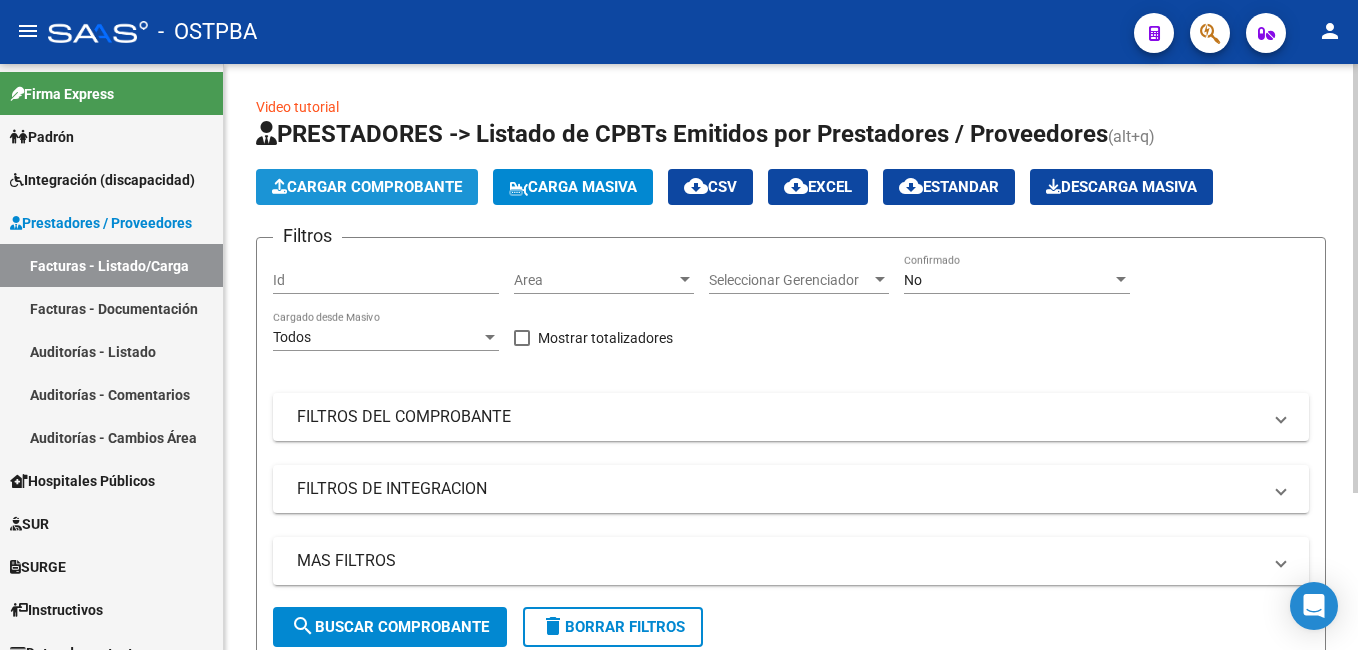 click on "Cargar Comprobante" 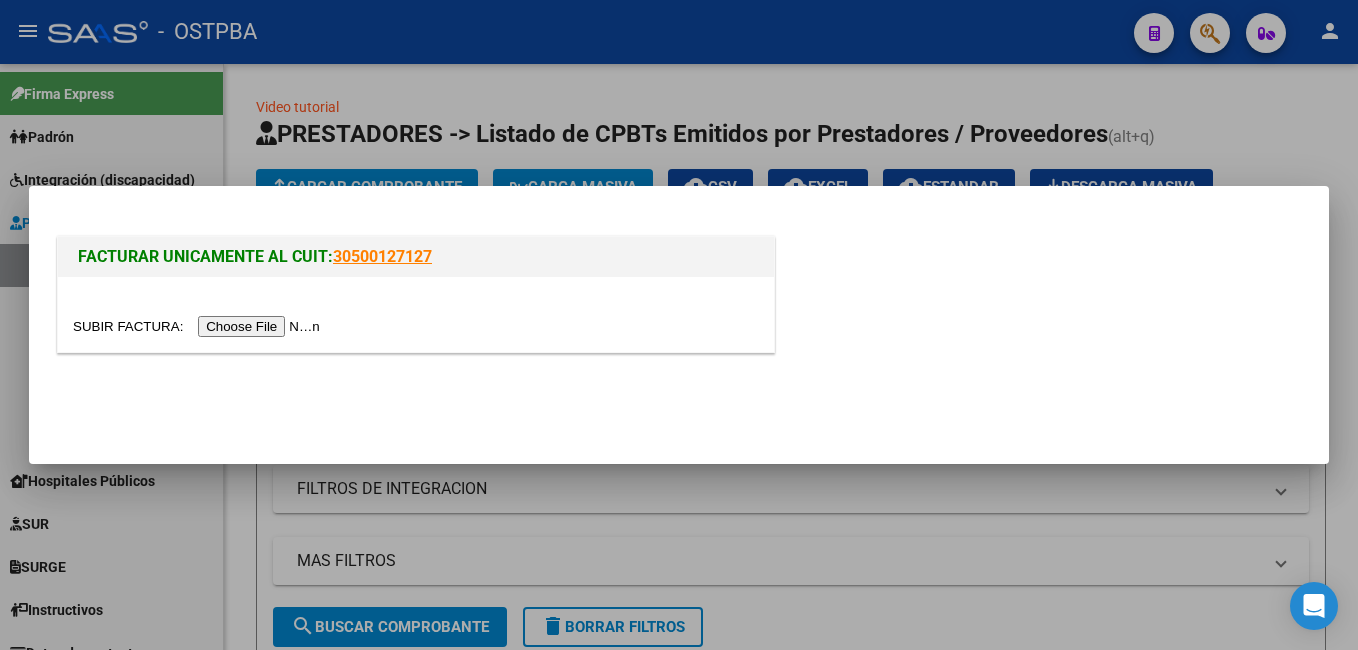 click at bounding box center (199, 326) 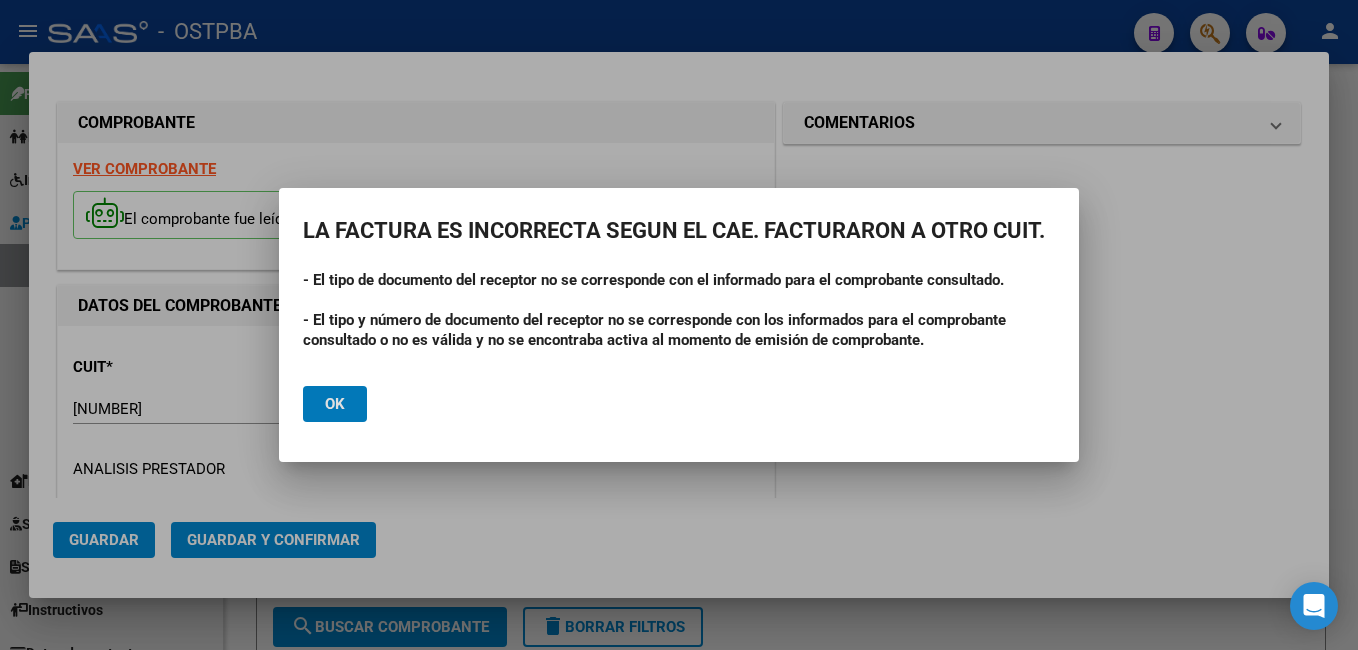 click on "Ok" 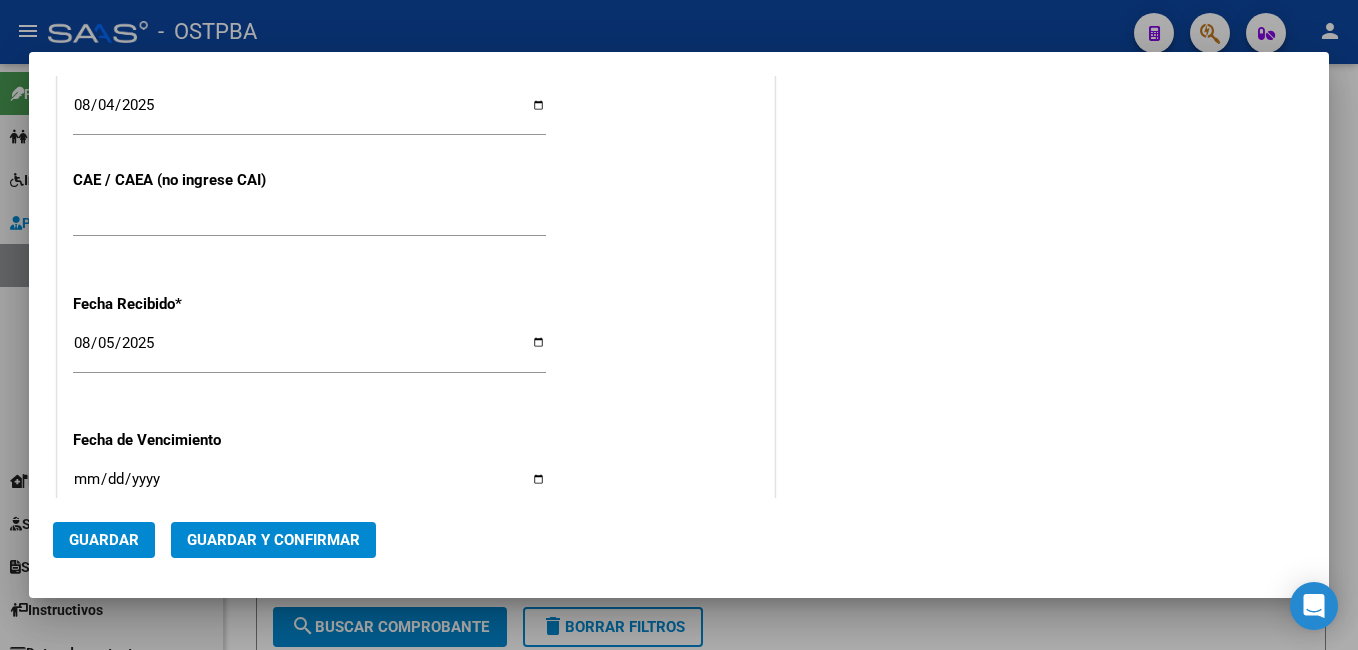 scroll, scrollTop: 1200, scrollLeft: 0, axis: vertical 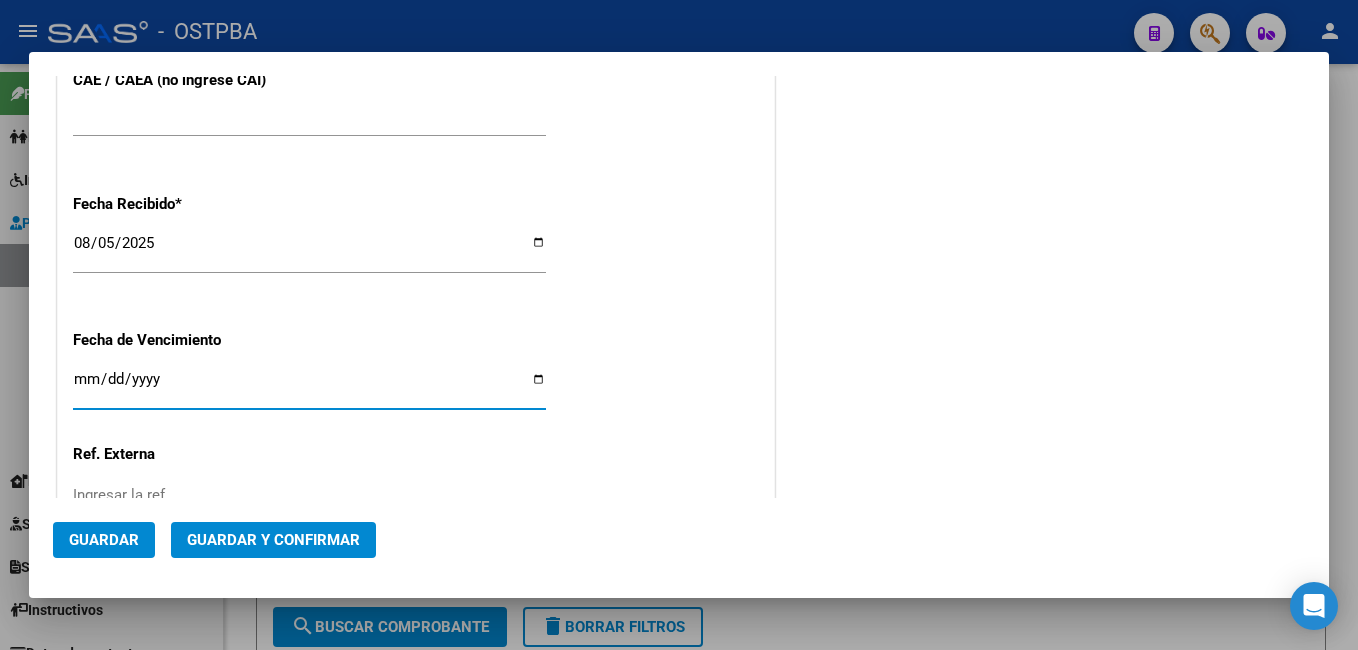 click on "Ingresar la fecha" at bounding box center (309, 387) 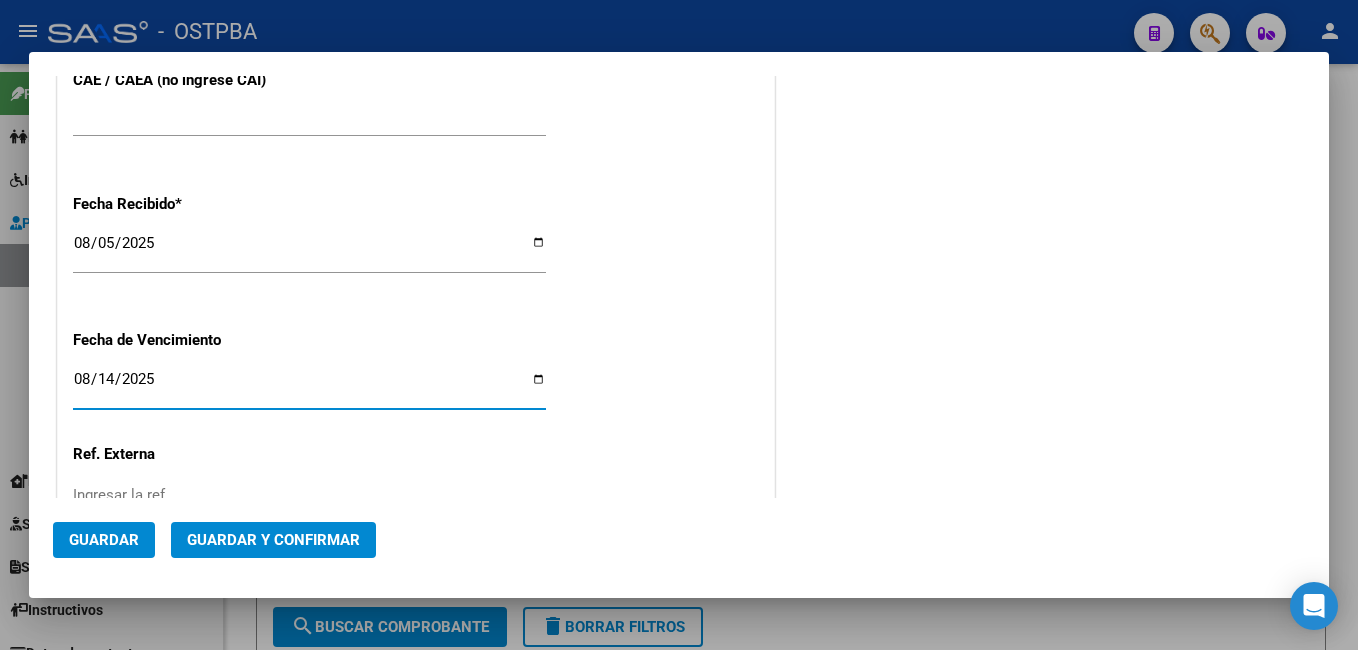 type on "2025-08-14" 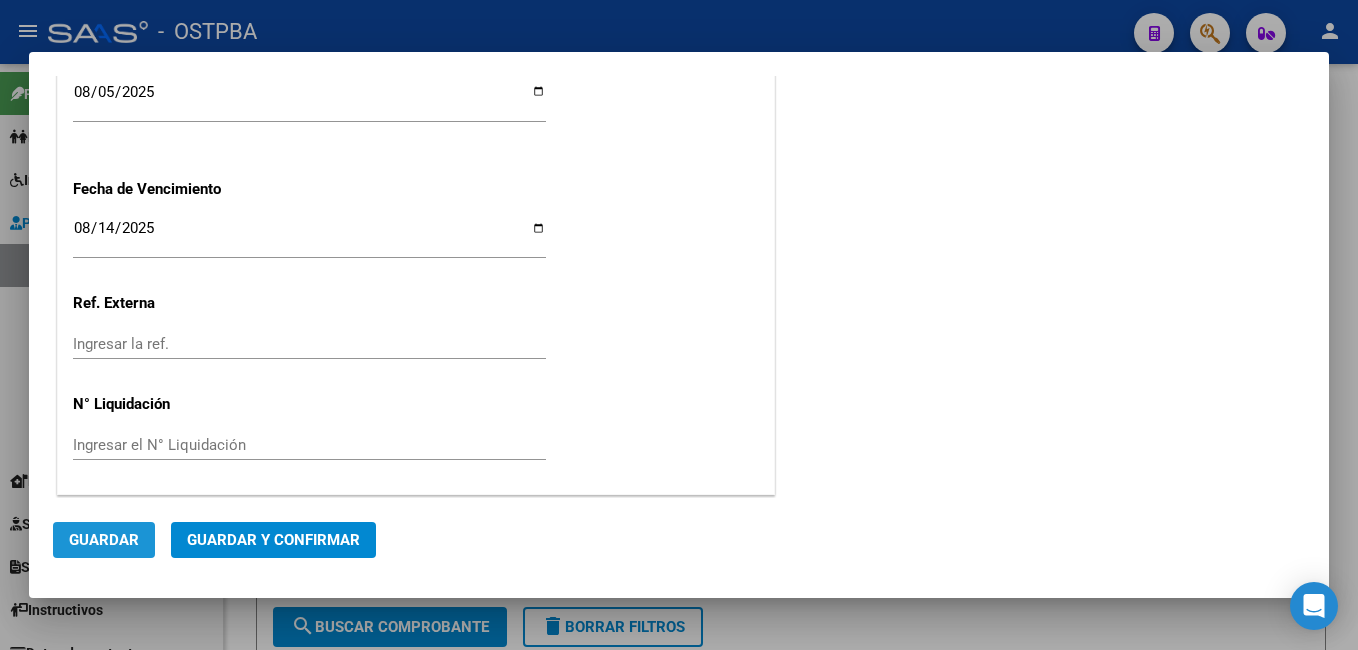 click on "Guardar" 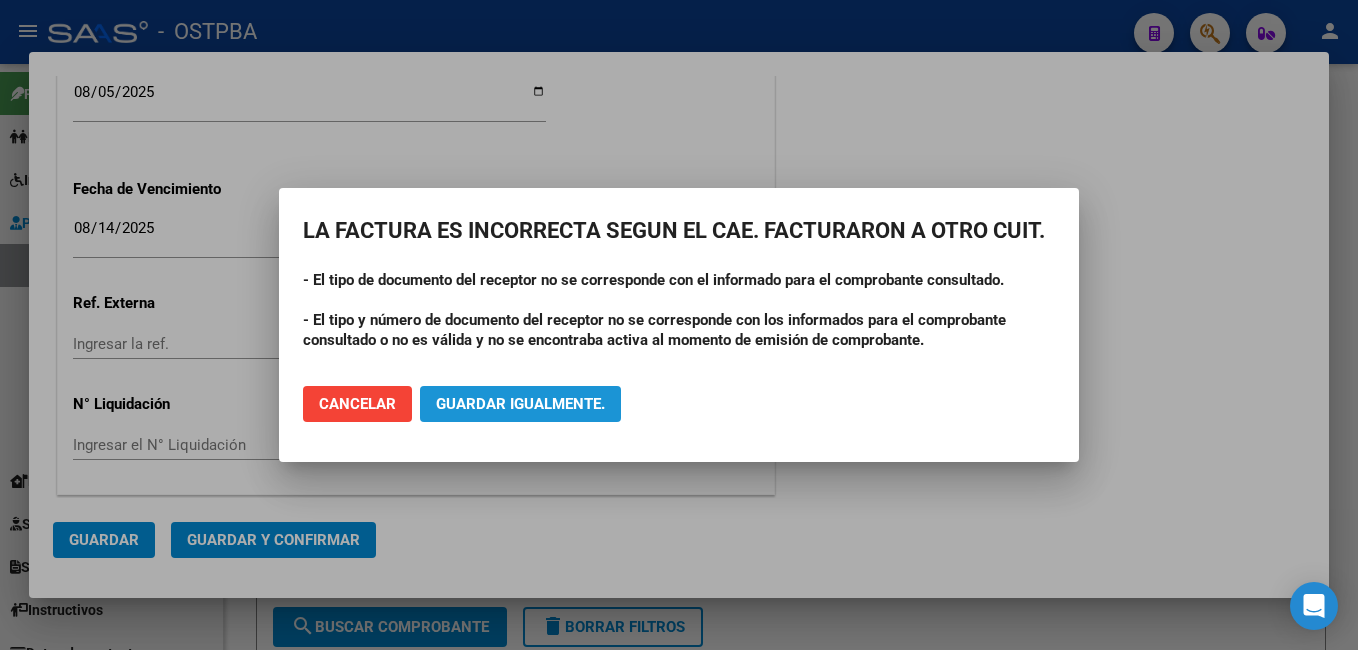 click on "Guardar igualmente." 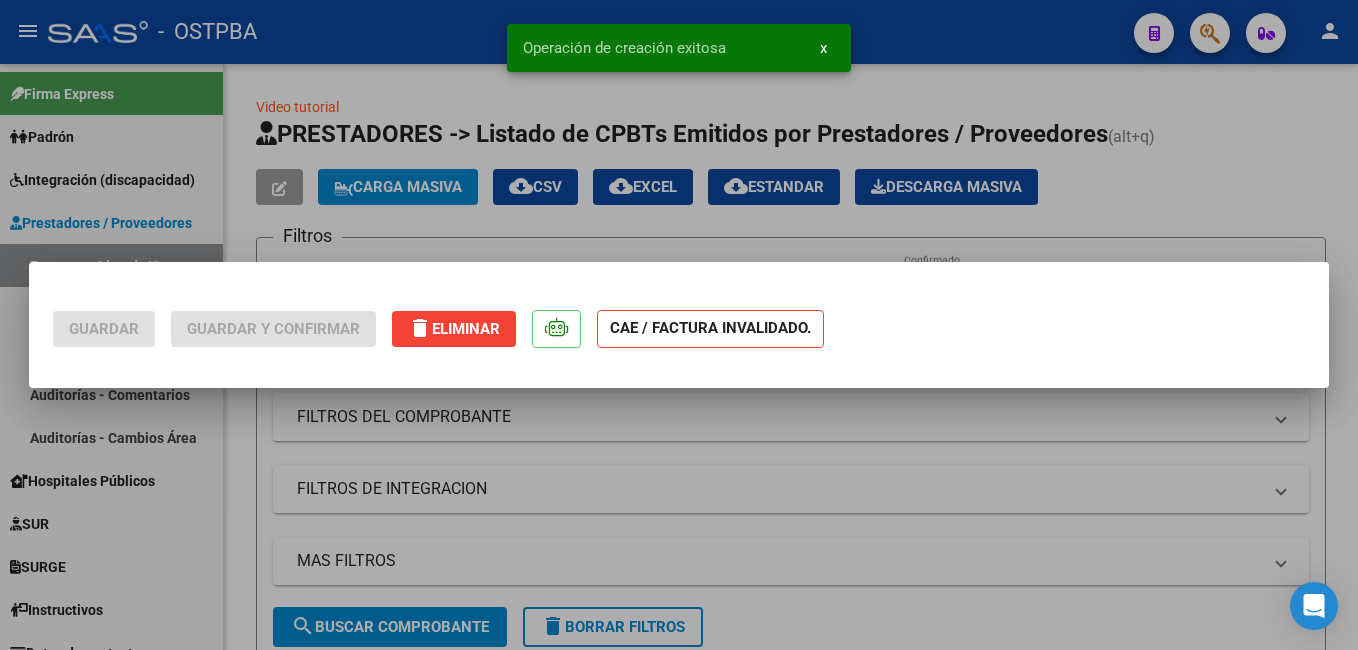 scroll, scrollTop: 0, scrollLeft: 0, axis: both 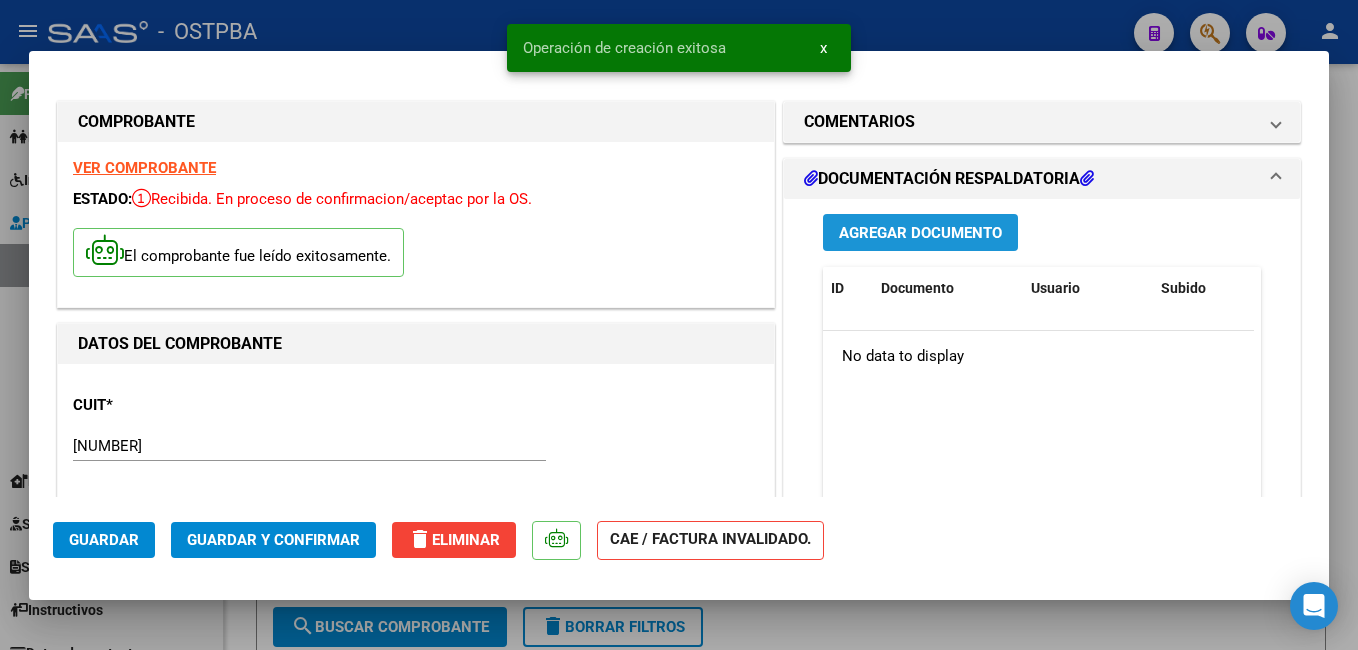 click on "Agregar Documento" at bounding box center (920, 232) 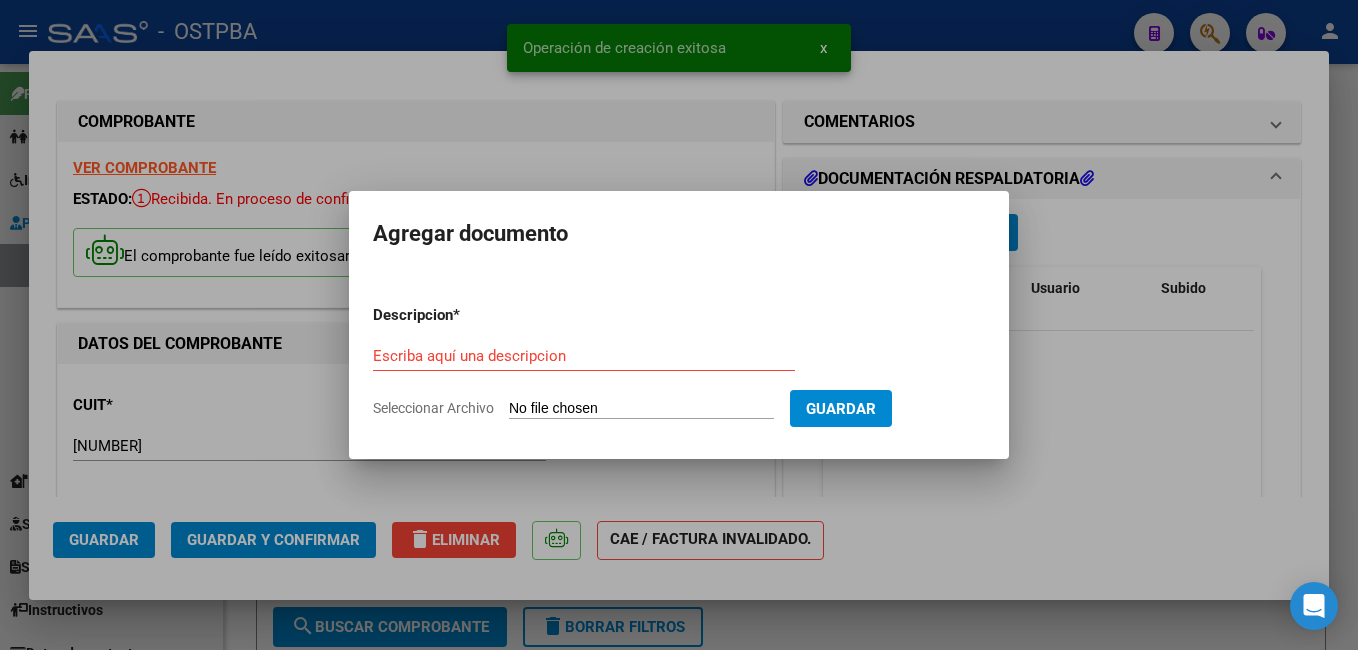 click on "Seleccionar Archivo" 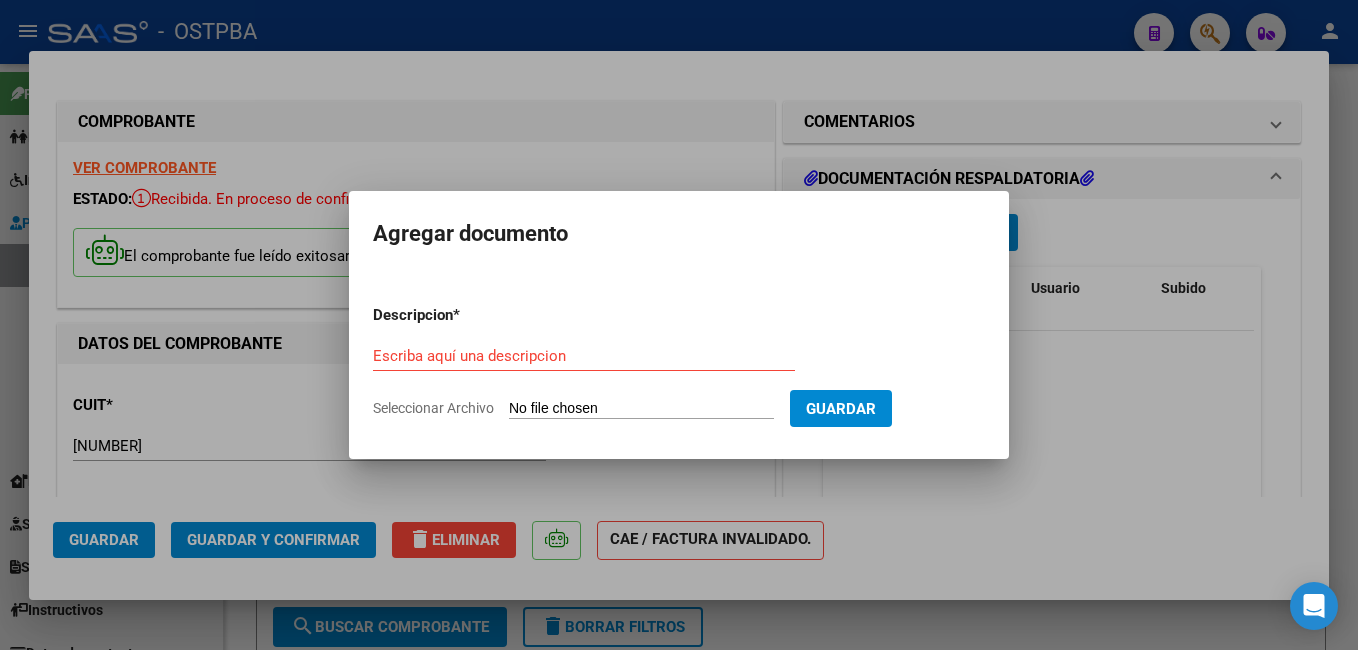 type on "C:\fakepath\[FILENAME].pdf" 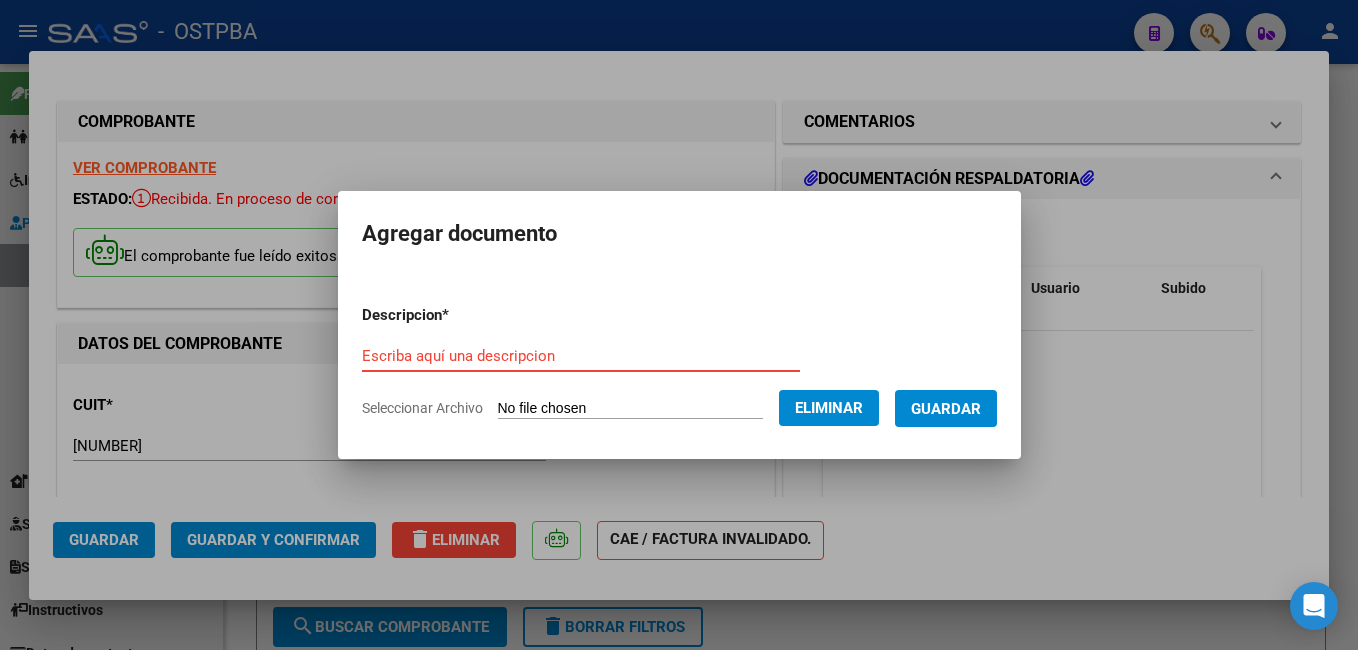 click on "Escriba aquí una descripcion" at bounding box center [581, 356] 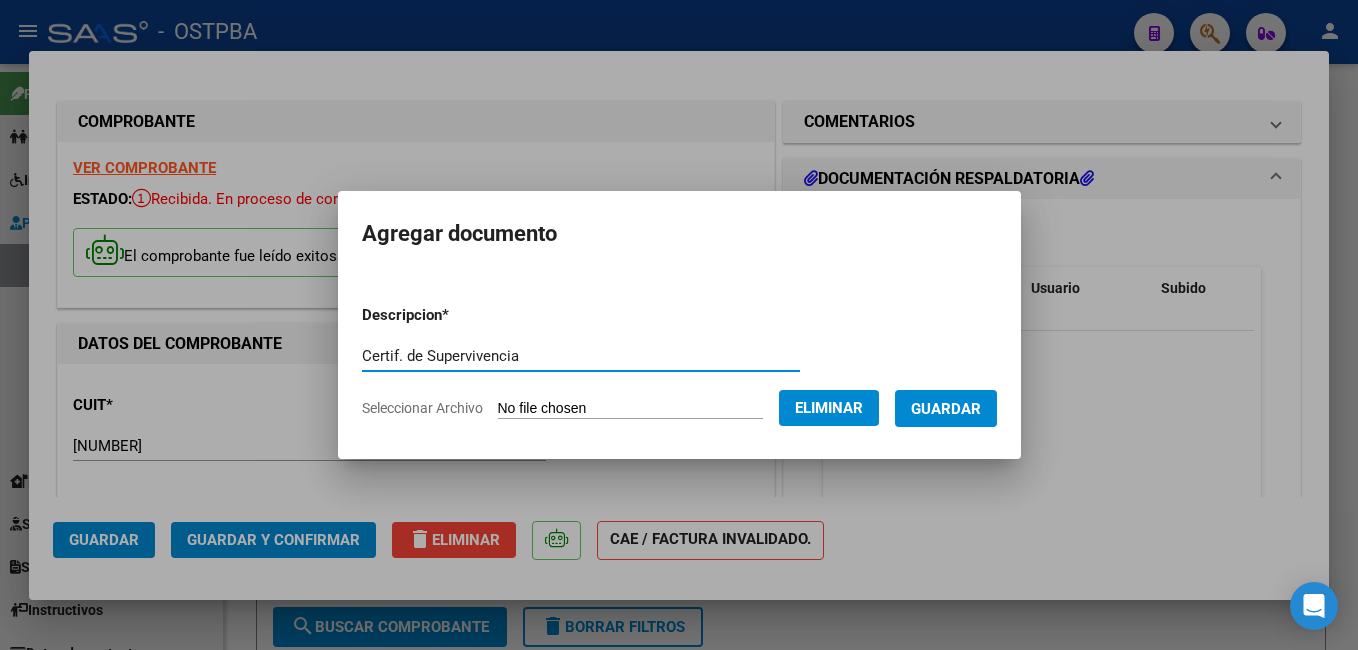type on "Certif. de Supervivencia" 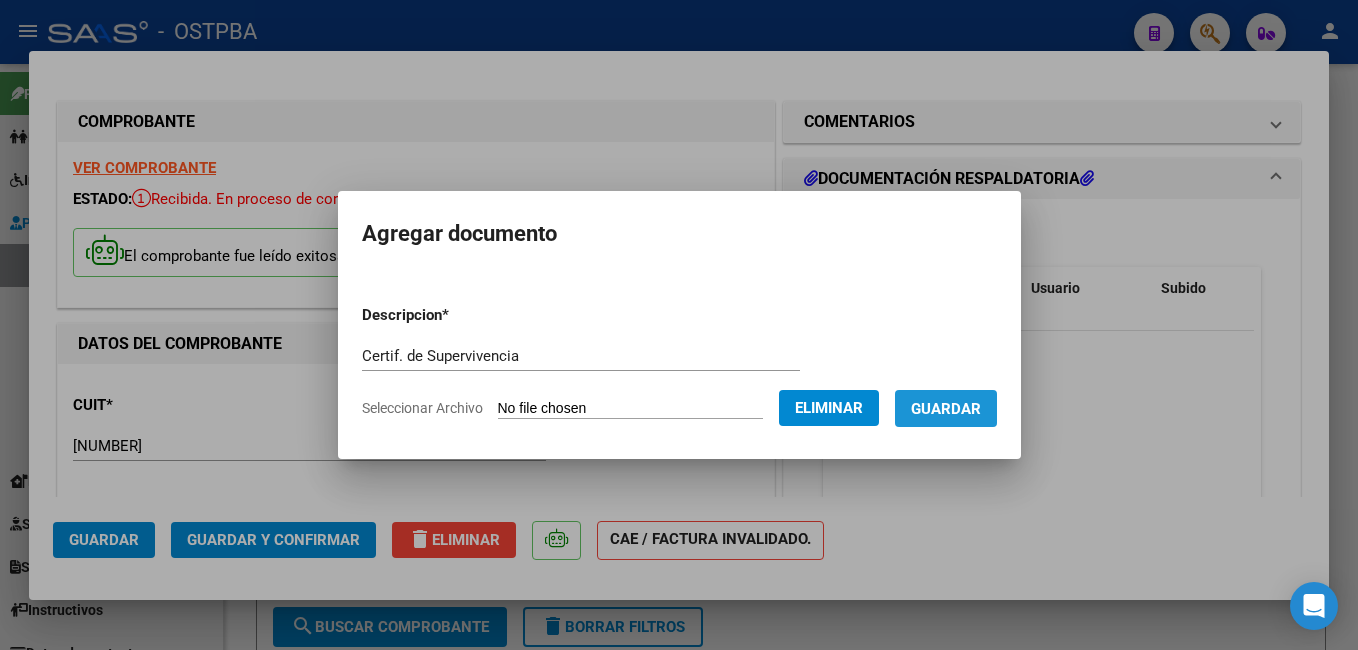 click on "Guardar" at bounding box center (946, 409) 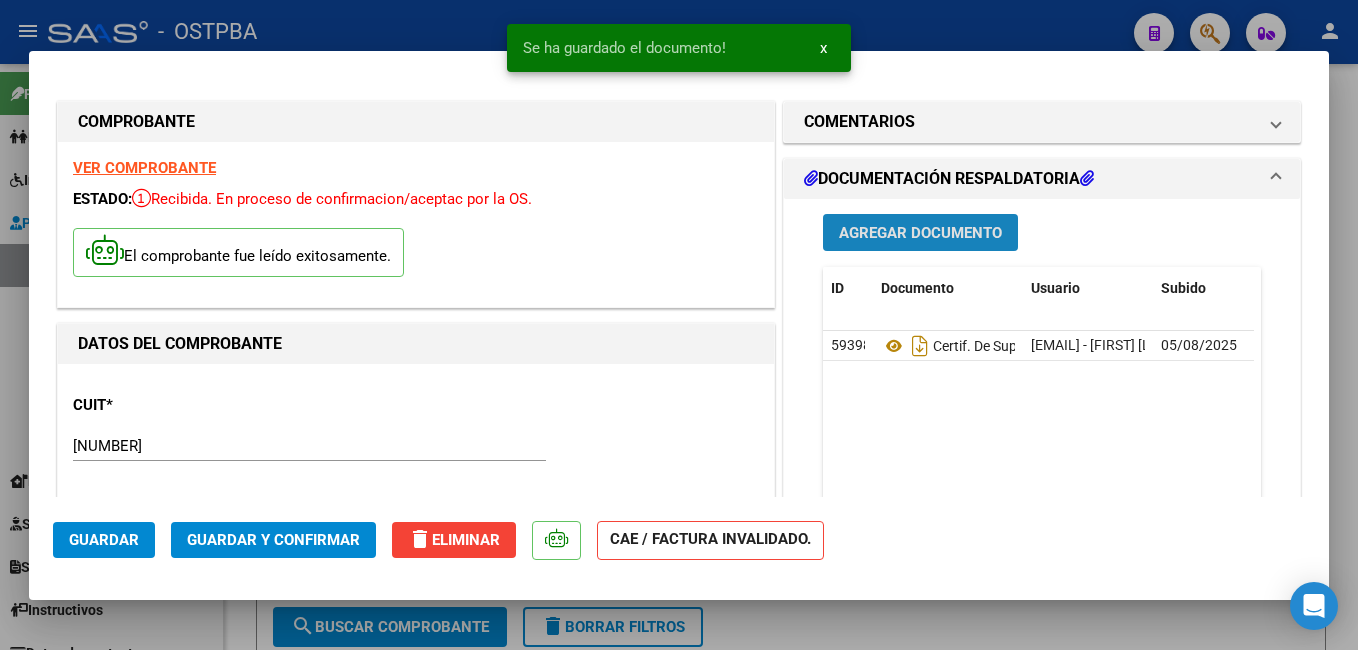 click on "Agregar Documento" at bounding box center [920, 233] 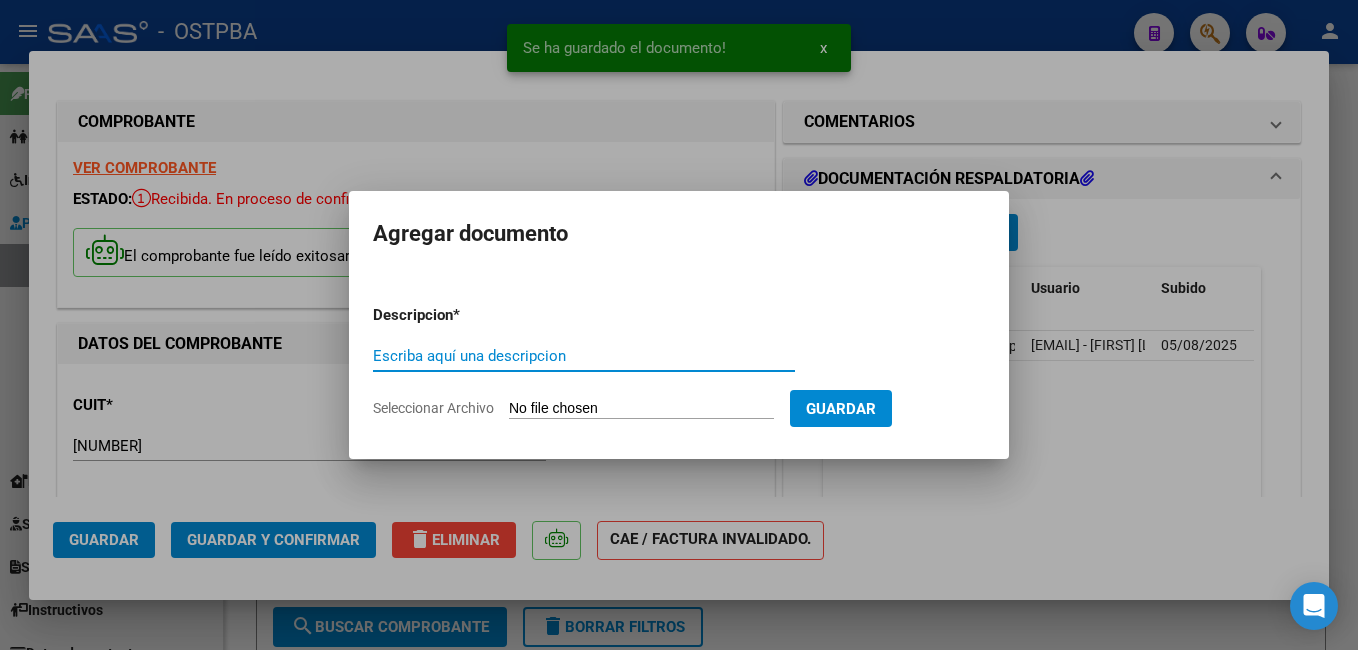 click on "Seleccionar Archivo" 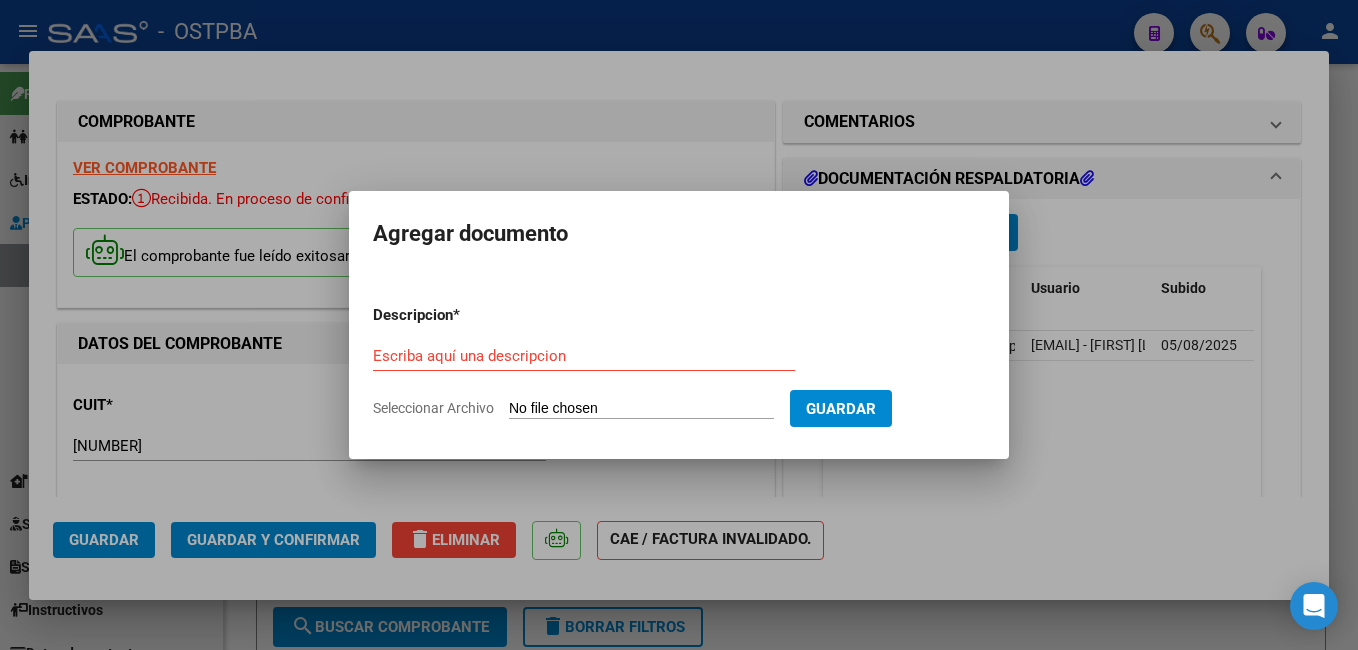 type on "C:\fakepath\[NAME].docx" 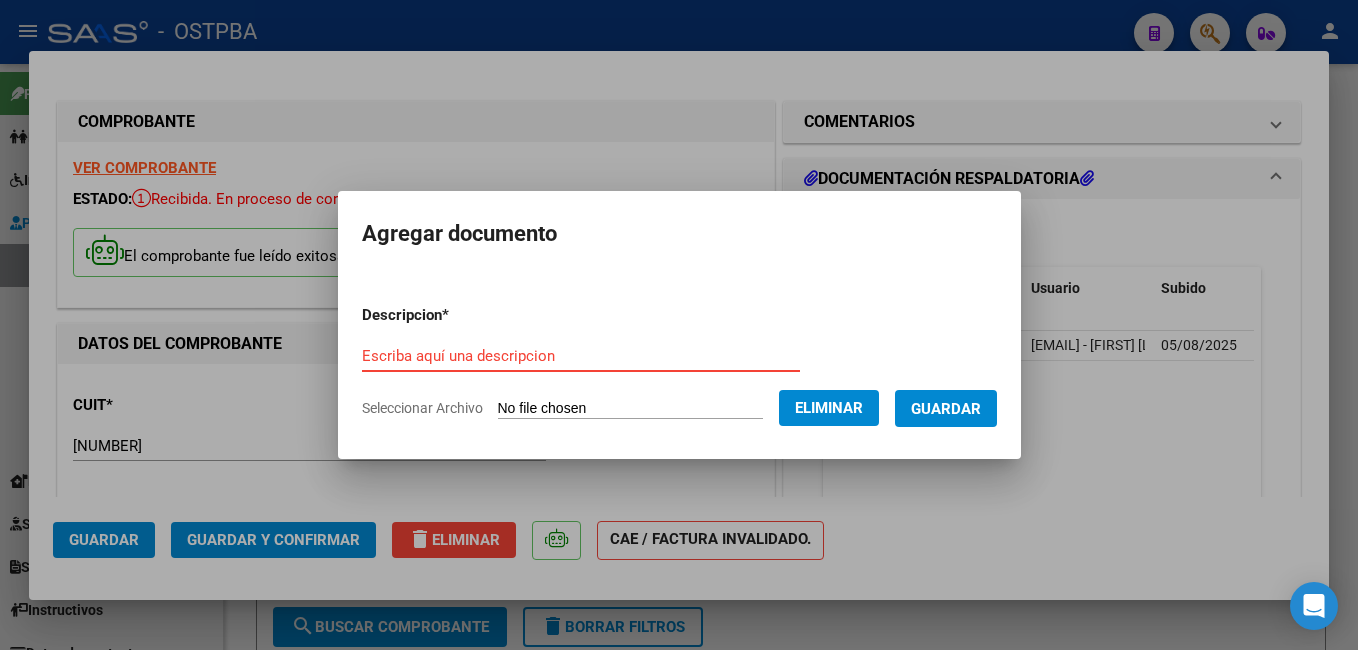 click on "Escriba aquí una descripcion" at bounding box center [581, 356] 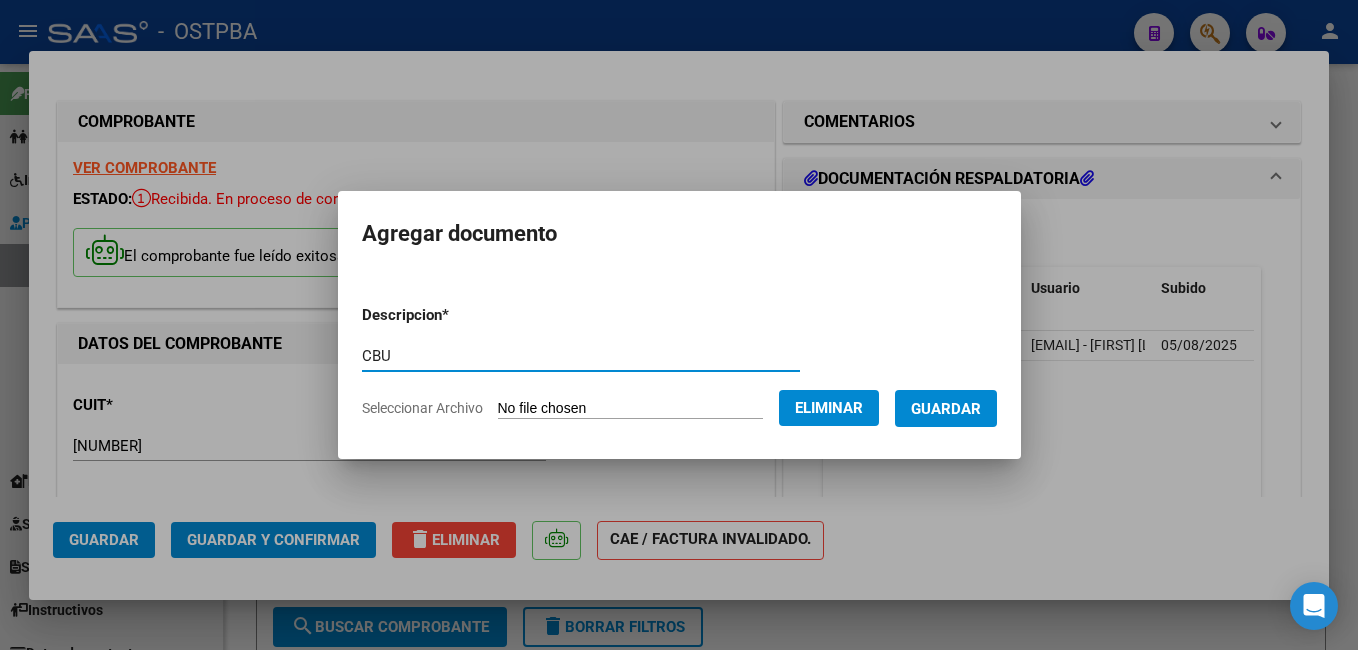 type on "CBU" 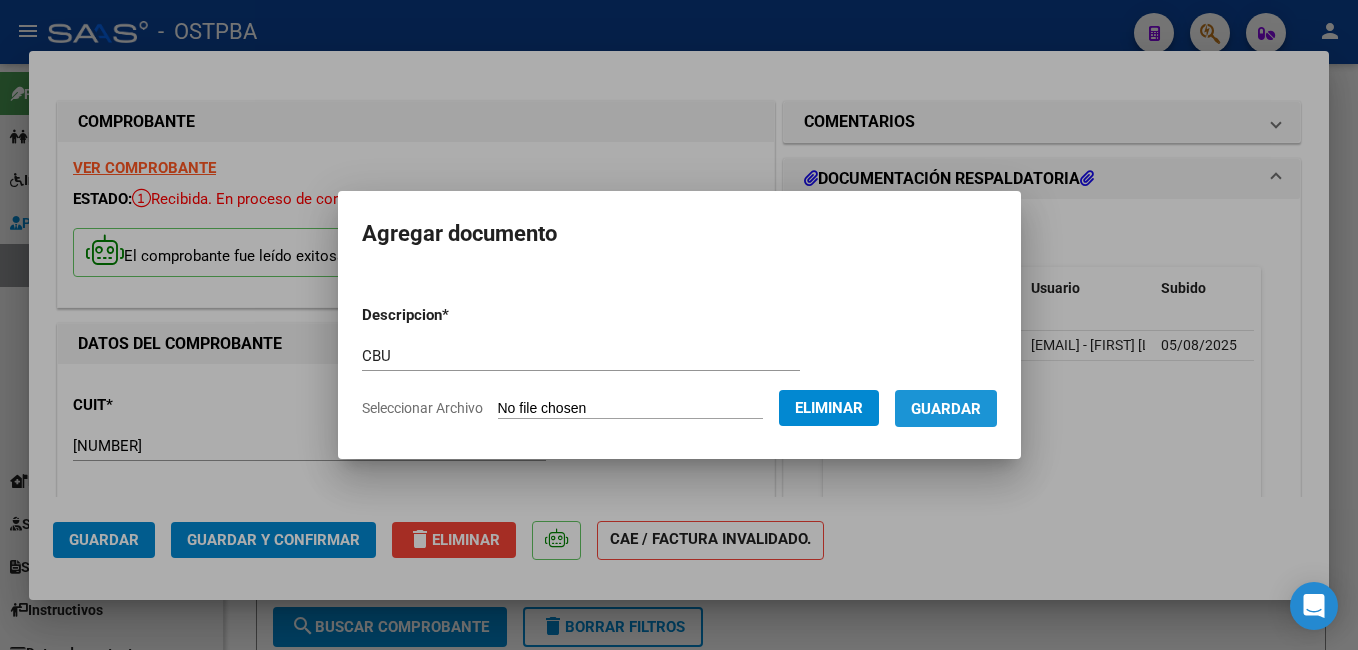 click on "Guardar" at bounding box center (946, 409) 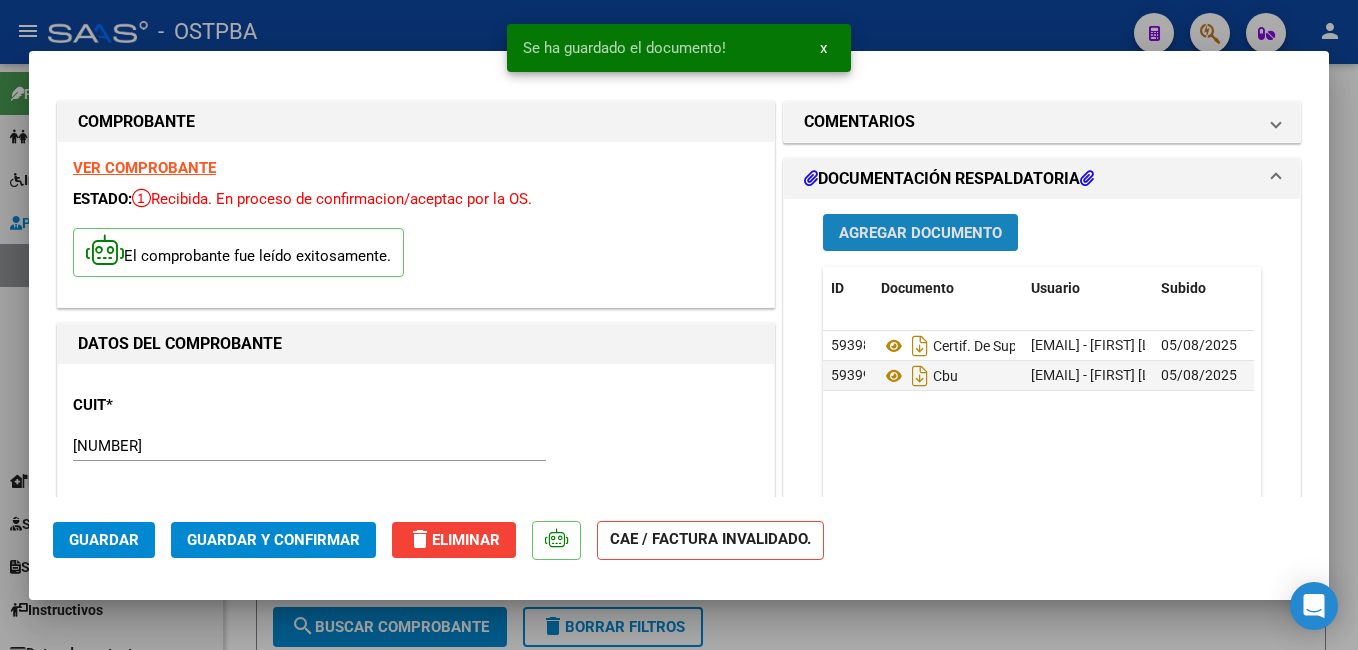 click on "Agregar Documento" at bounding box center (920, 233) 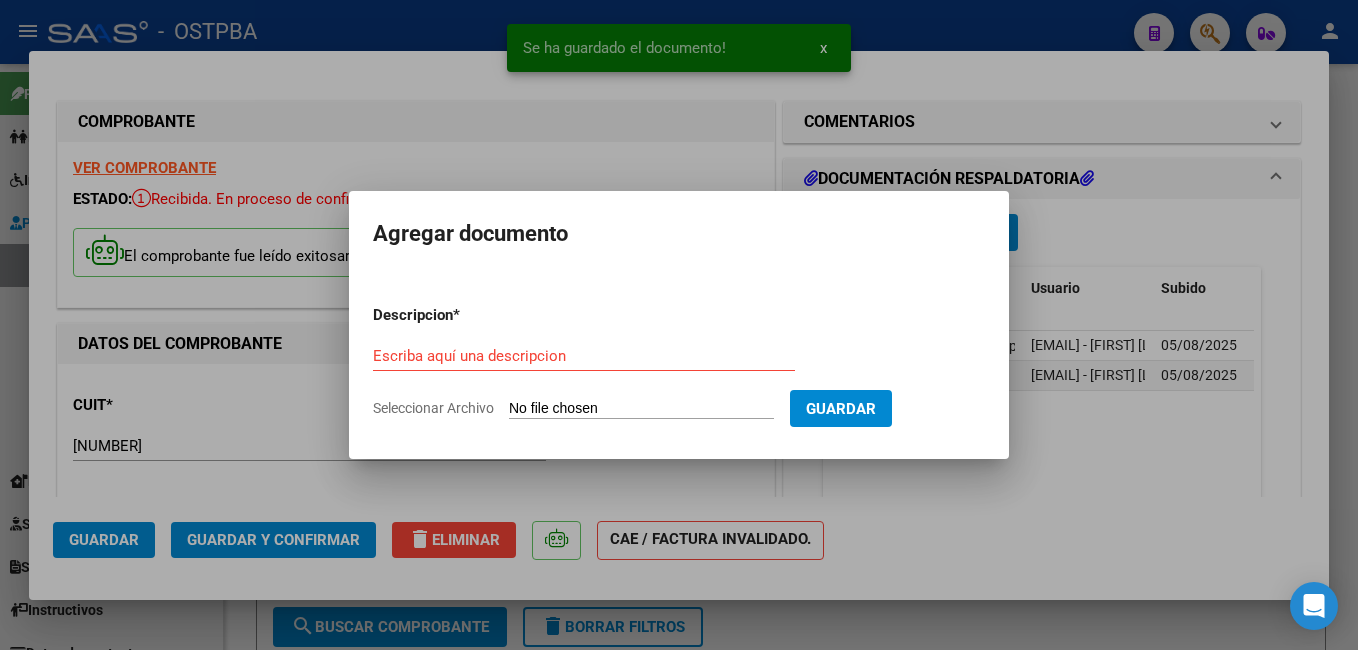 click on "Seleccionar Archivo" 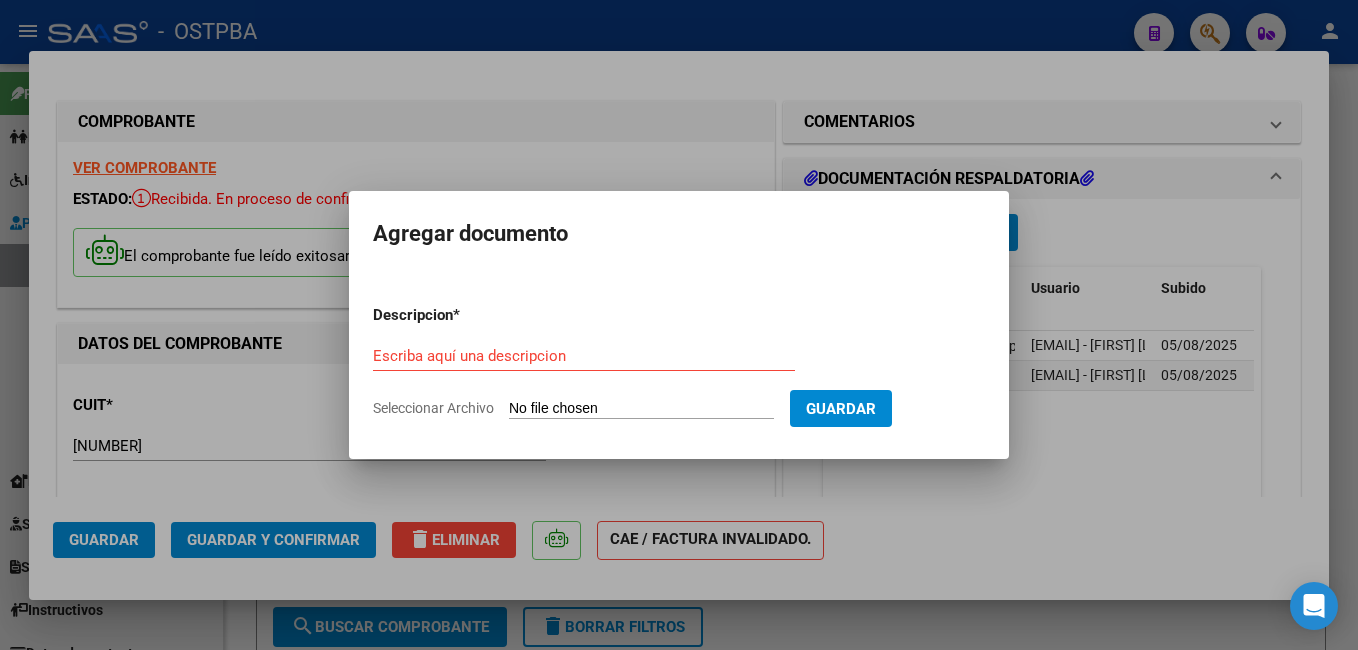 type on "C:\fakepath\[NAME].pdf" 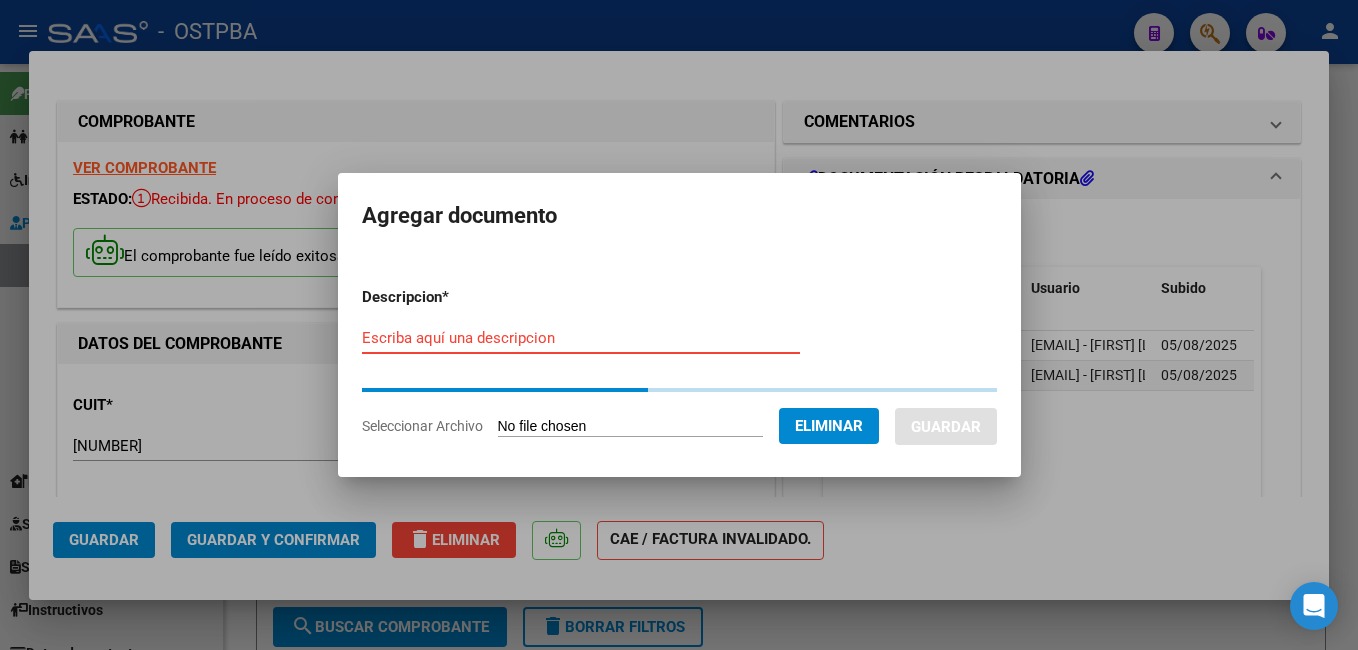click on "Escriba aquí una descripcion" at bounding box center (581, 338) 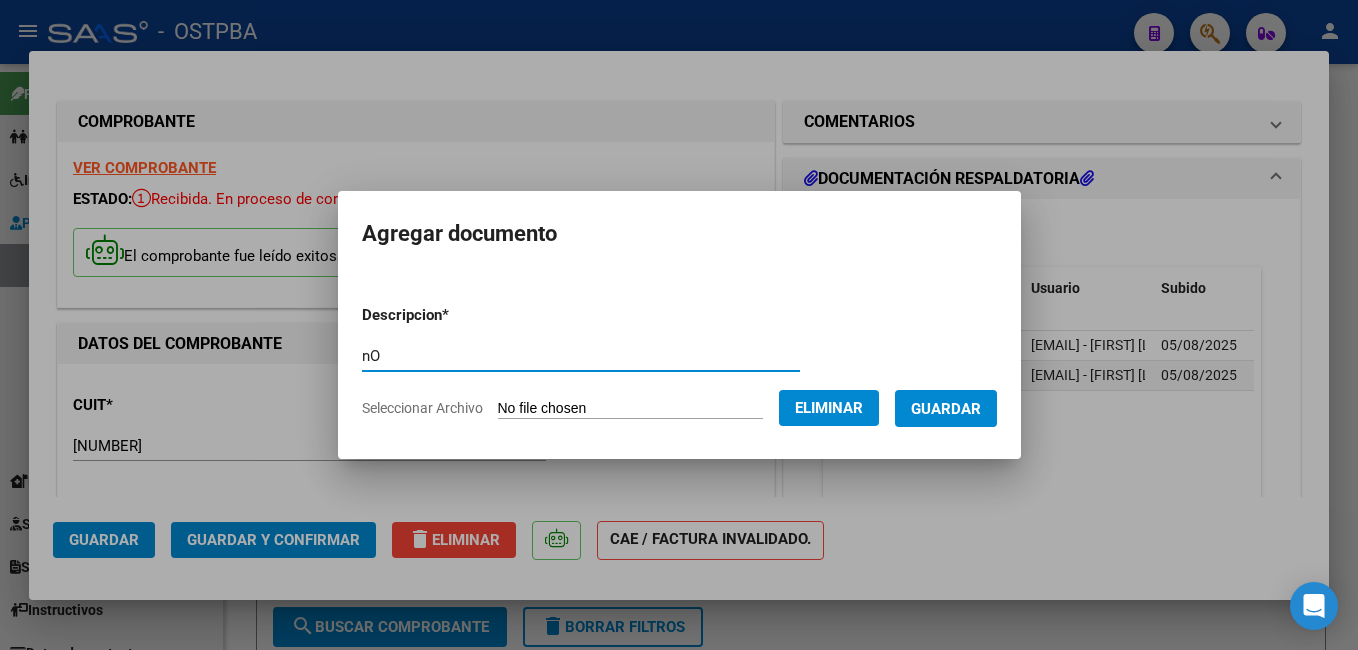type on "n" 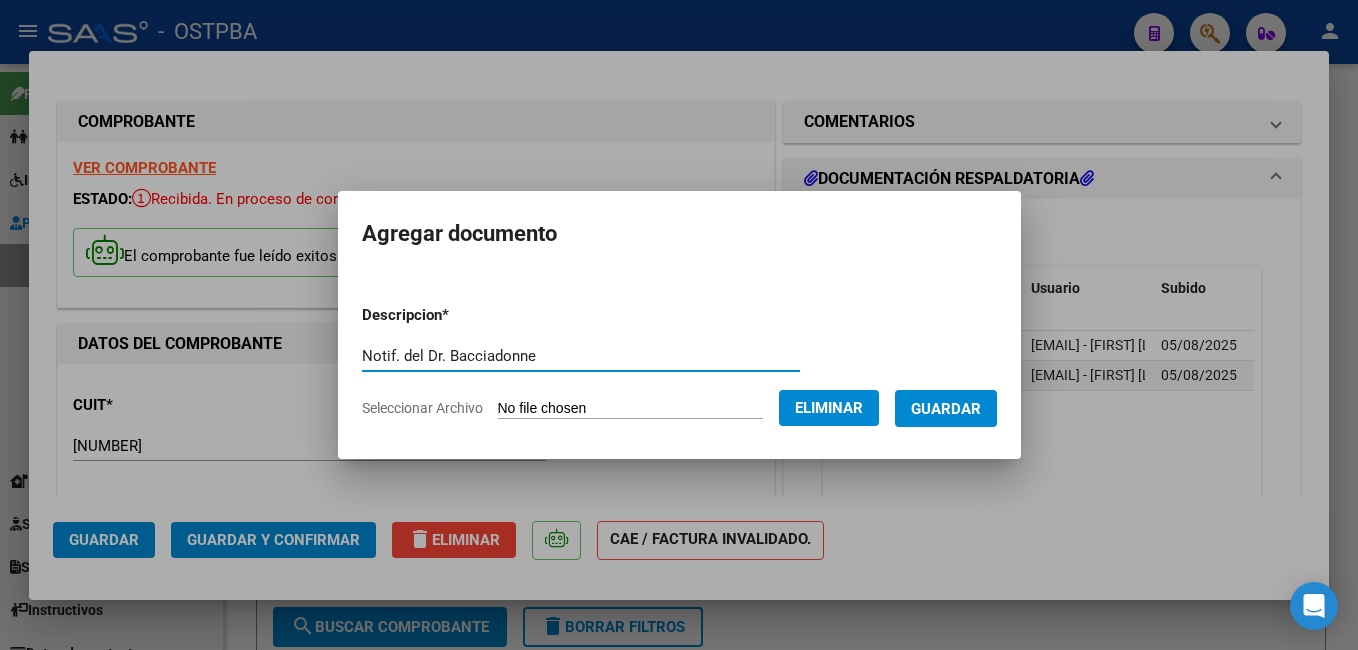 type on "Notif. del Dr. Bacciadonne" 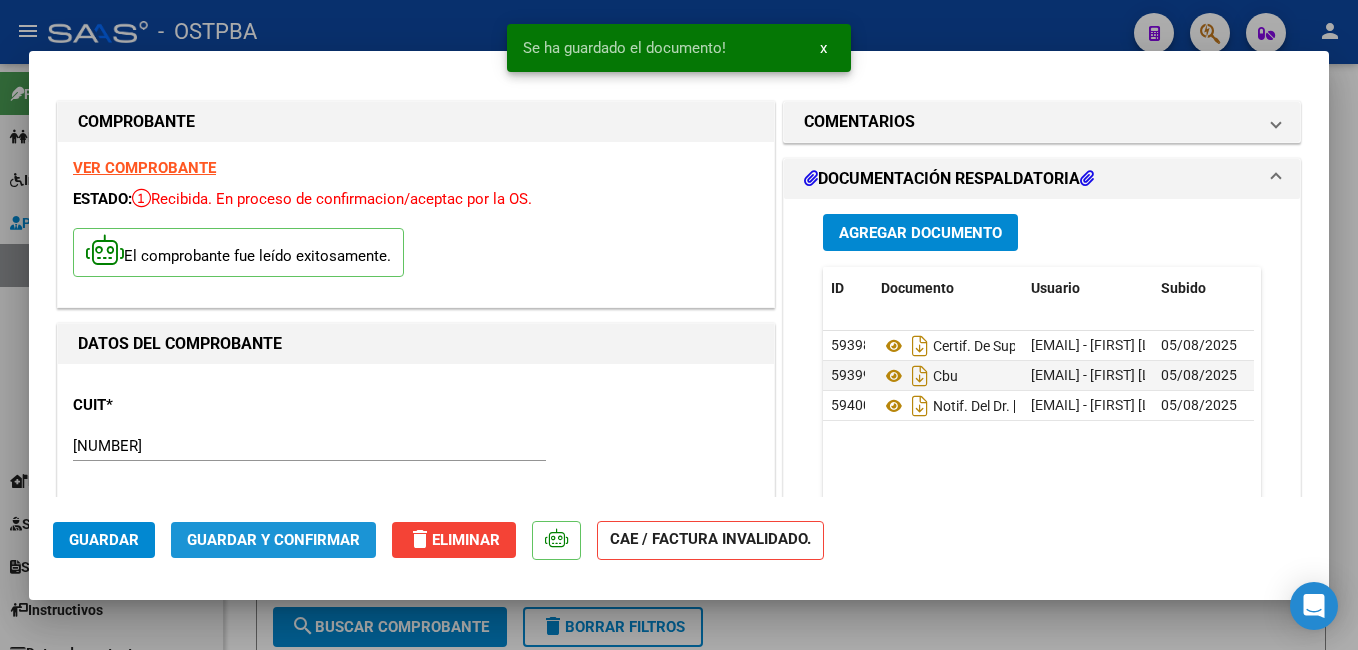 click on "Guardar y Confirmar" 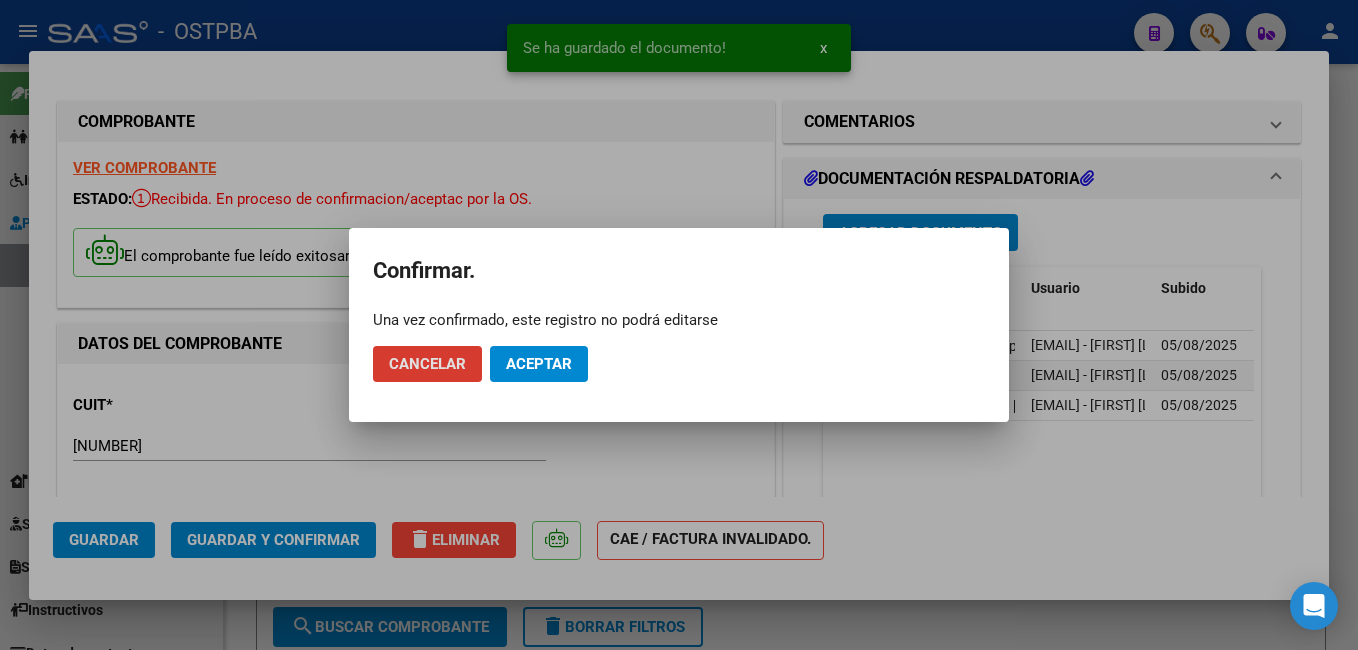 click on "Aceptar" 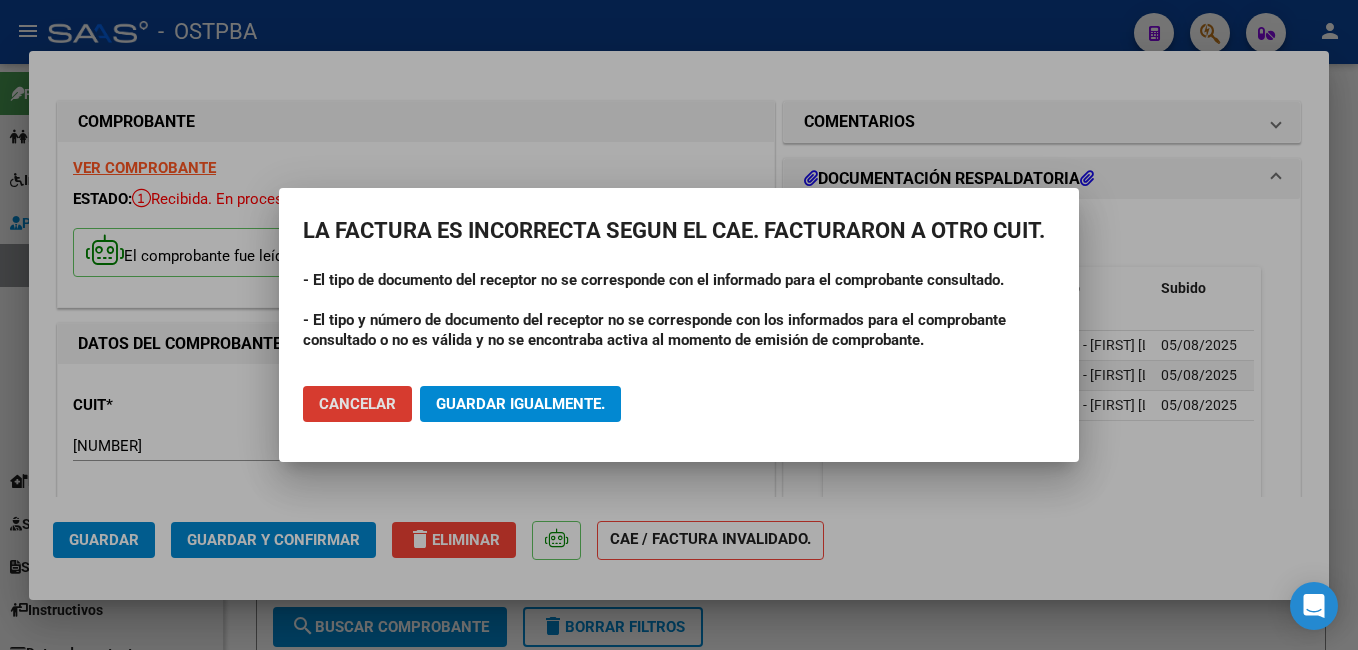 click on "Guardar igualmente." 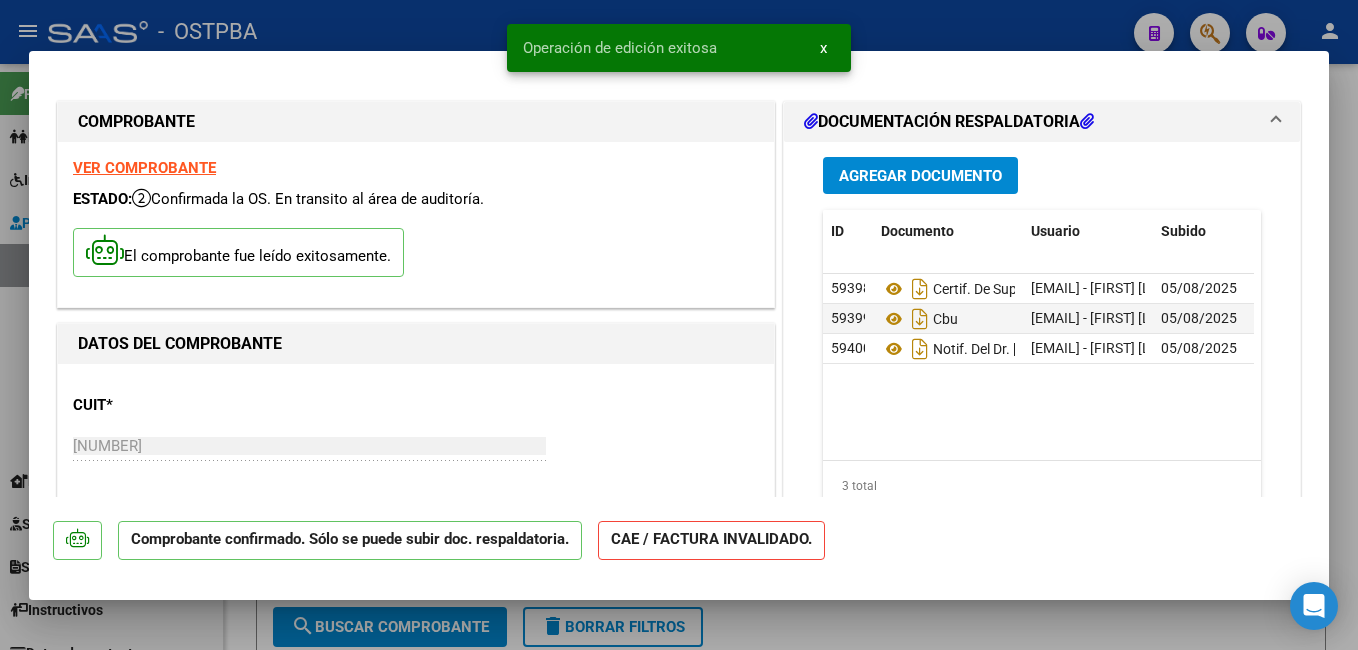 click at bounding box center [679, 325] 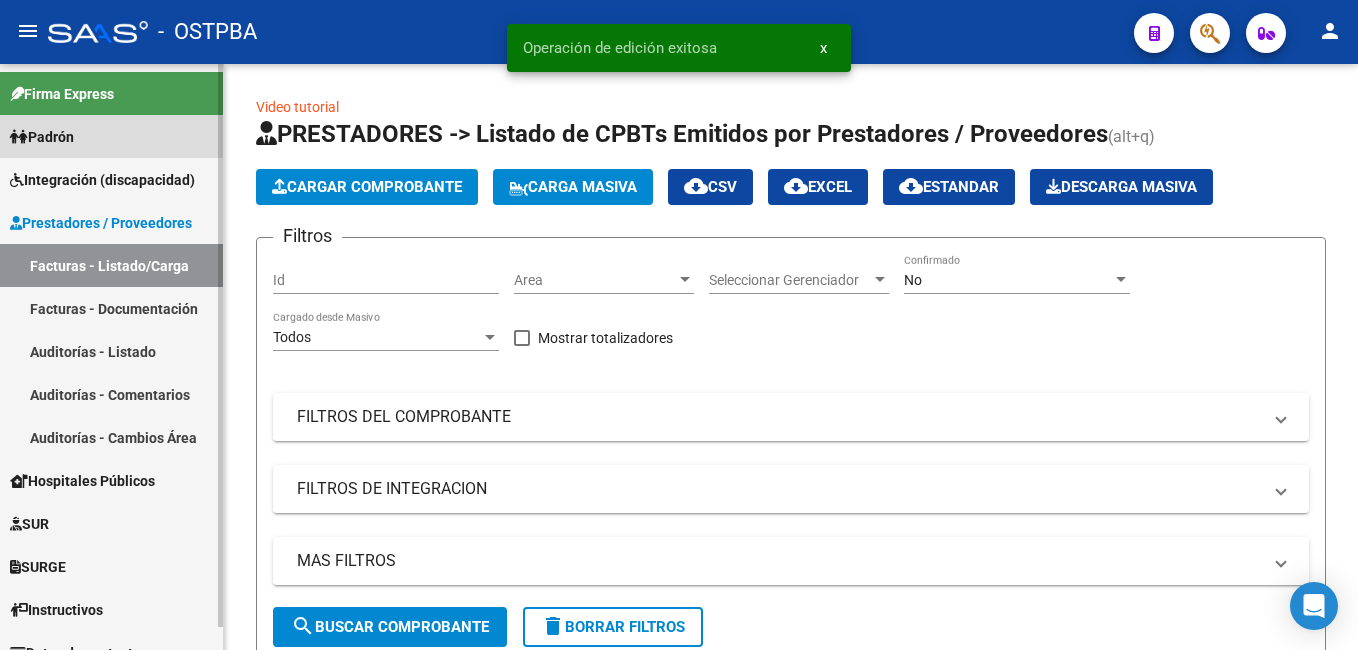 click on "Padrón" at bounding box center [42, 137] 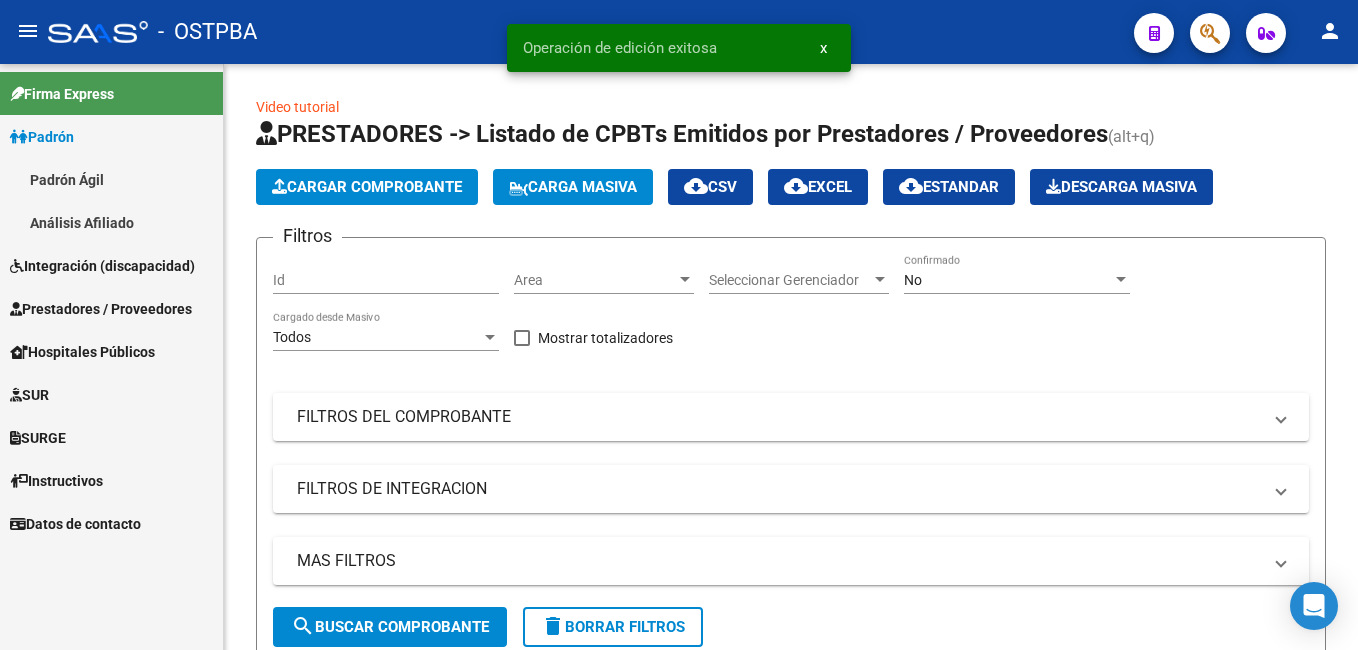 click on "Padrón Ágil" at bounding box center (111, 179) 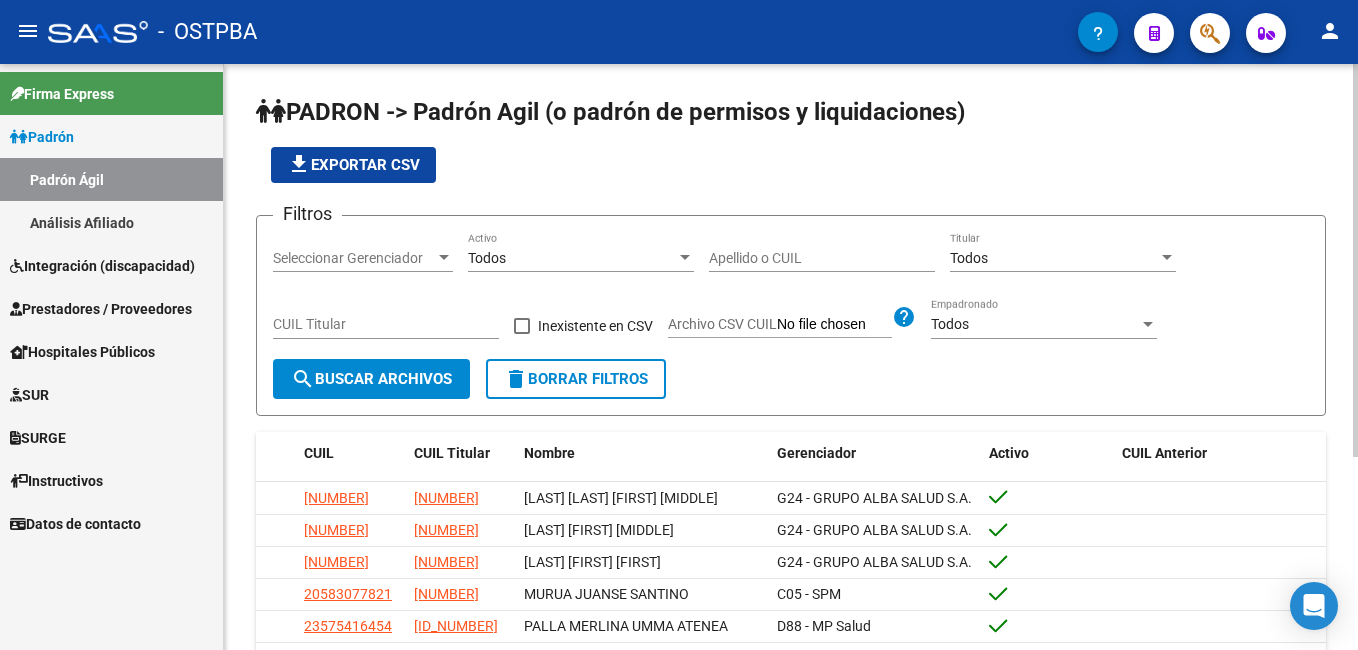 click on "Apellido o CUIL" at bounding box center [822, 258] 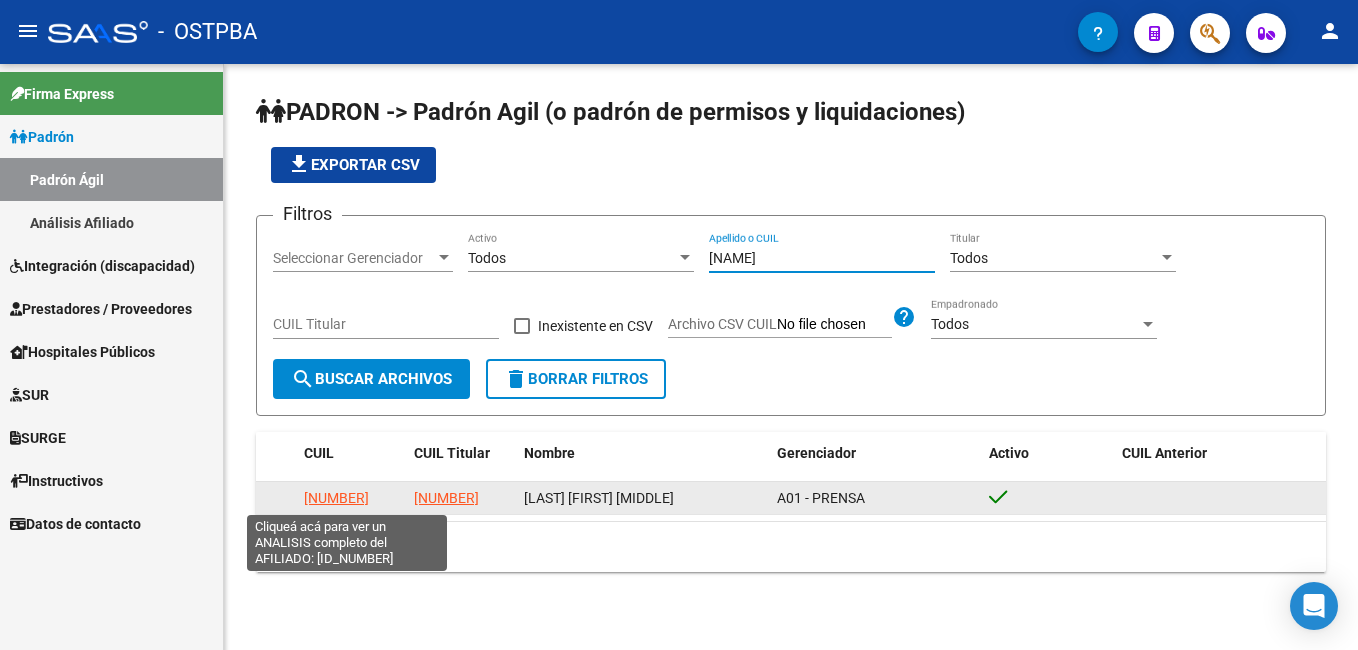 type on "[NAME]" 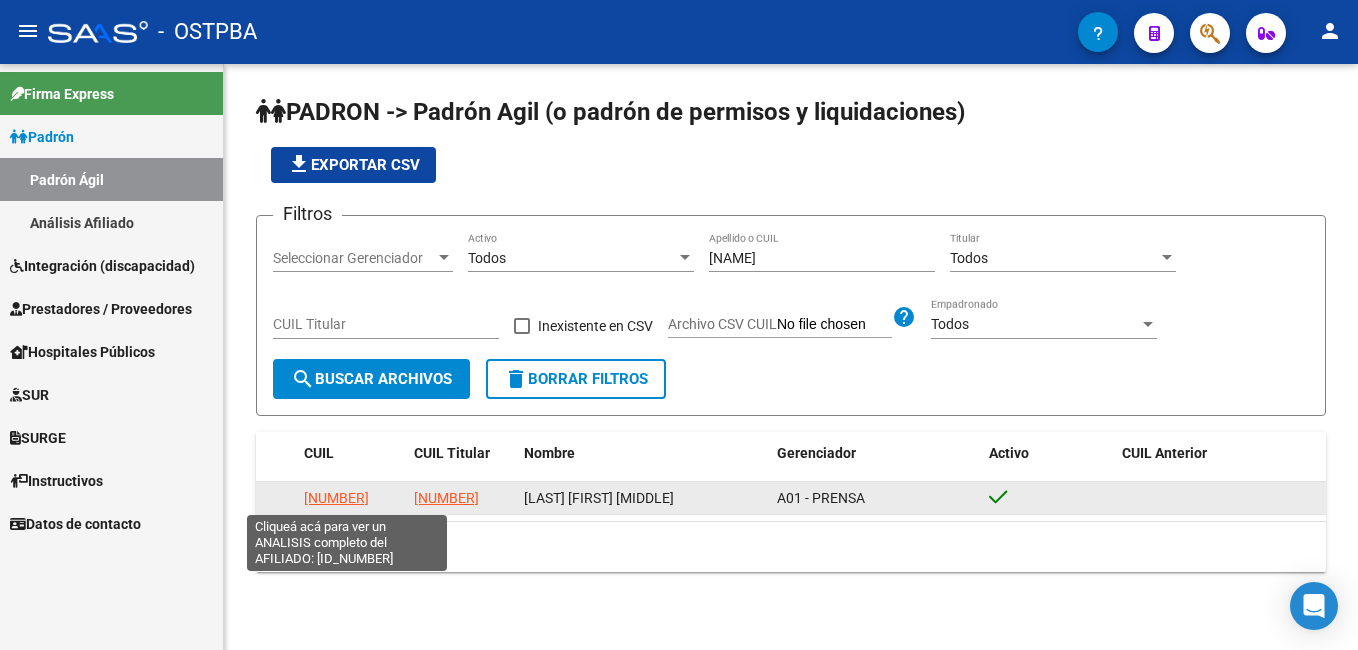 drag, startPoint x: 304, startPoint y: 496, endPoint x: 389, endPoint y: 496, distance: 85 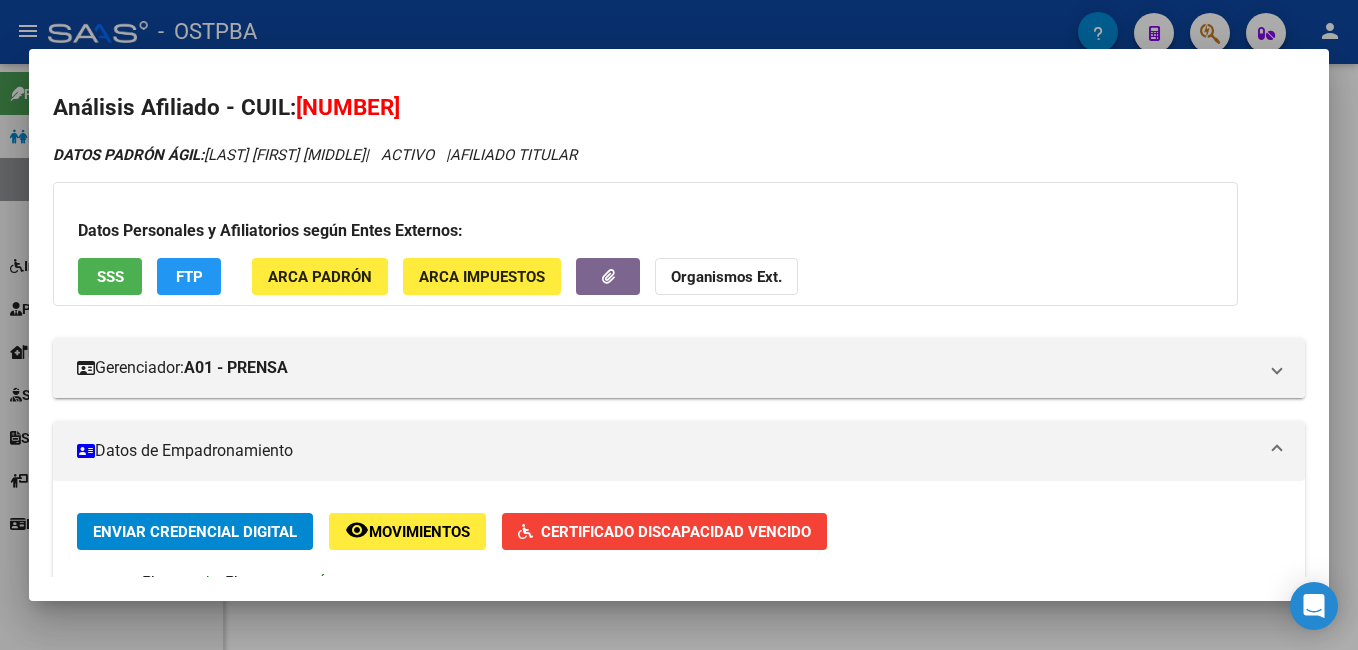 drag, startPoint x: 297, startPoint y: 101, endPoint x: 452, endPoint y: 102, distance: 155.00322 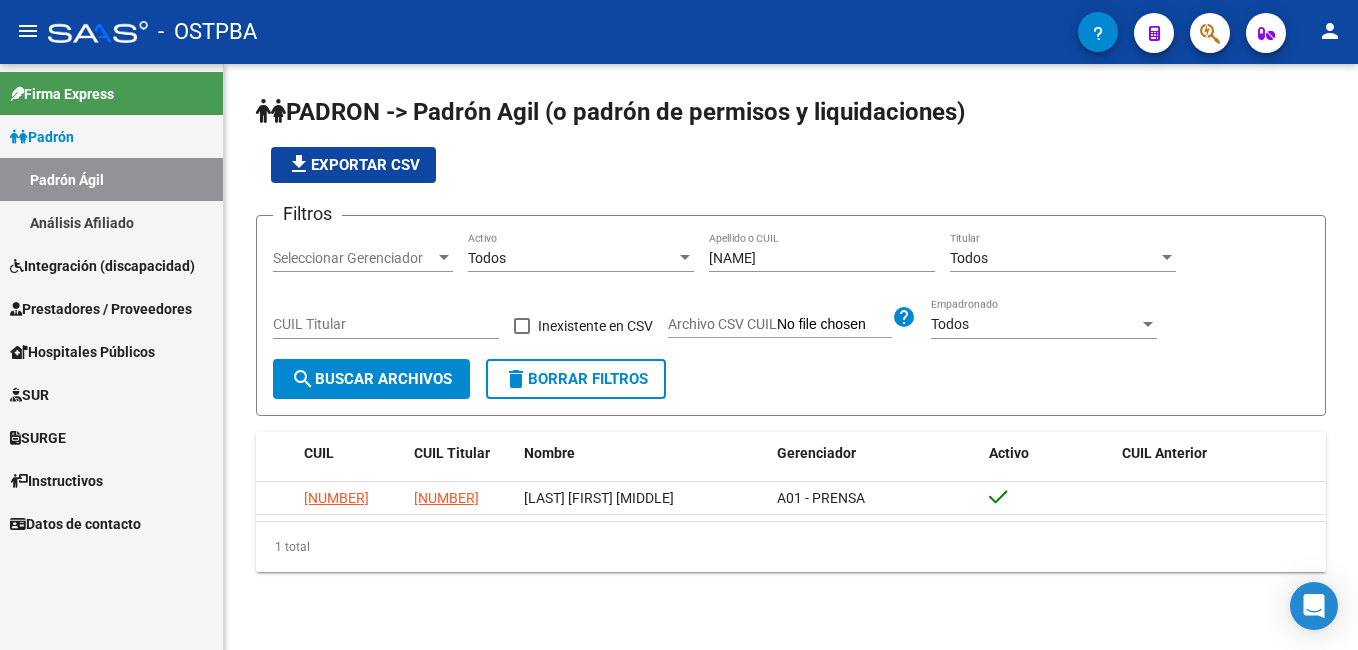 click on "Prestadores / Proveedores" at bounding box center [101, 309] 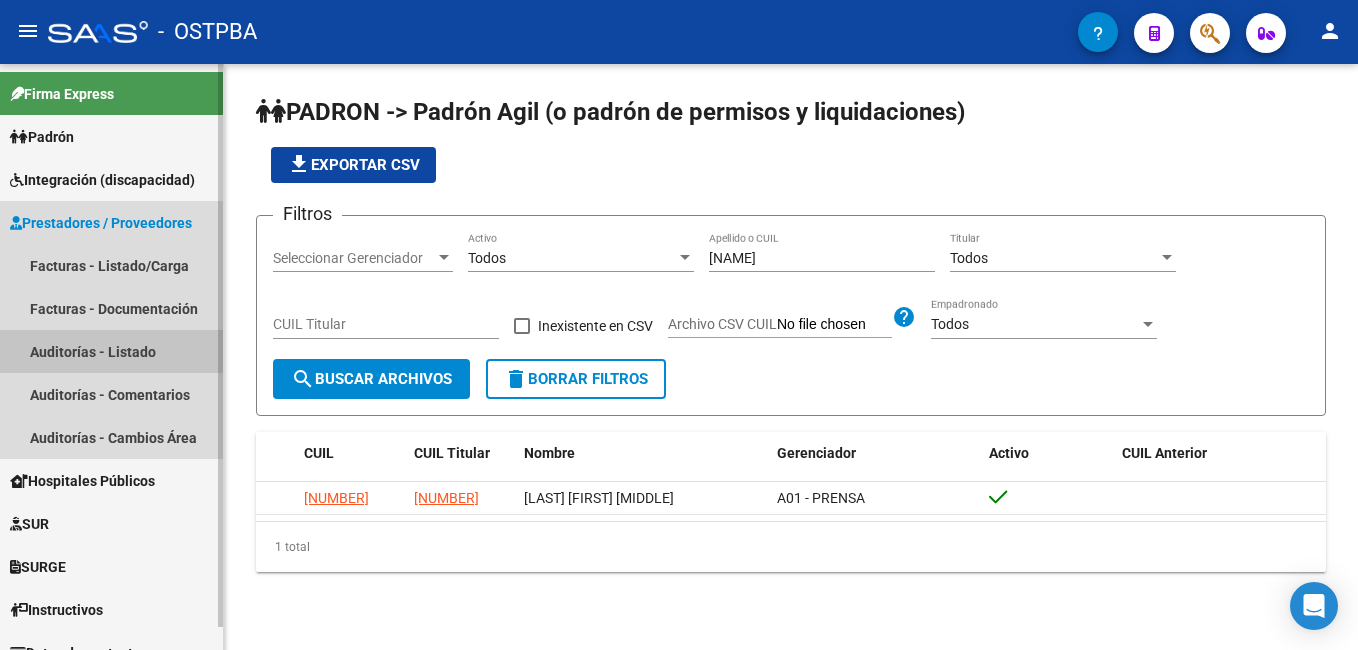 click on "Auditorías - Listado" at bounding box center [111, 351] 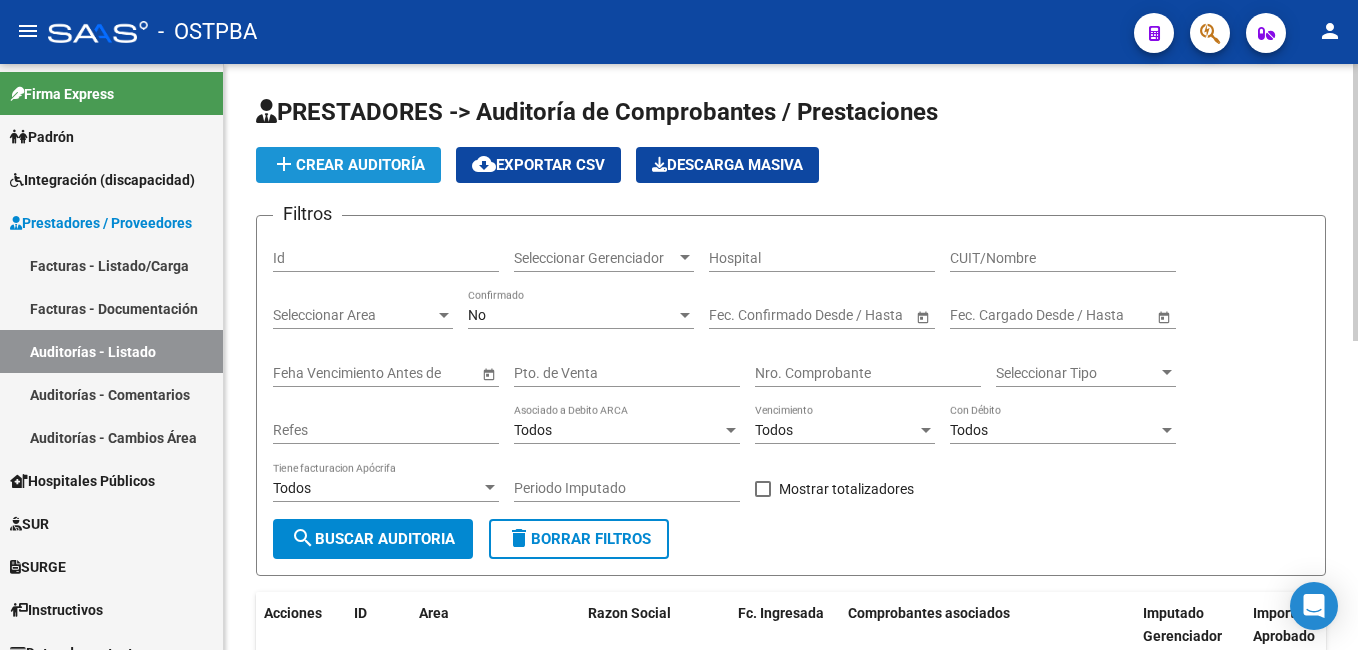 click on "add  Crear Auditoría" 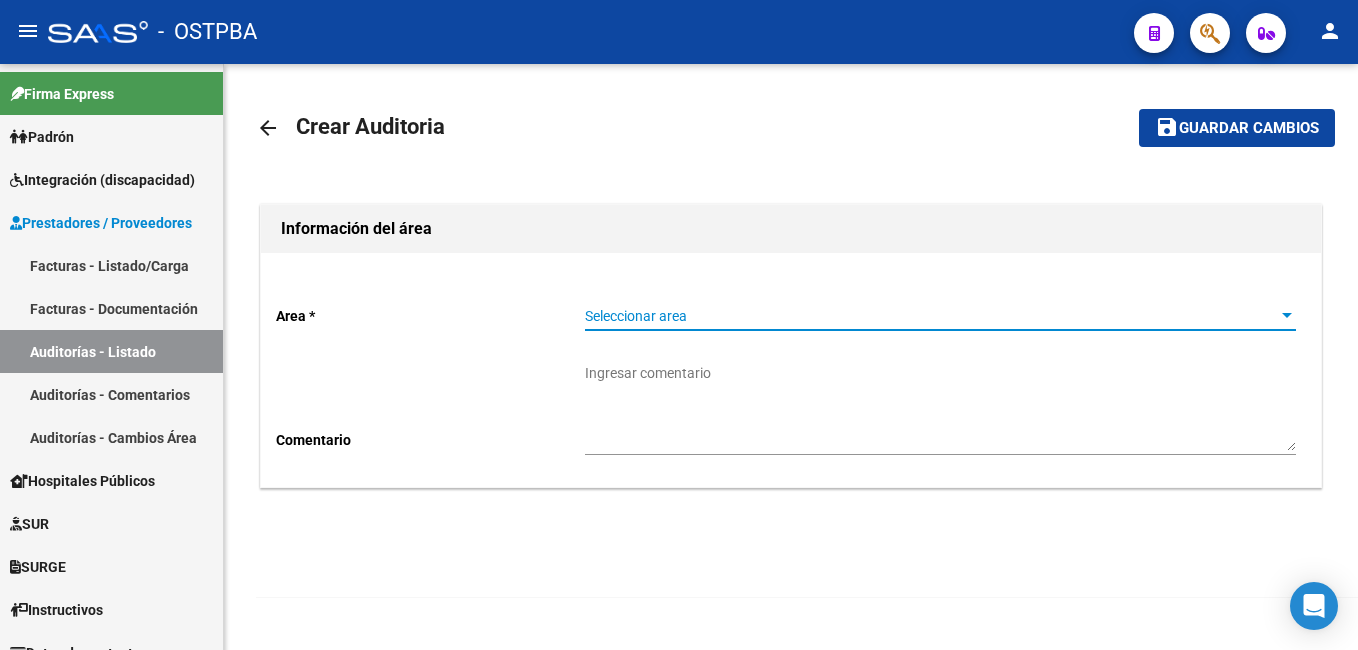 click at bounding box center [1287, 315] 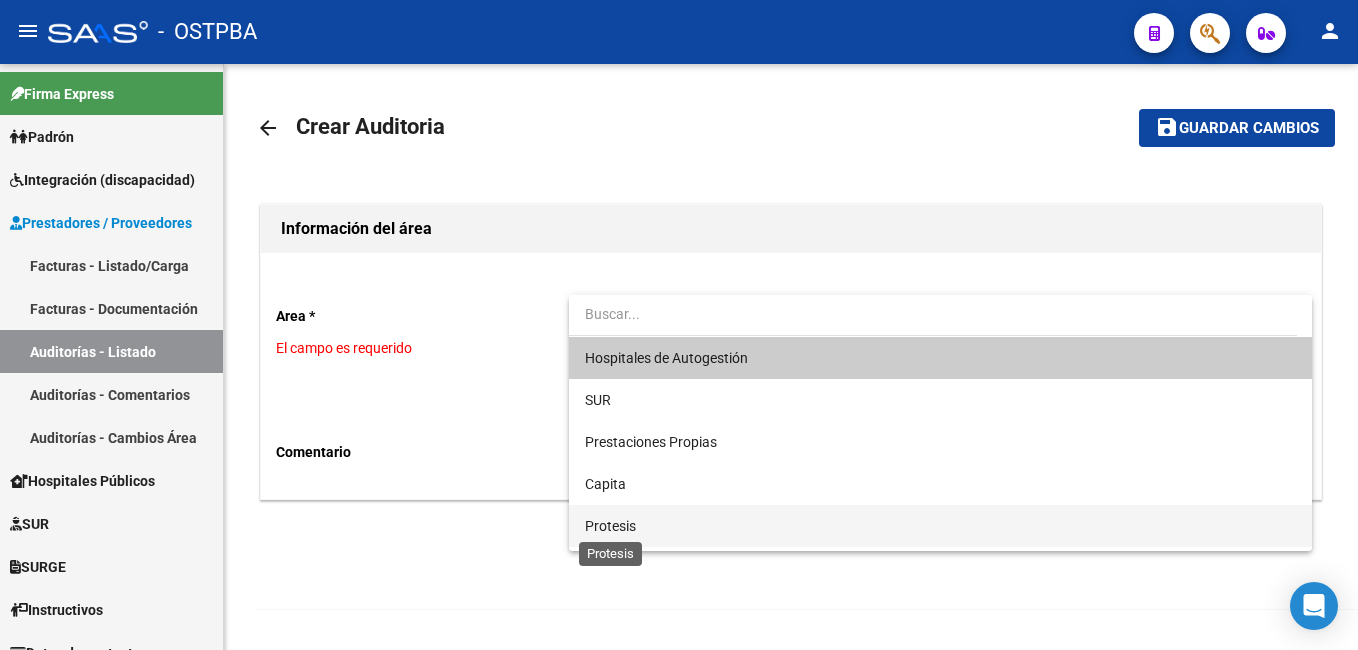 click on "Protesis" at bounding box center (610, 526) 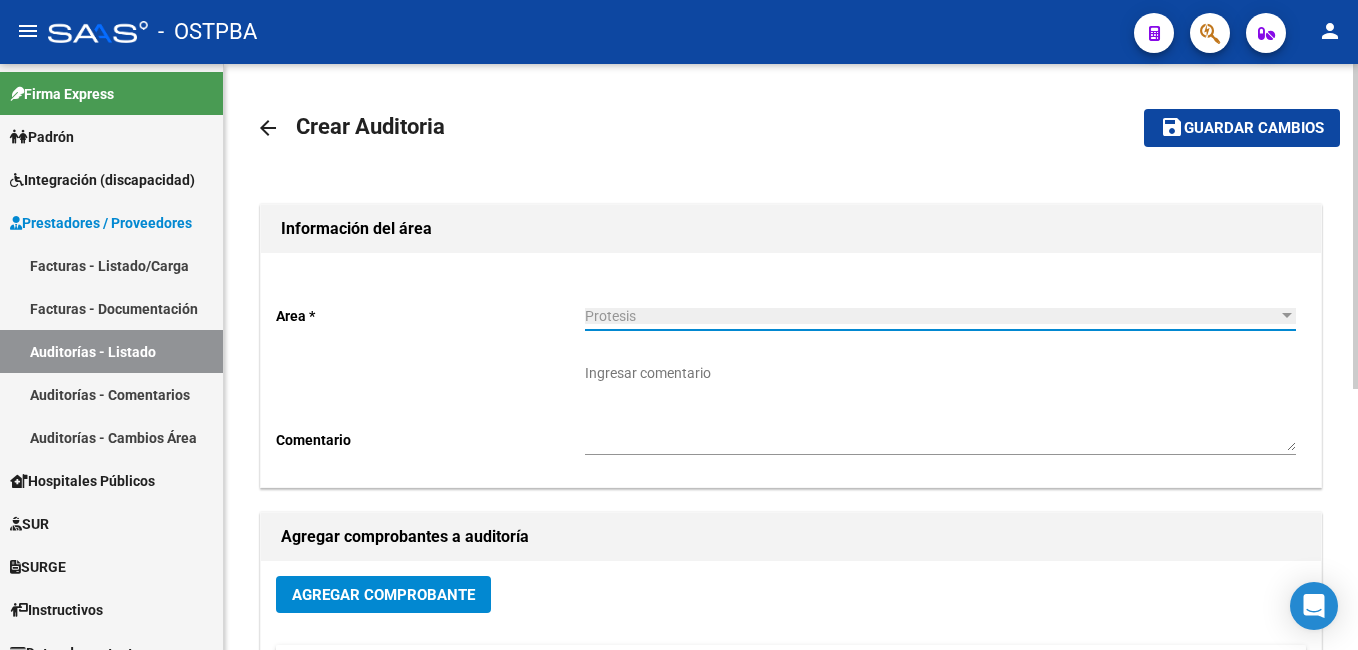 click on "Agregar Comprobante" 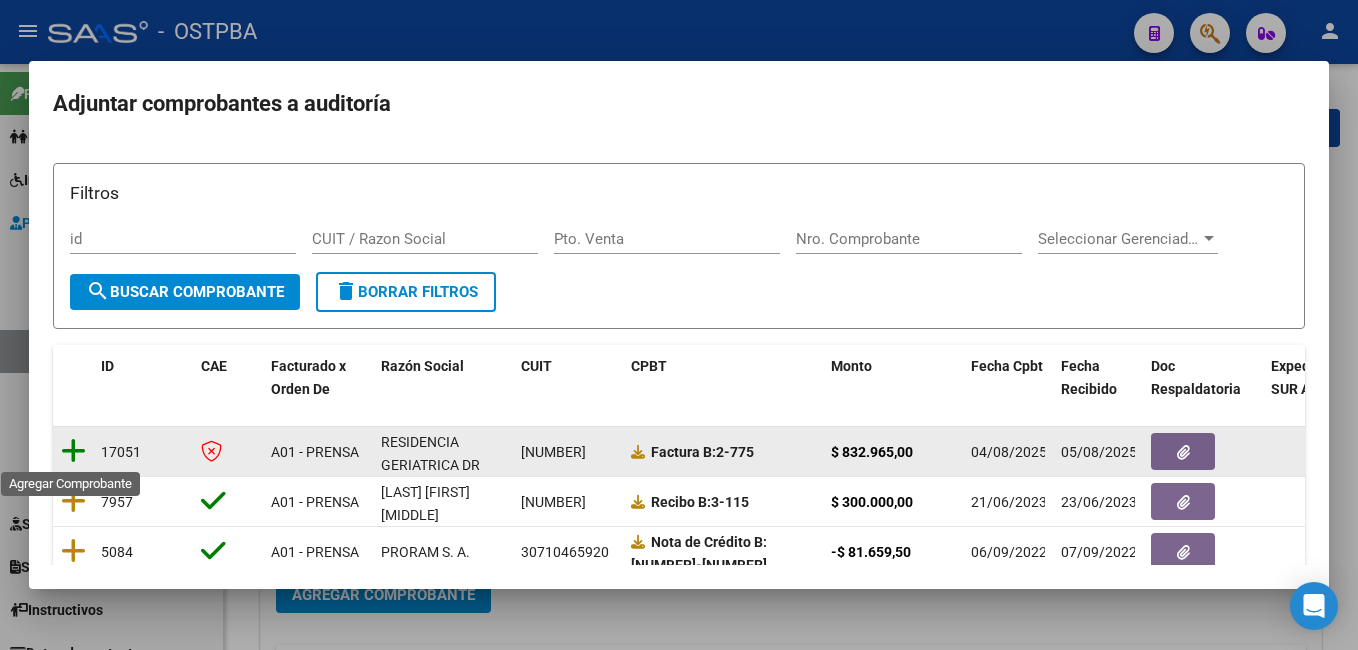 click 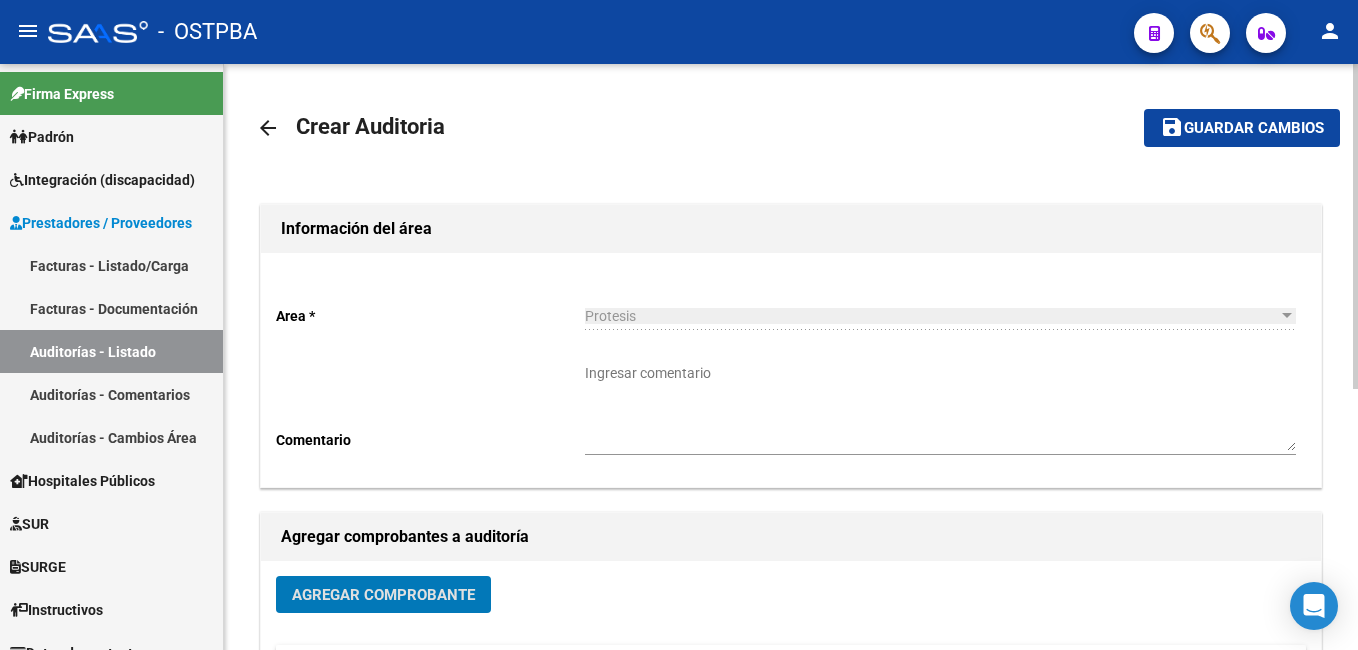 click on "Guardar cambios" 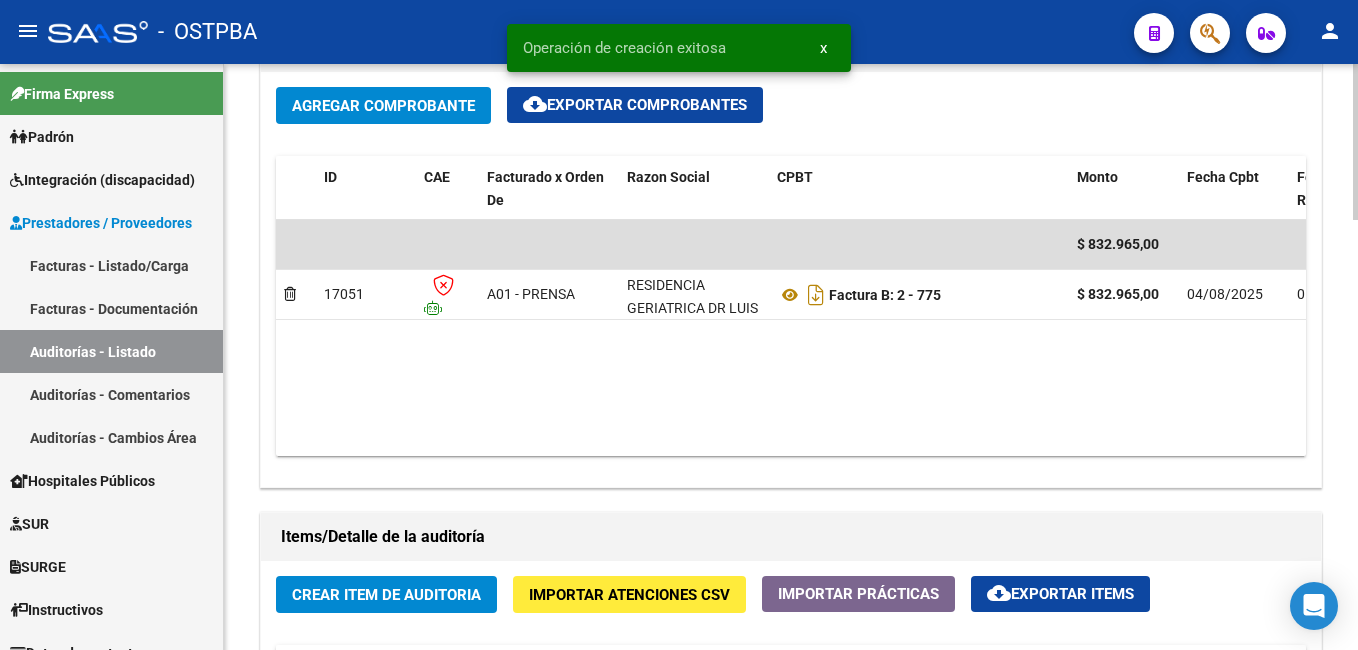 scroll, scrollTop: 1000, scrollLeft: 0, axis: vertical 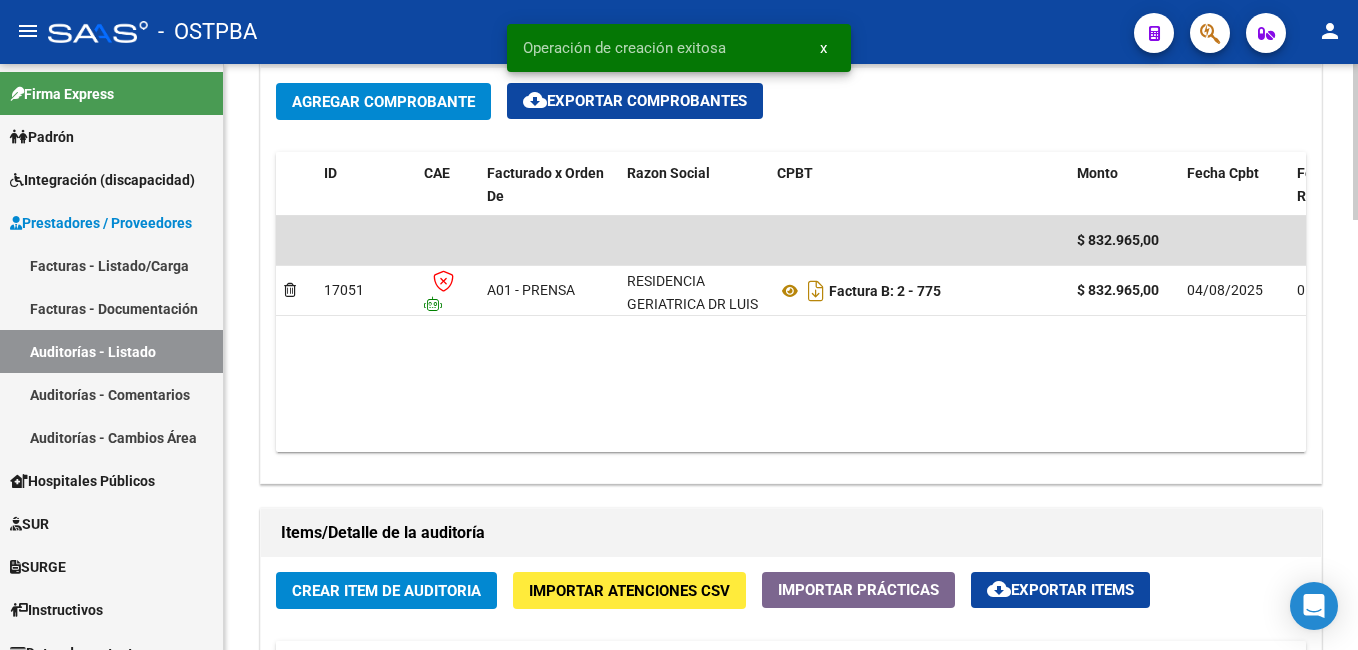 click on "Crear Item de Auditoria" 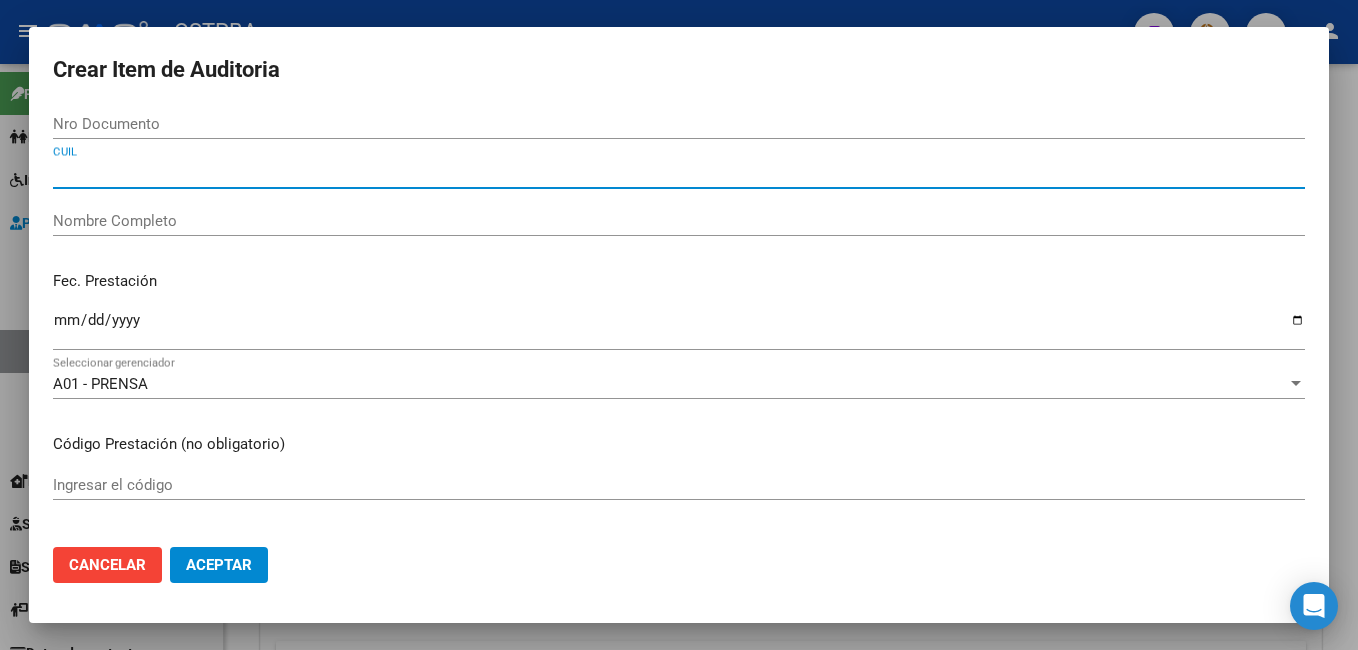 paste on "[NUMBER]" 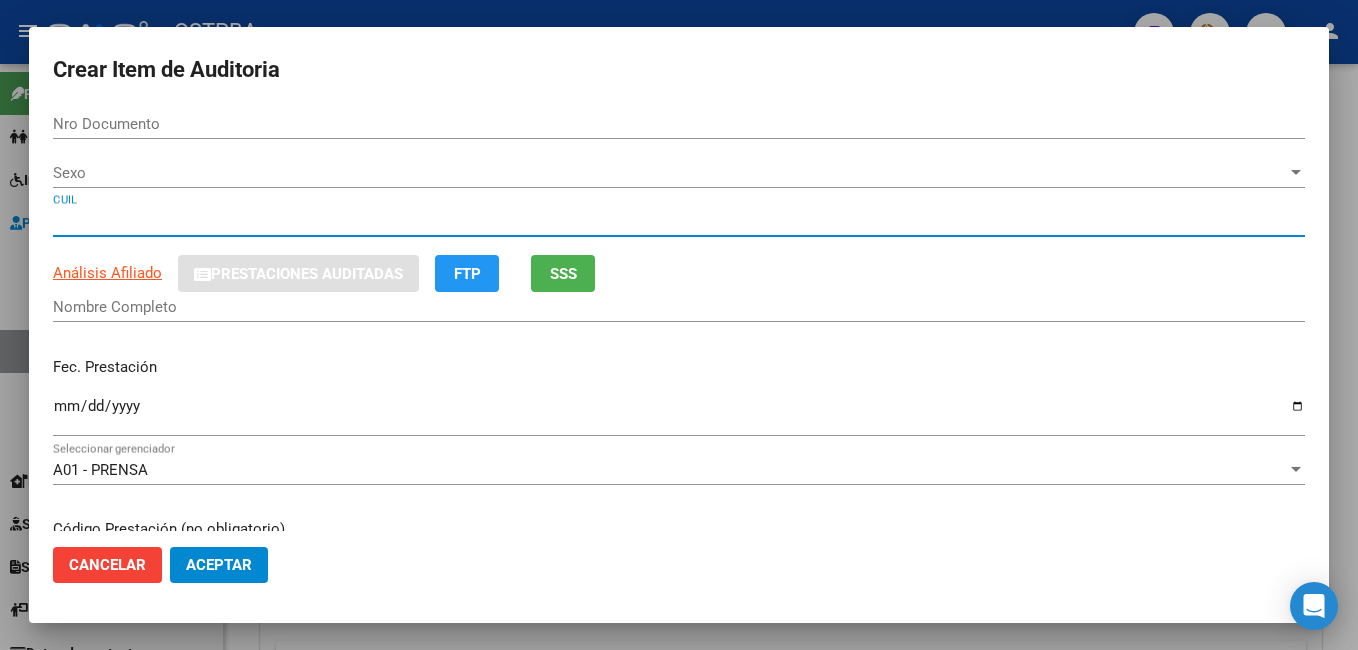 type on "[NUMBER]" 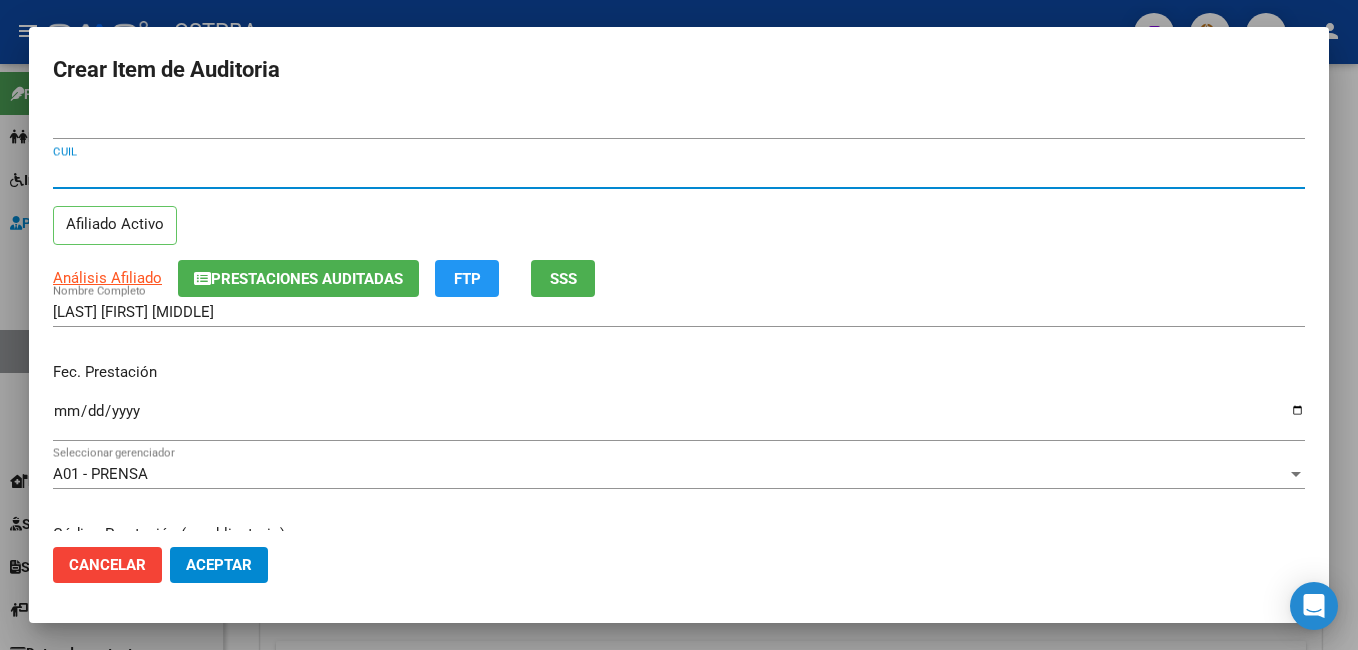 type on "[NUMBER]" 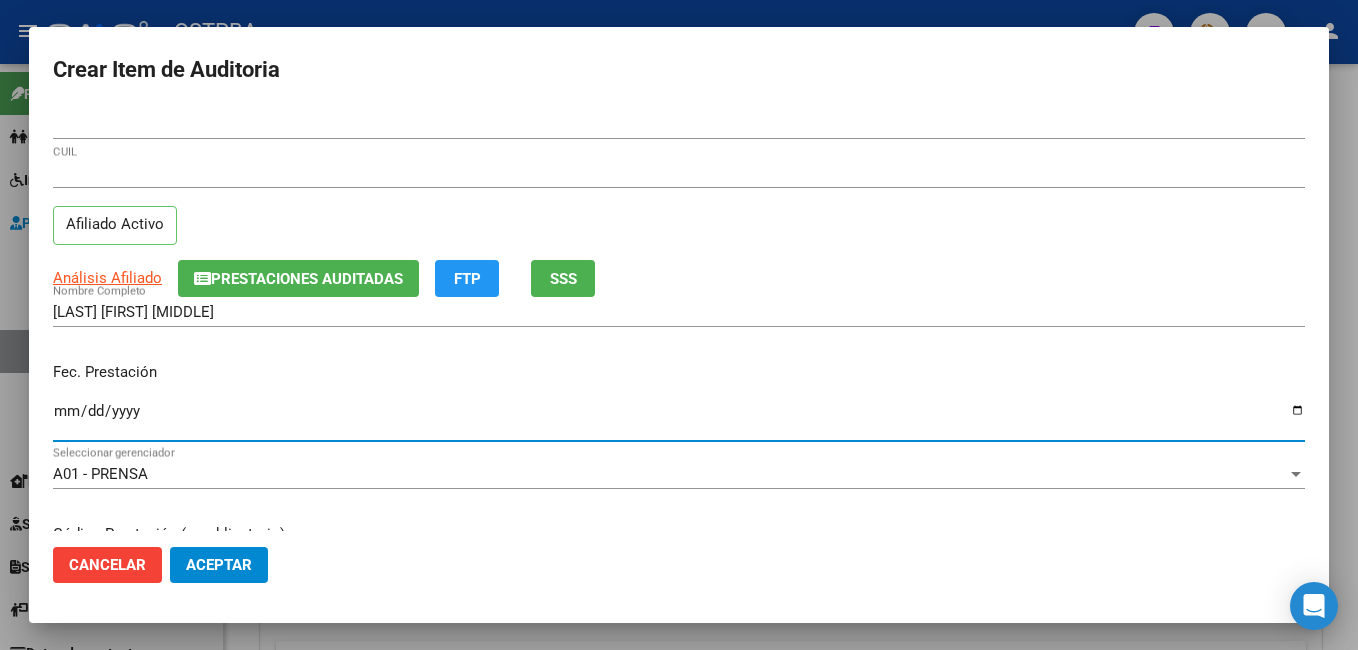 click on "Ingresar la fecha" at bounding box center [679, 419] 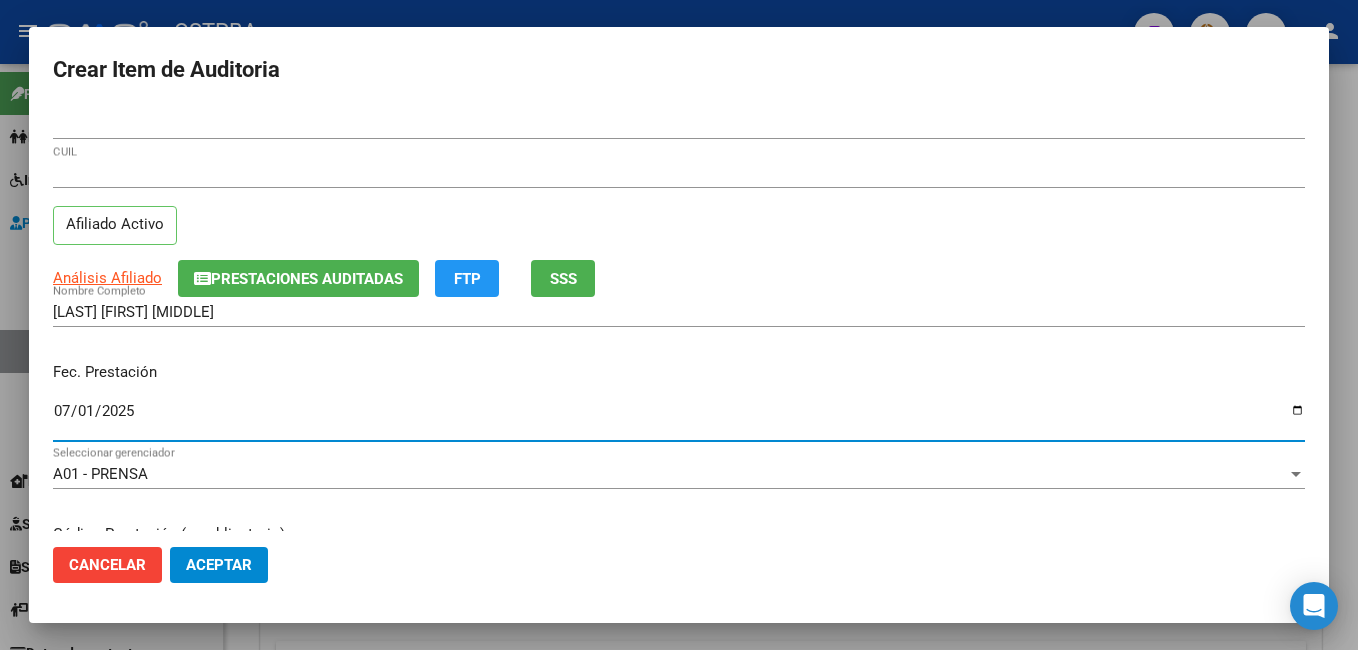type on "2025-07-01" 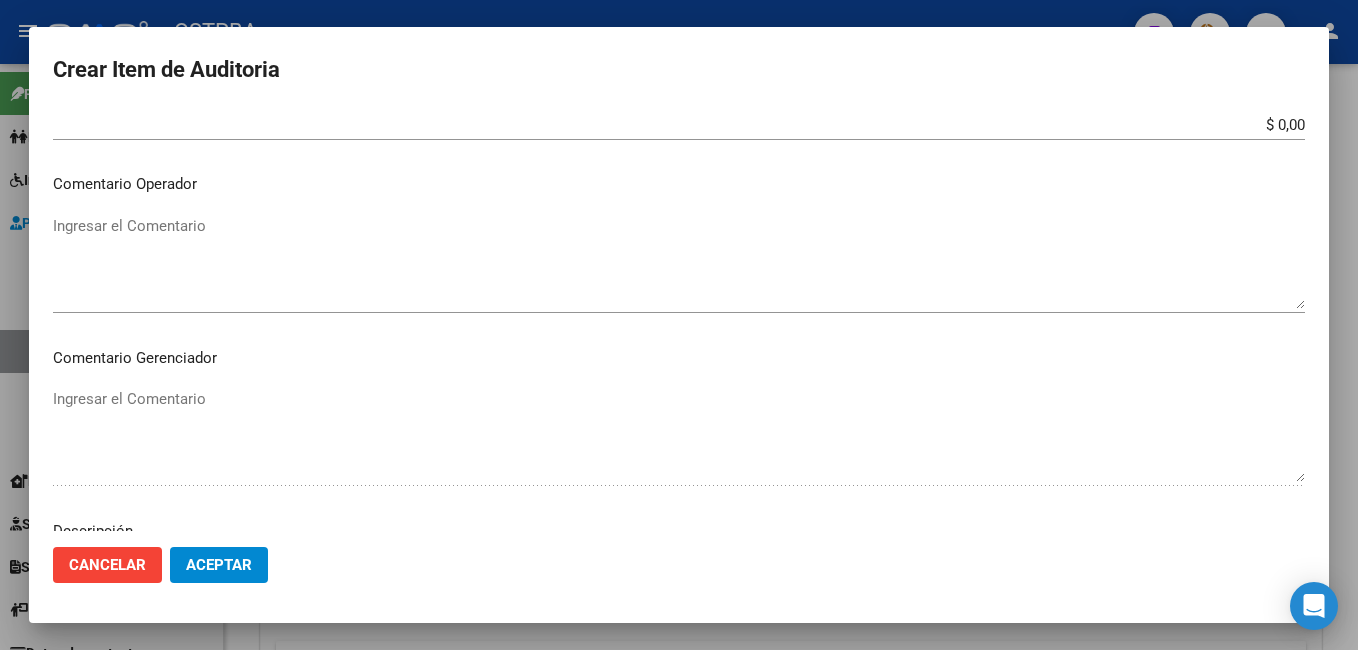 scroll, scrollTop: 800, scrollLeft: 0, axis: vertical 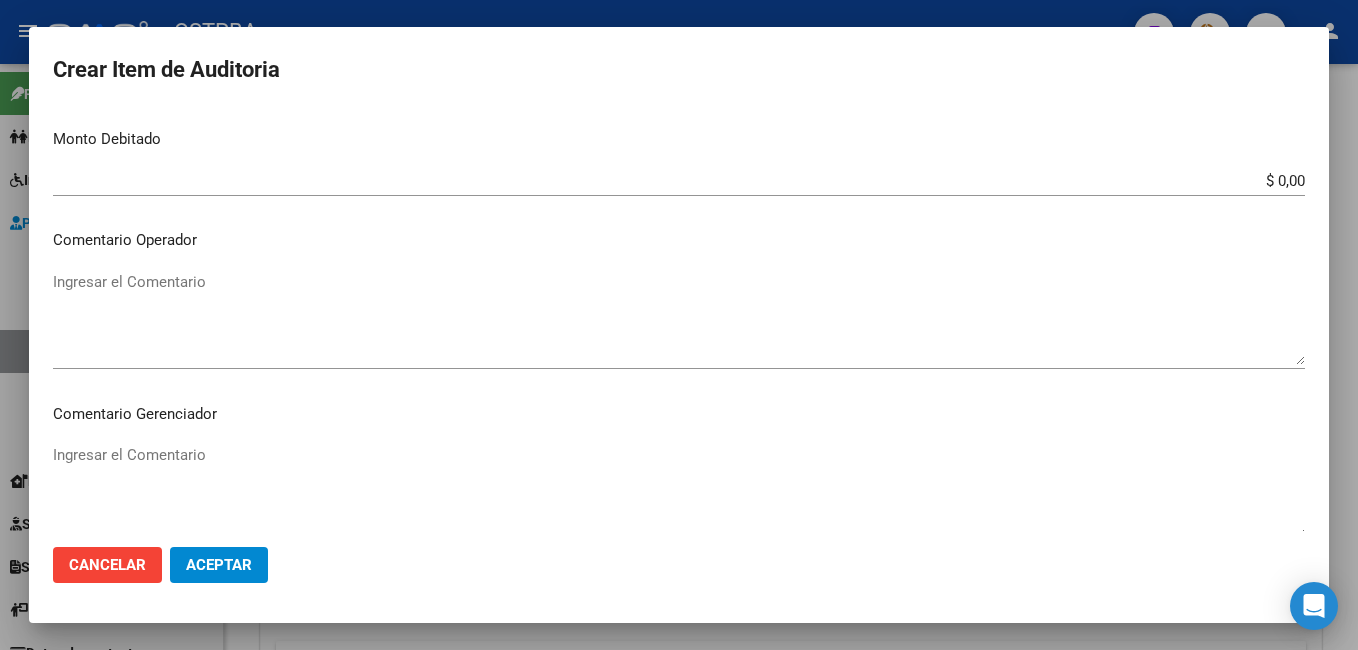 click on "Ingresar el Comentario" at bounding box center [679, 318] 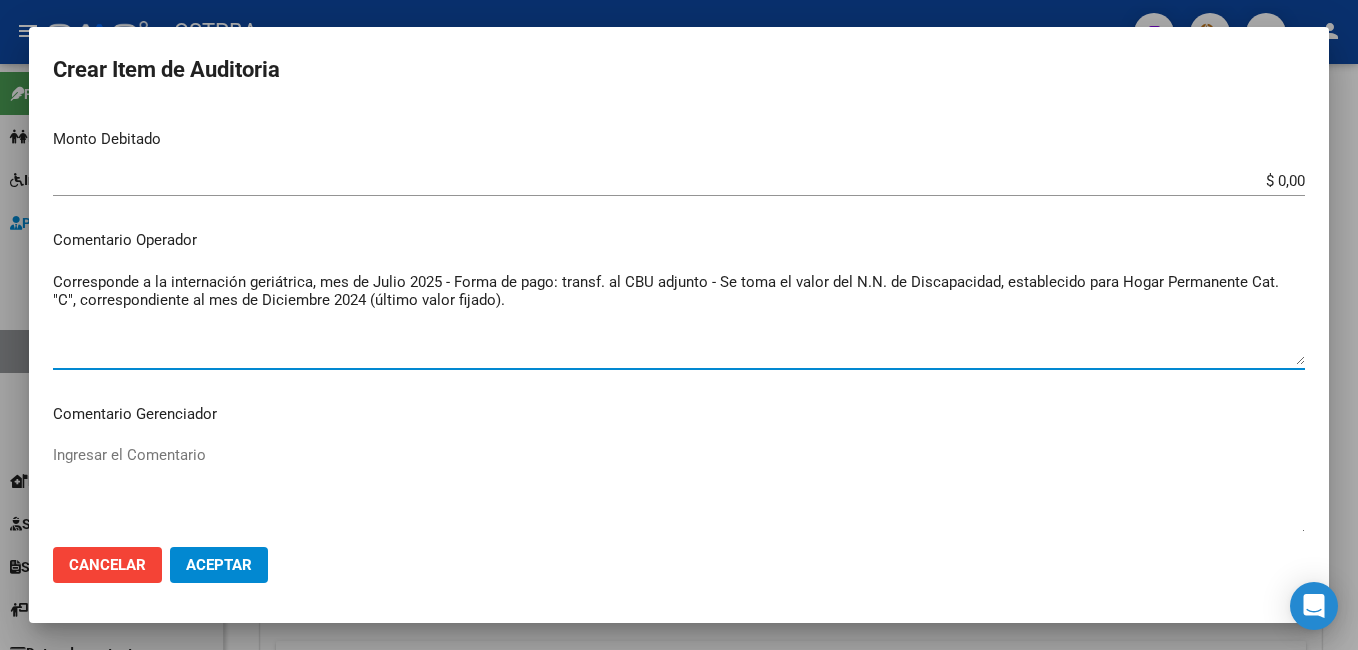 type on "Corresponde a la internación geriátrica, mes de Julio 2025 - Forma de pago: transf. al CBU adjunto - Se toma el valor del N.N. de Discapacidad, establecido para Hogar Permanente Cat. "C", correspondiente al mes de Diciembre 2024 (último valor fijado)." 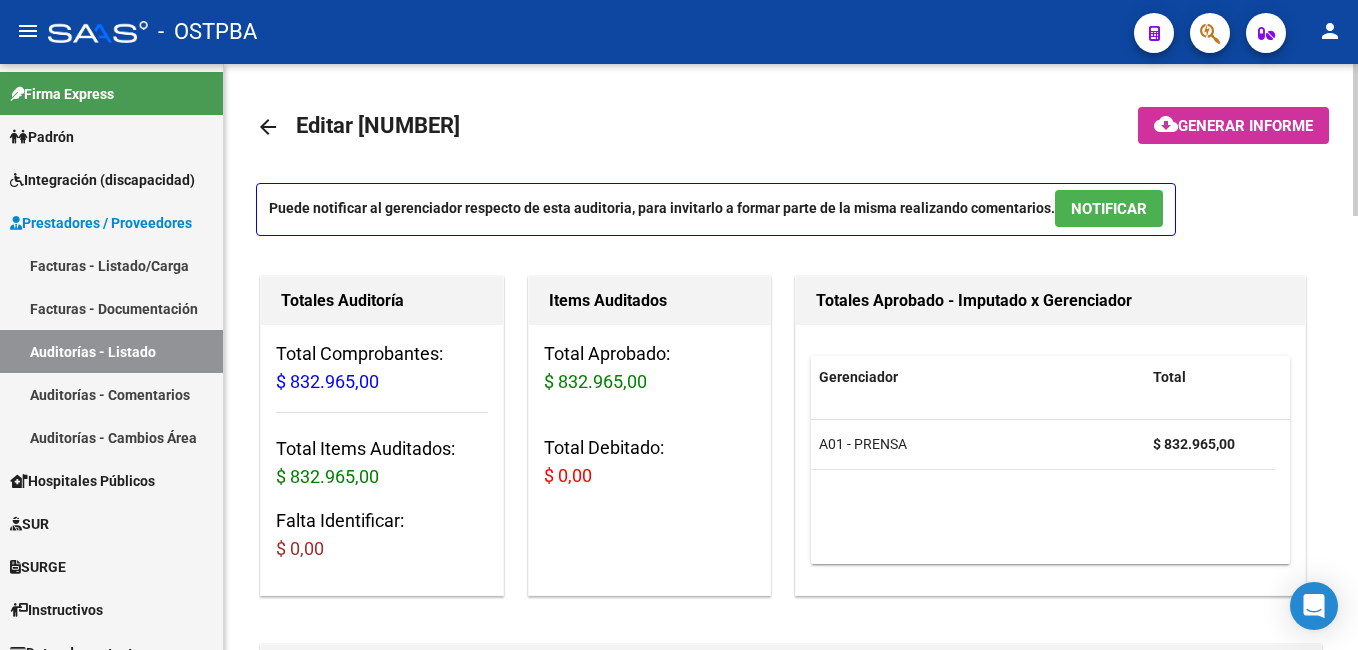 scroll, scrollTop: 0, scrollLeft: 0, axis: both 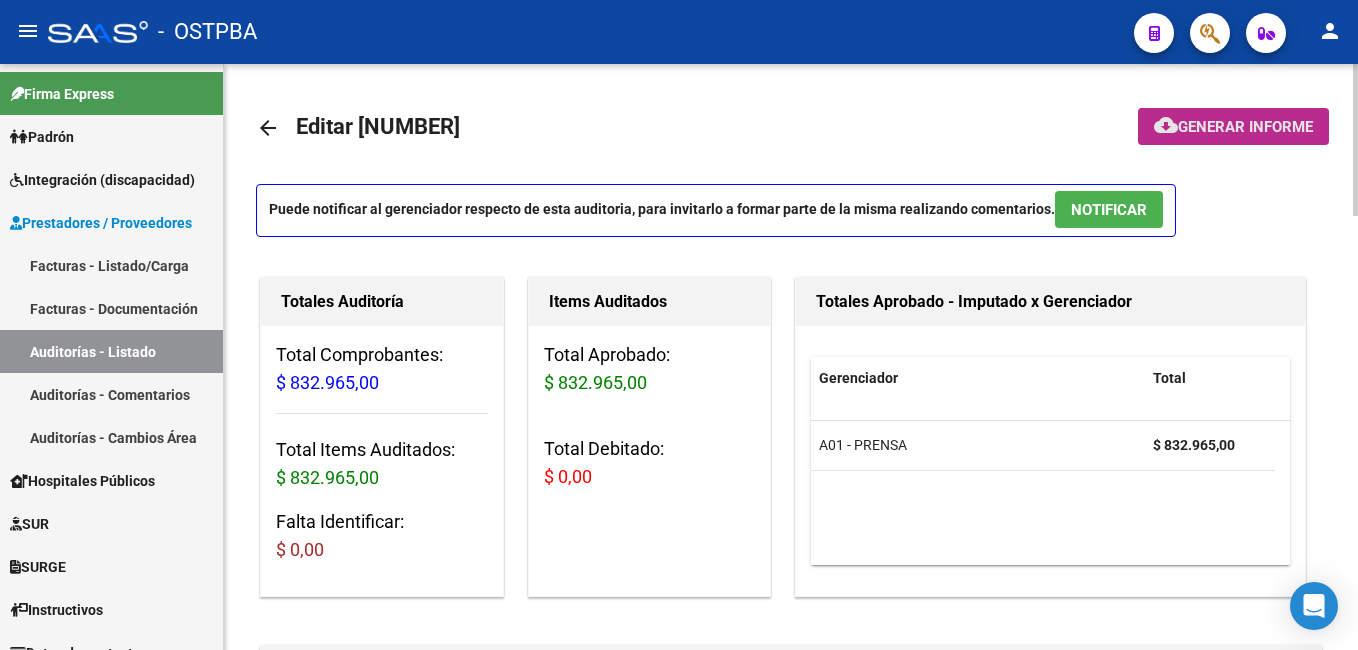 click on "cloud_download  Generar informe" 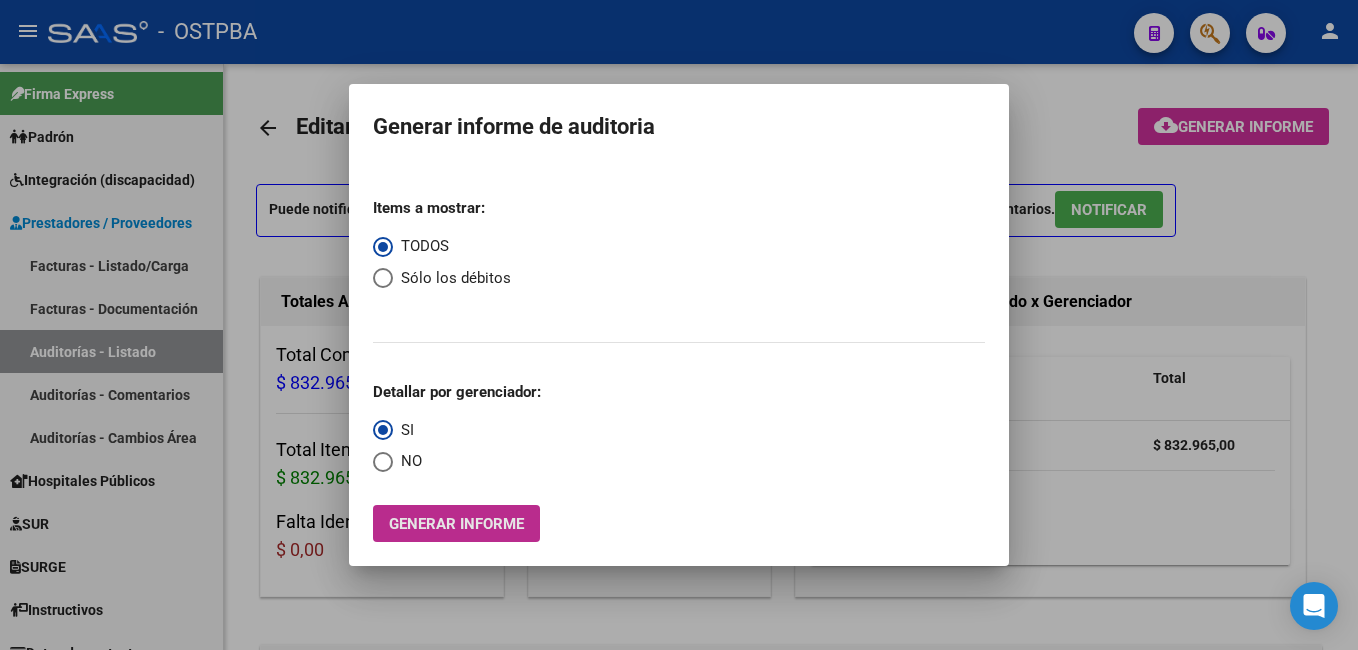 click on "Generar informe" at bounding box center (456, 524) 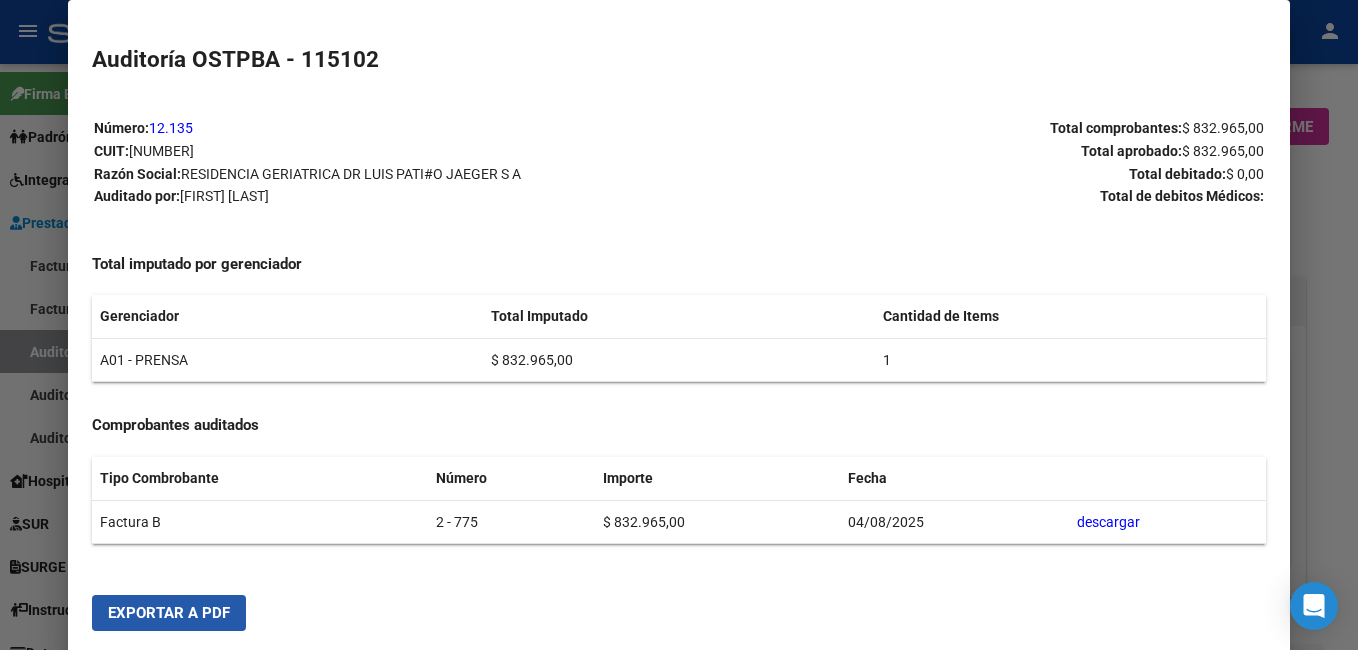 click on "Exportar a PDF" at bounding box center [169, 613] 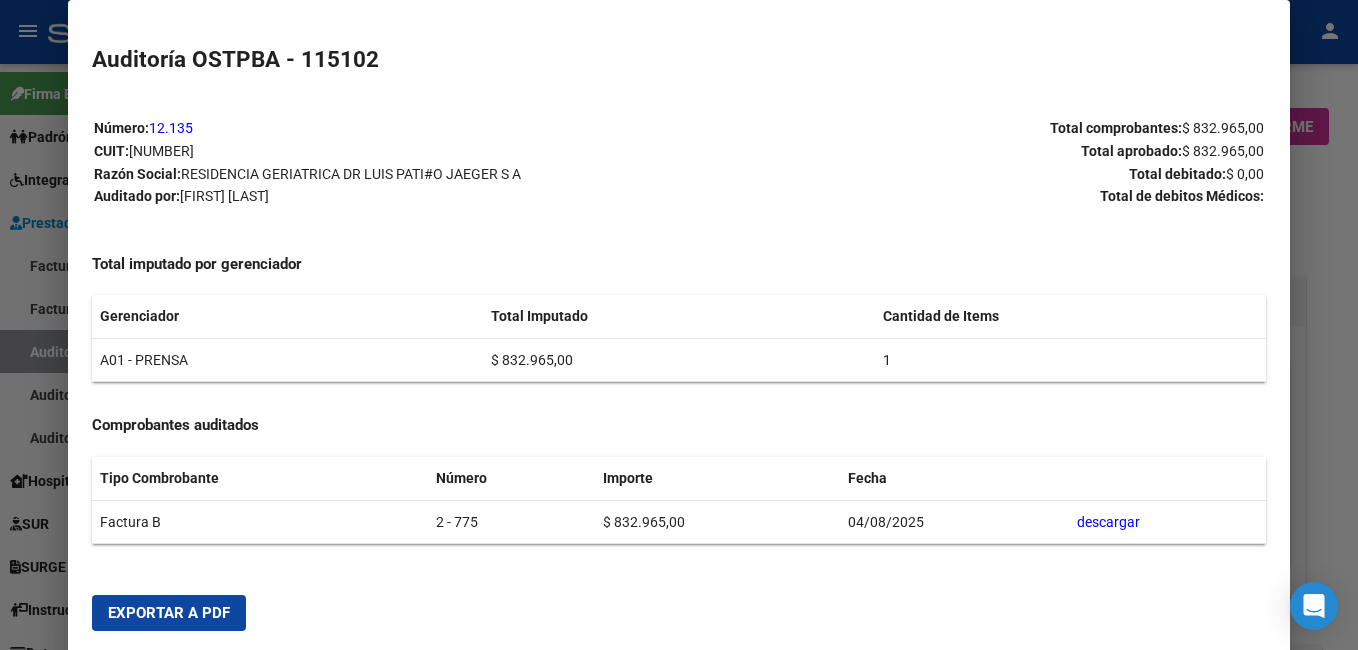 click at bounding box center (679, 325) 